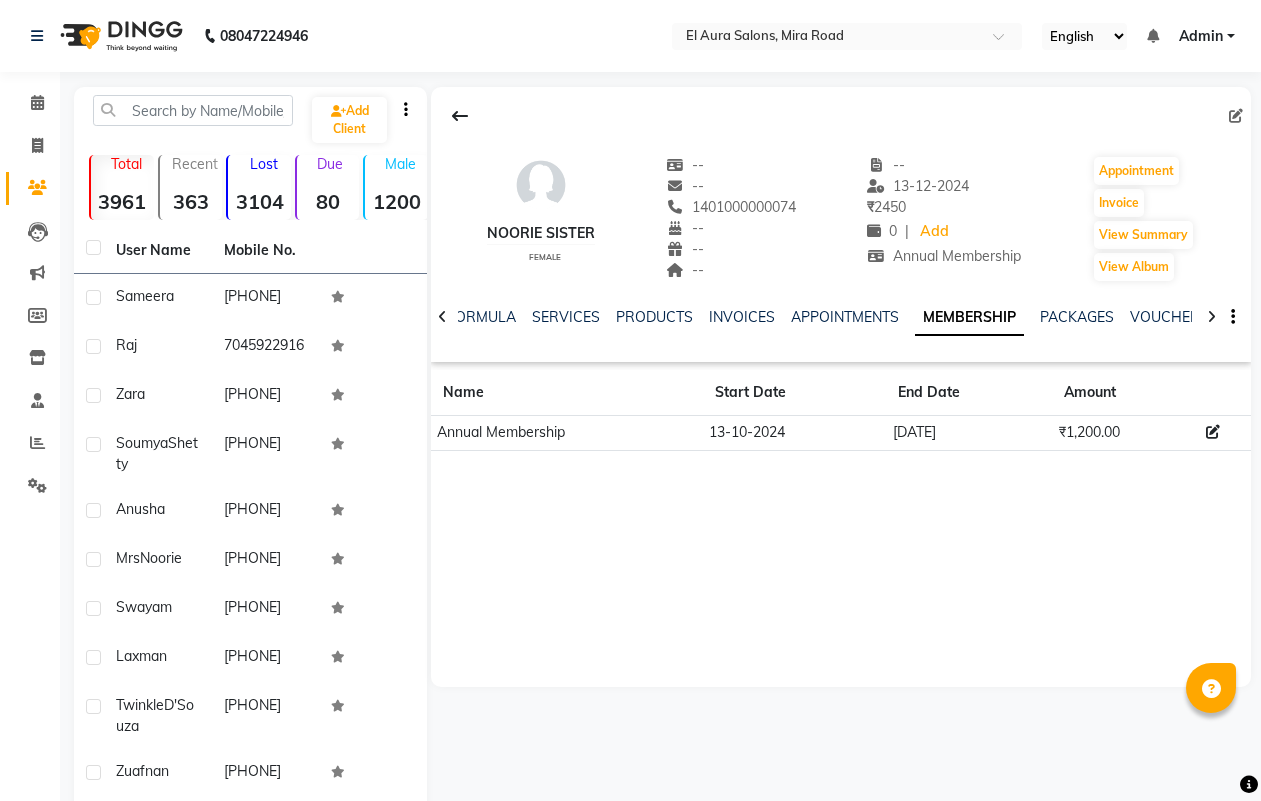 scroll, scrollTop: 0, scrollLeft: 0, axis: both 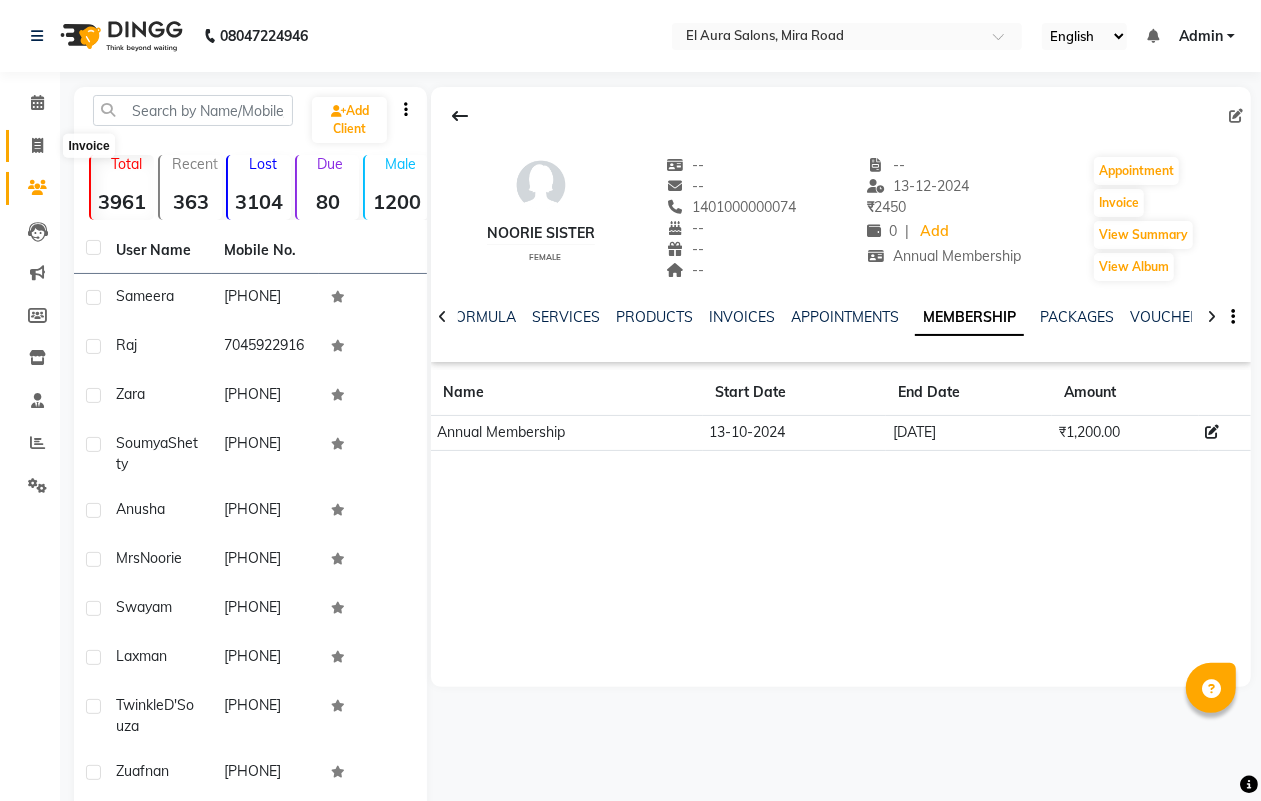click 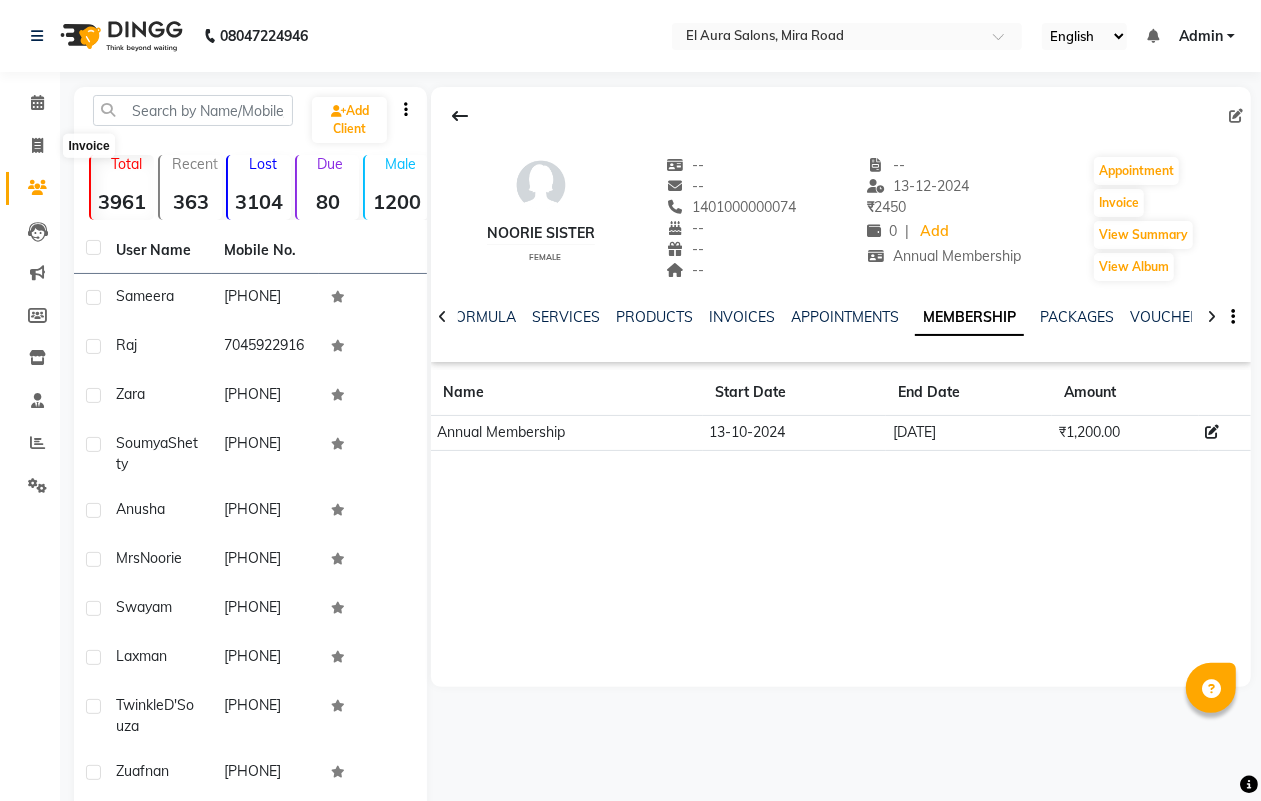 select on "service" 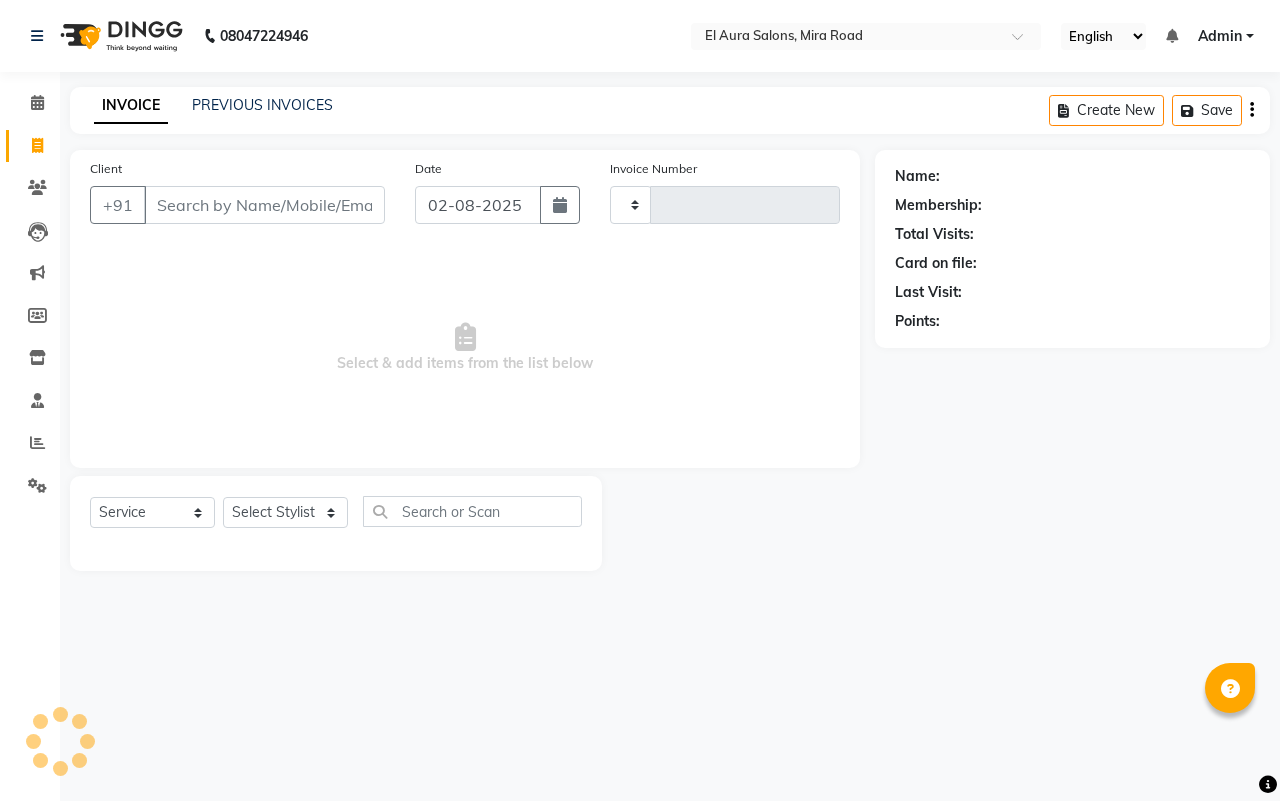 type on "0701" 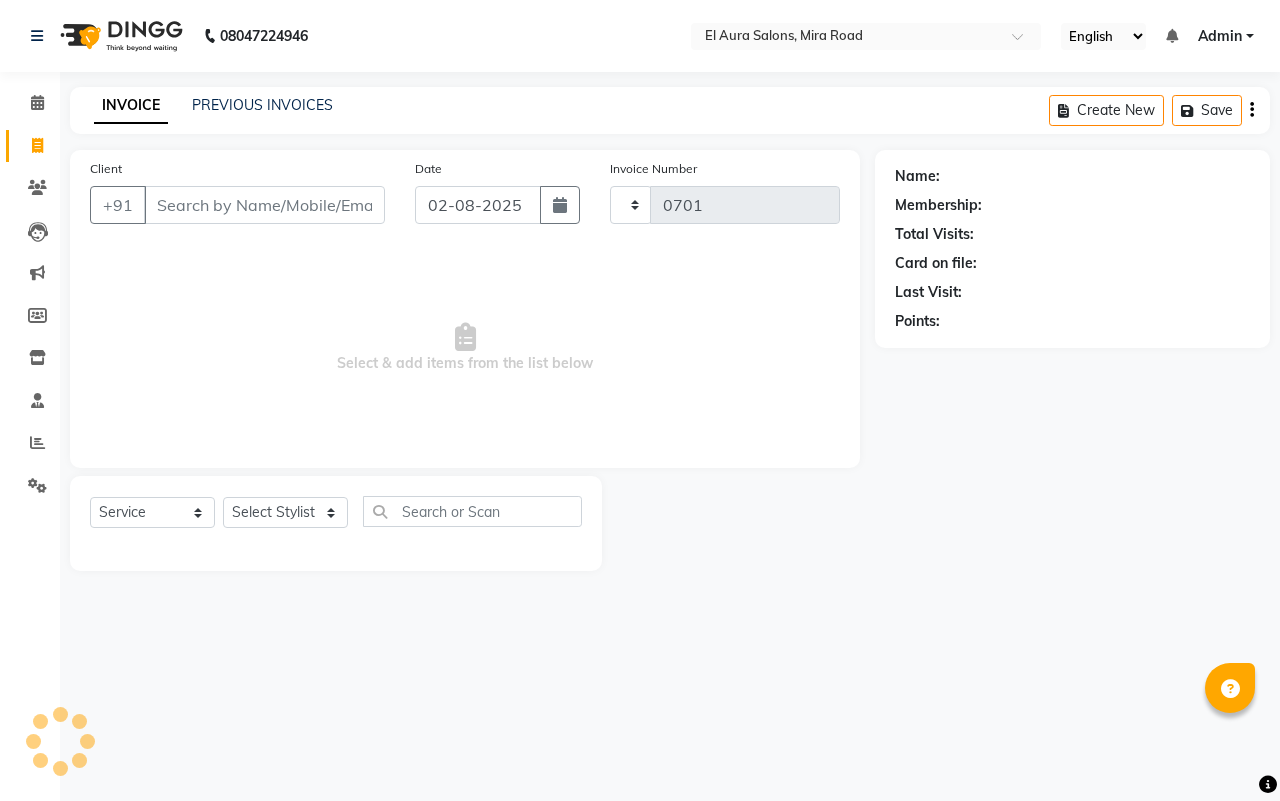 select on "94" 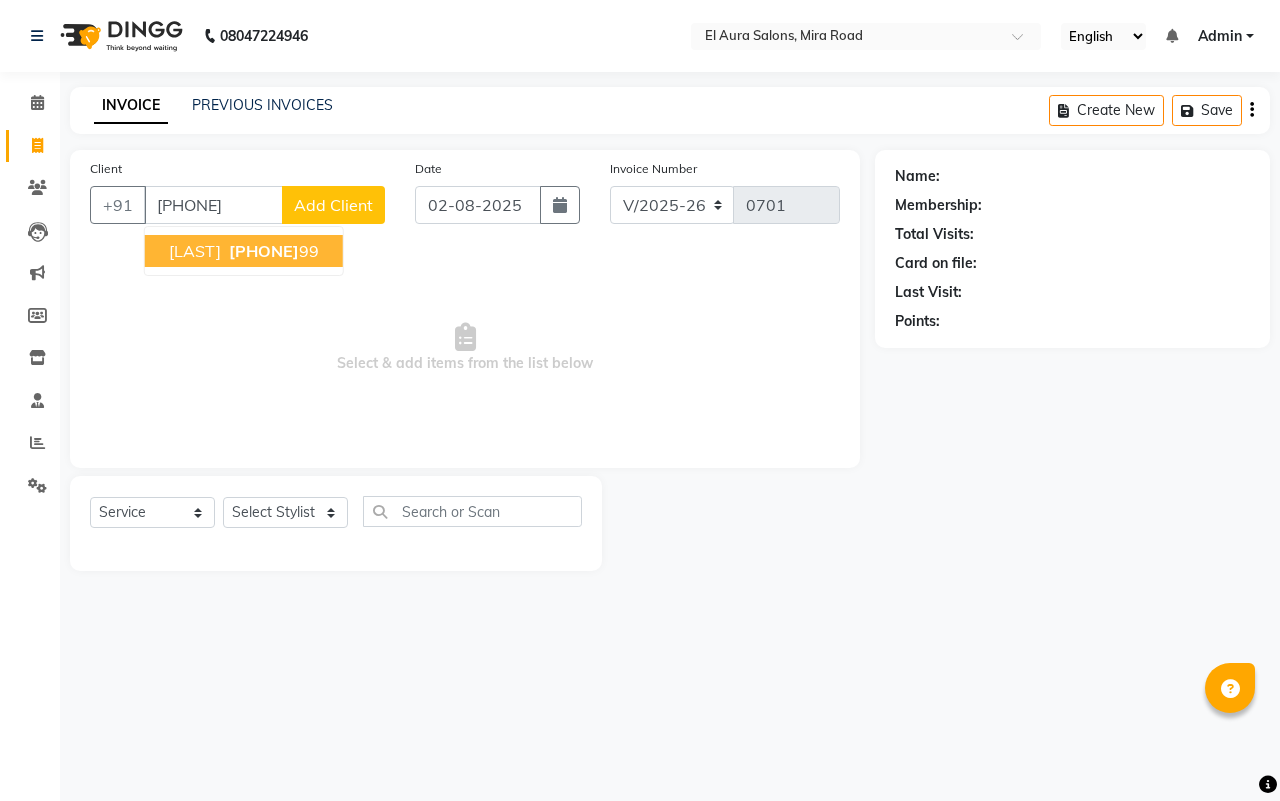 type on "[PHONE]" 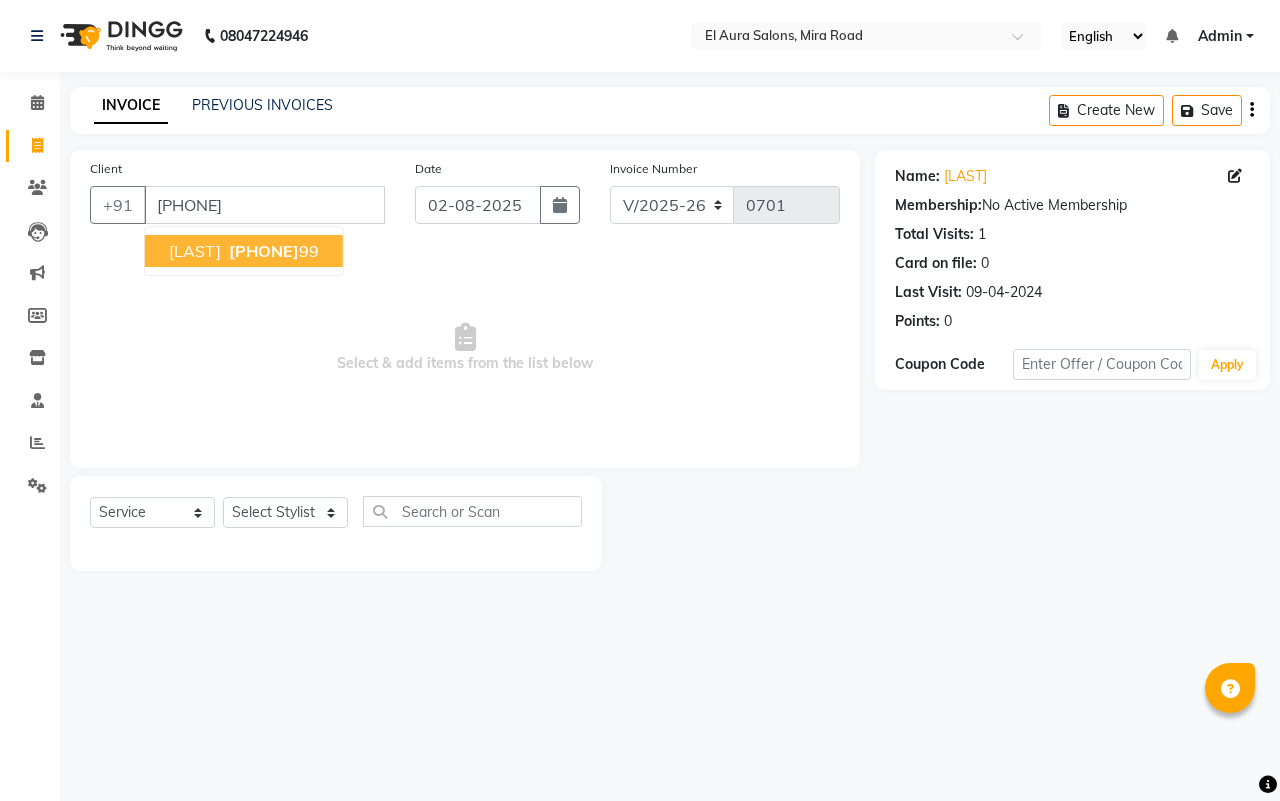 click on "[PHONE]" at bounding box center [264, 251] 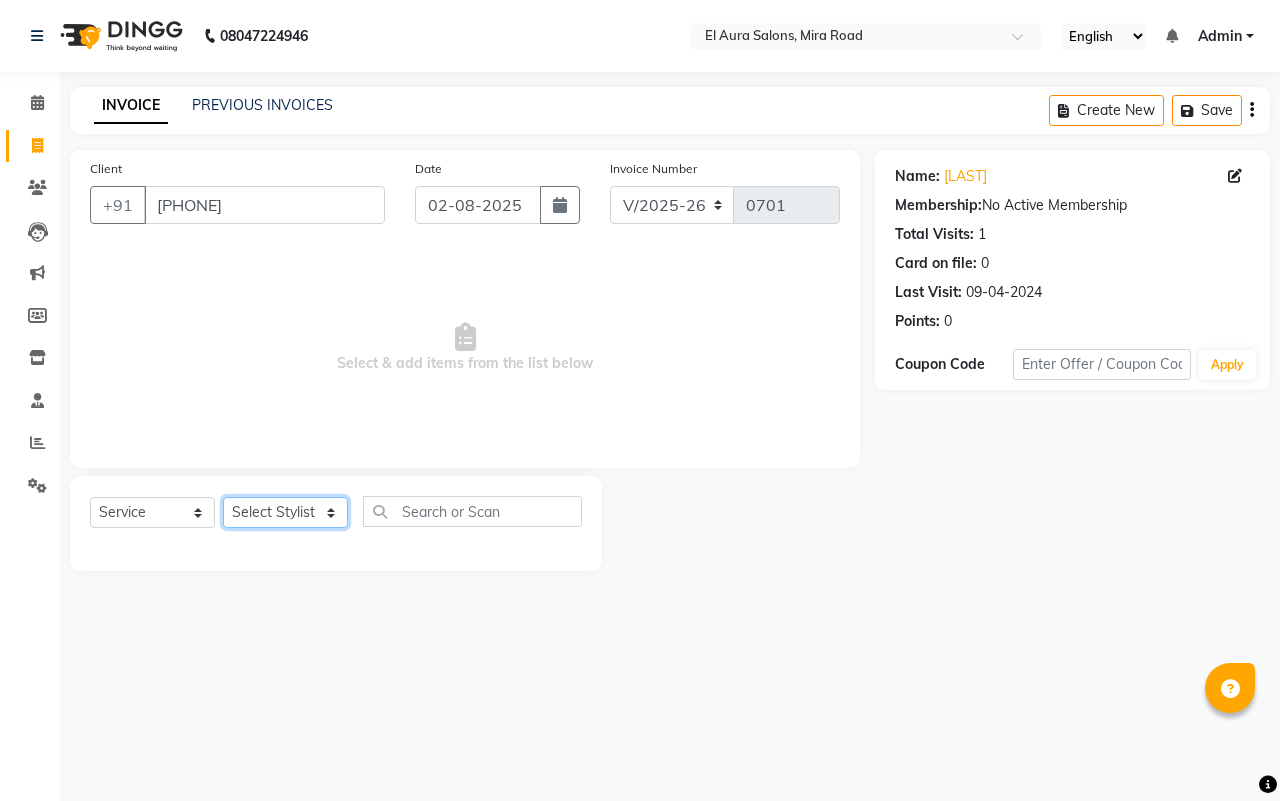 click on "Select Stylist Afsana Arif Ali Ekta Singh Faisal Salmani Feroz mithun Nazma Shaikh Owais Raj Lokhande Rinjan Rishi Rohit Talreja Ruchi Gaurav Singh ruksar sana Sandhya Pawan Sonar uvesh" 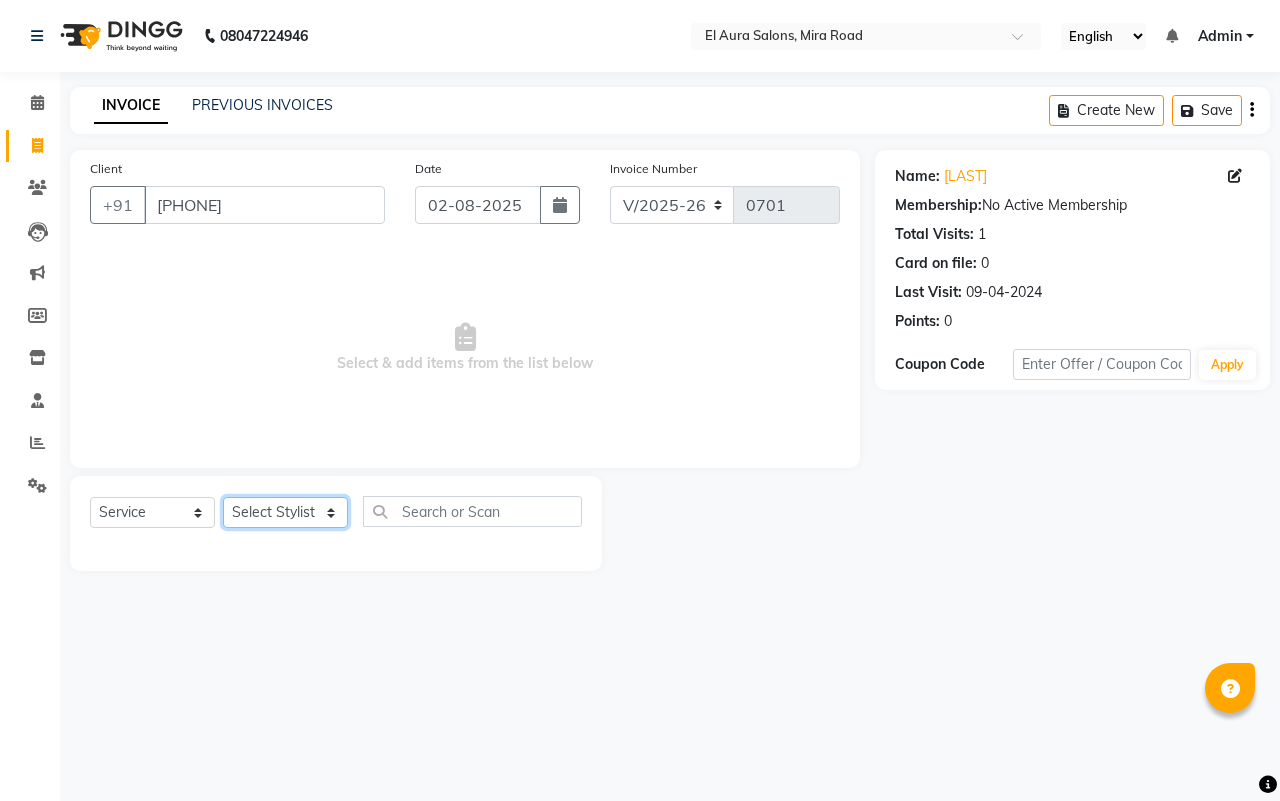 select on "8398" 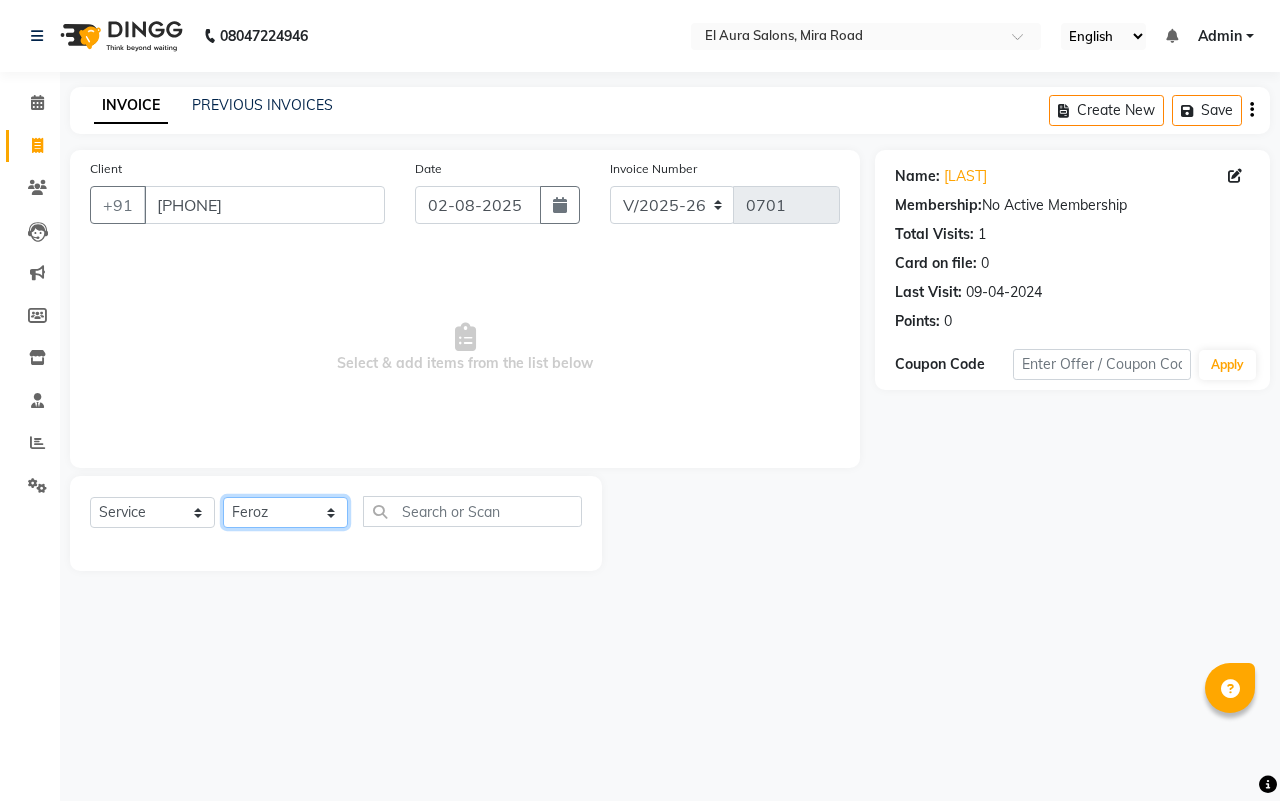 click on "Select Stylist Afsana Arif Ali Ekta Singh Faisal Salmani Feroz mithun Nazma Shaikh Owais Raj Lokhande Rinjan Rishi Rohit Talreja Ruchi Gaurav Singh ruksar sana Sandhya Pawan Sonar uvesh" 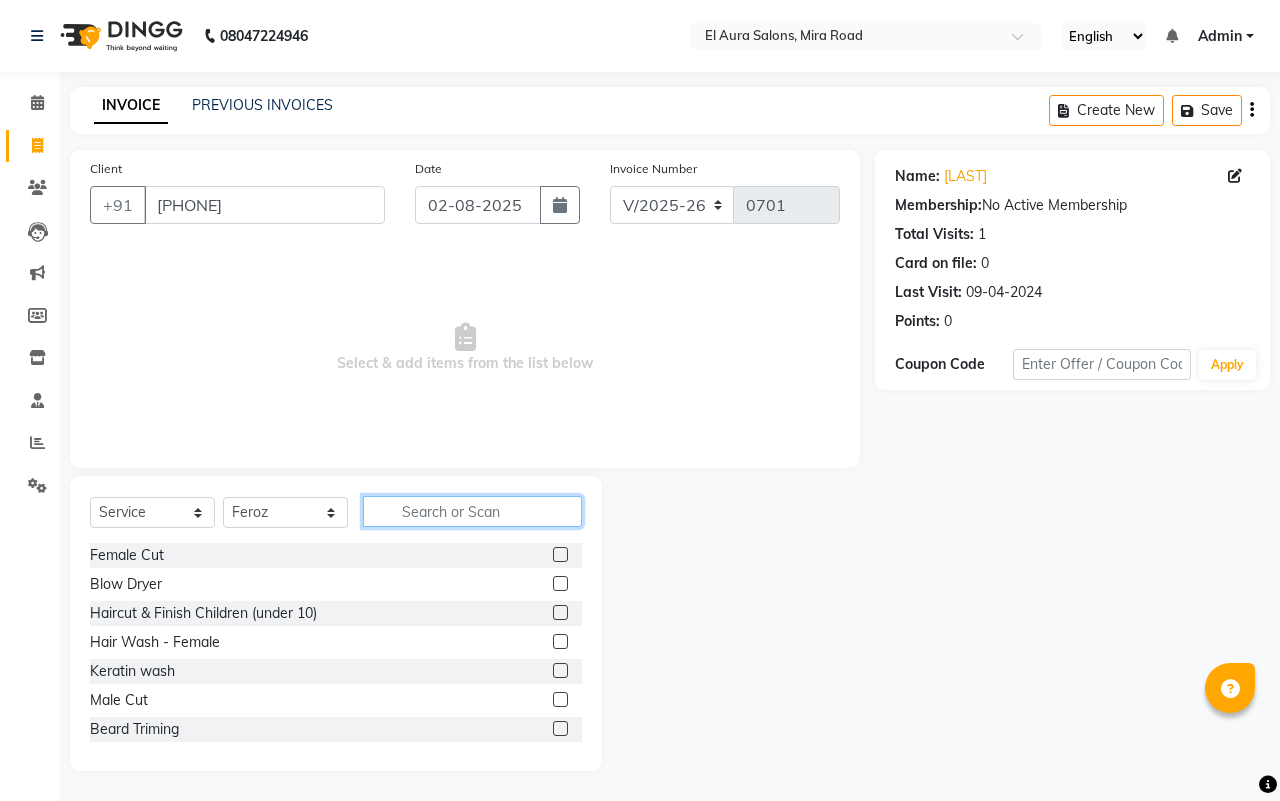 click 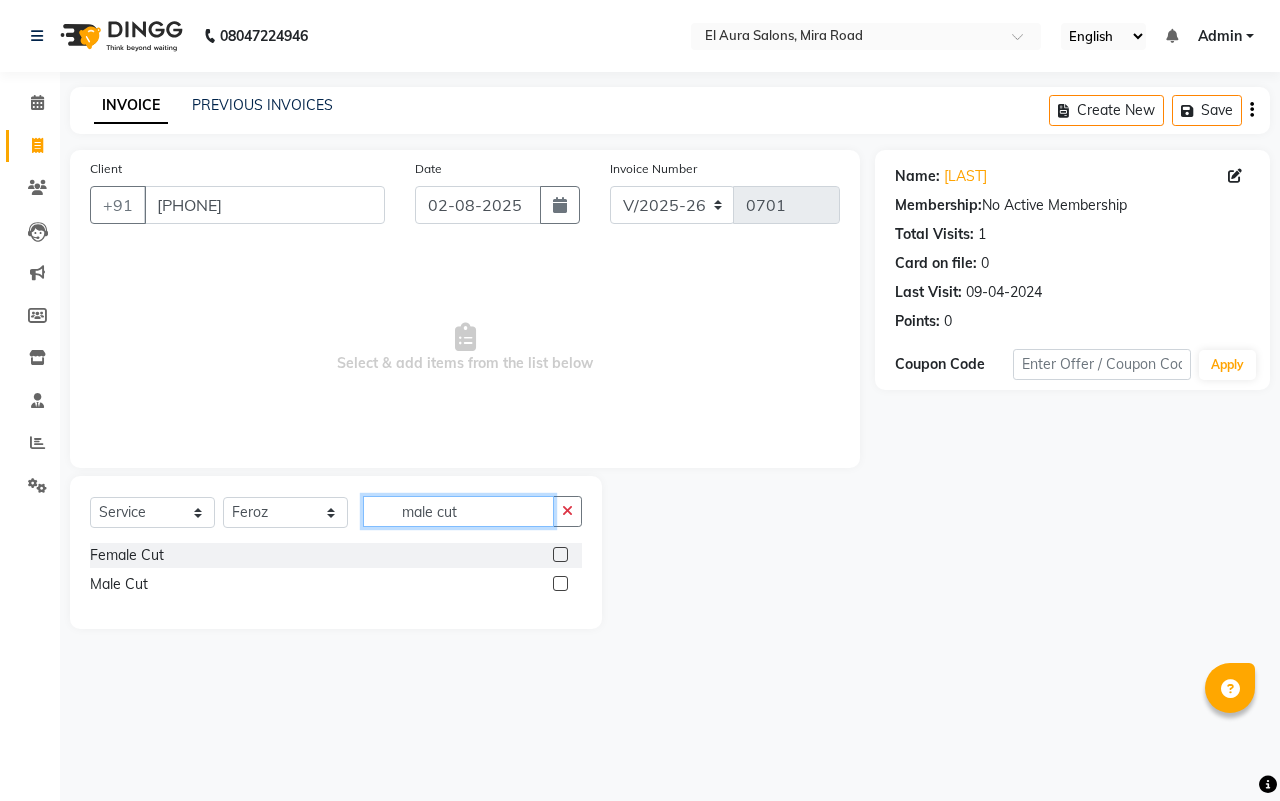 type on "male cut" 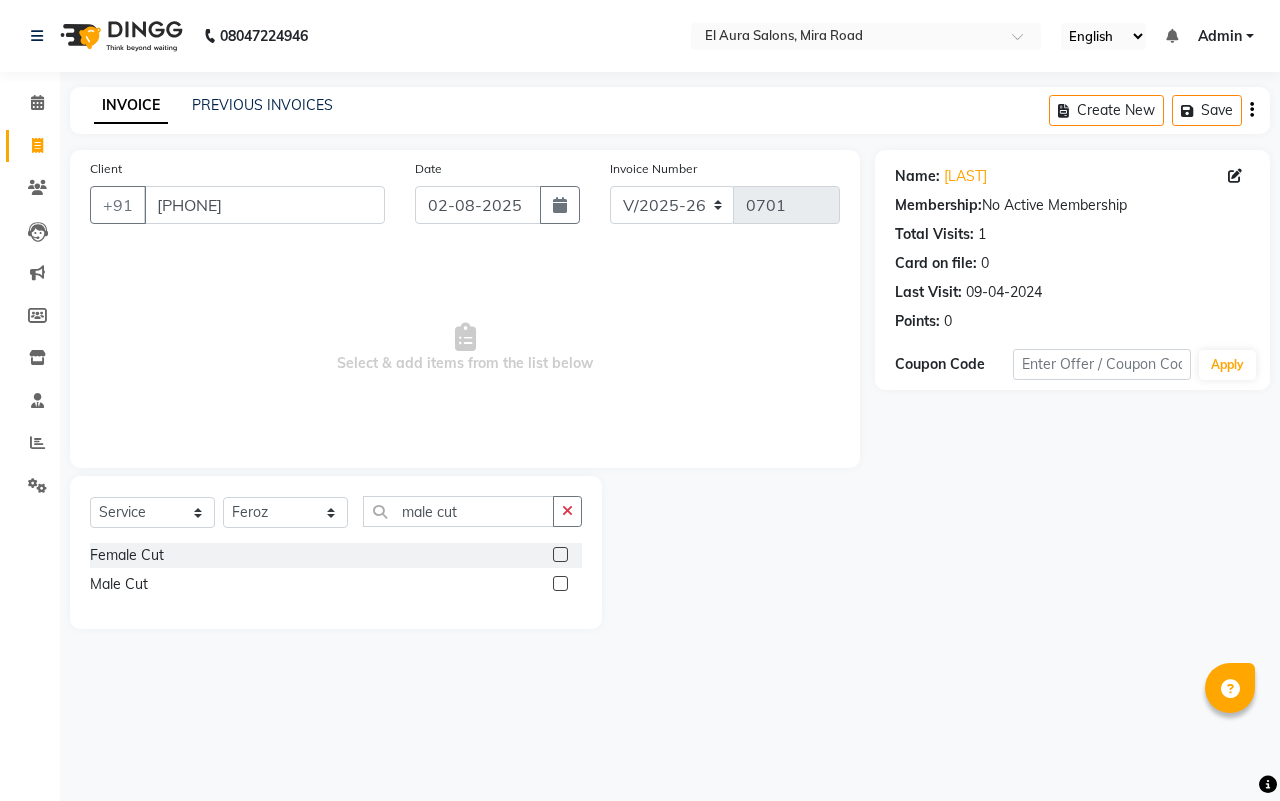 click 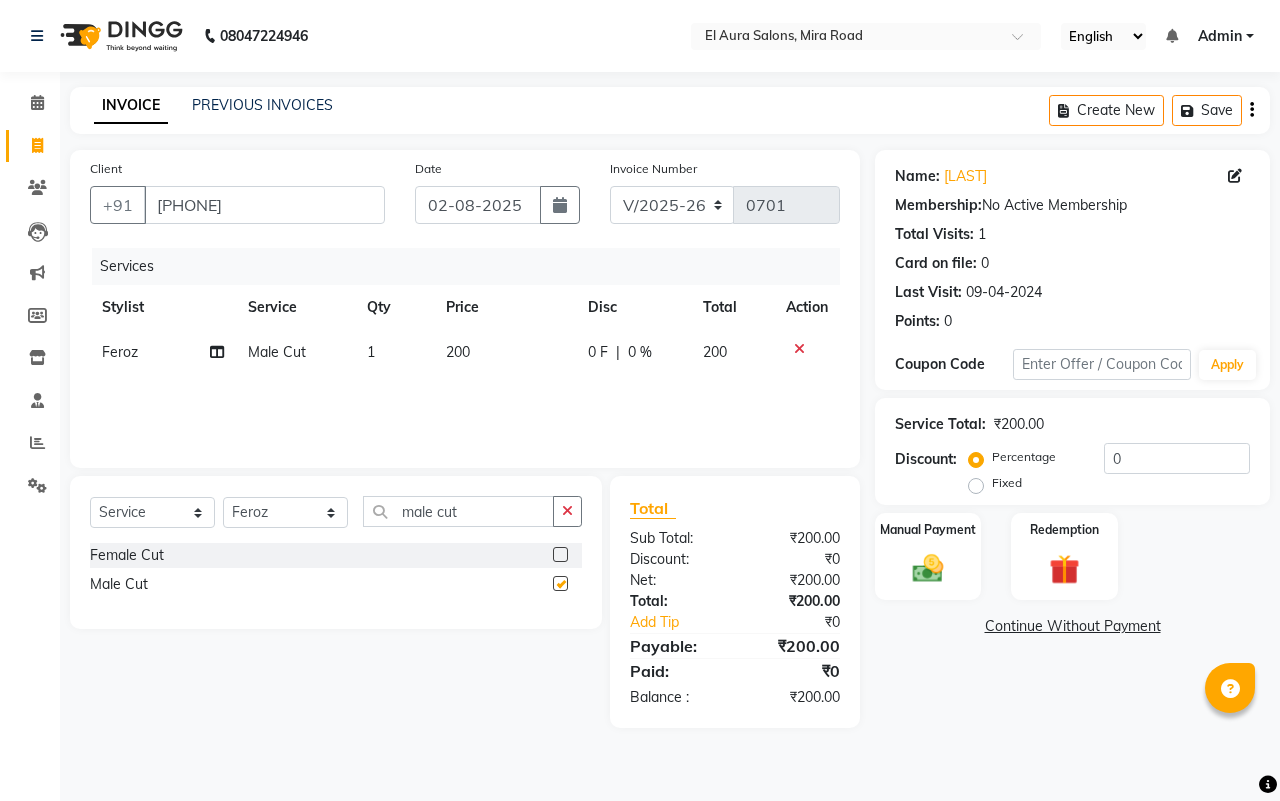 checkbox on "false" 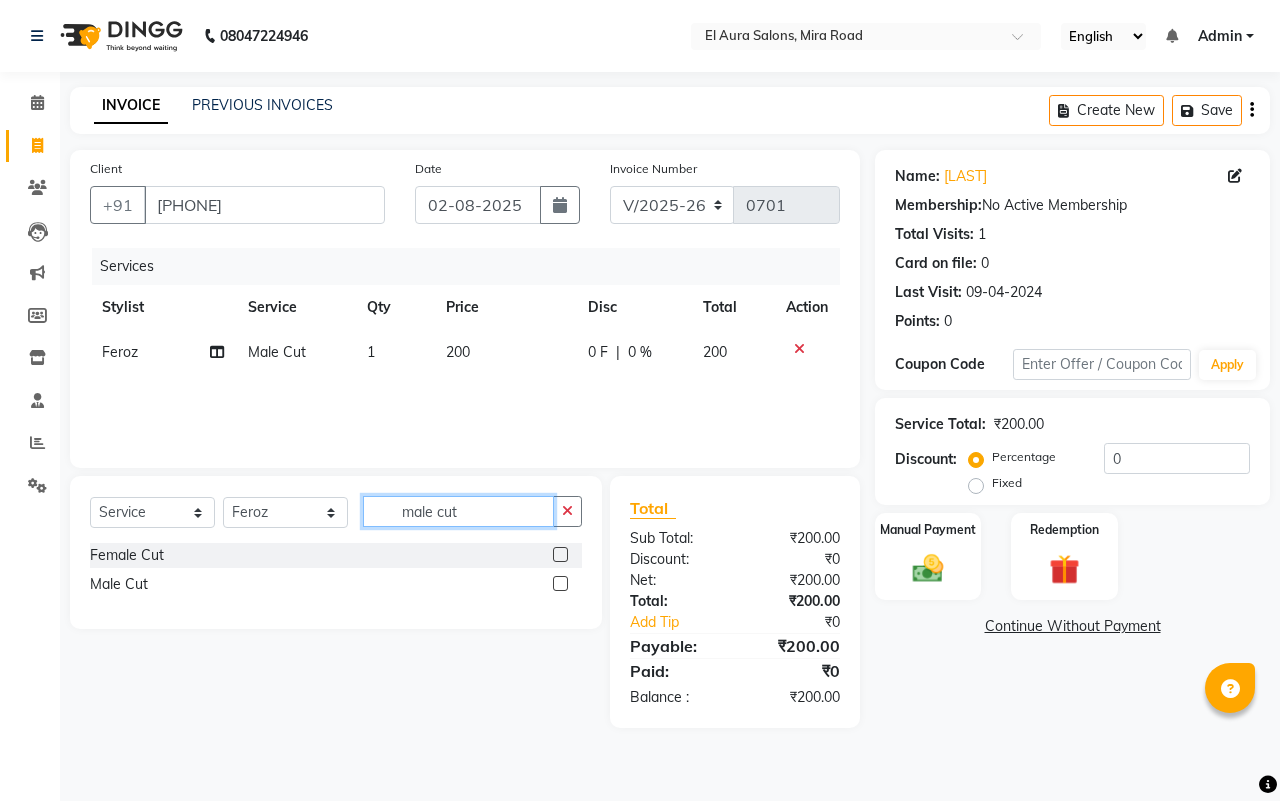 click on "male cut" 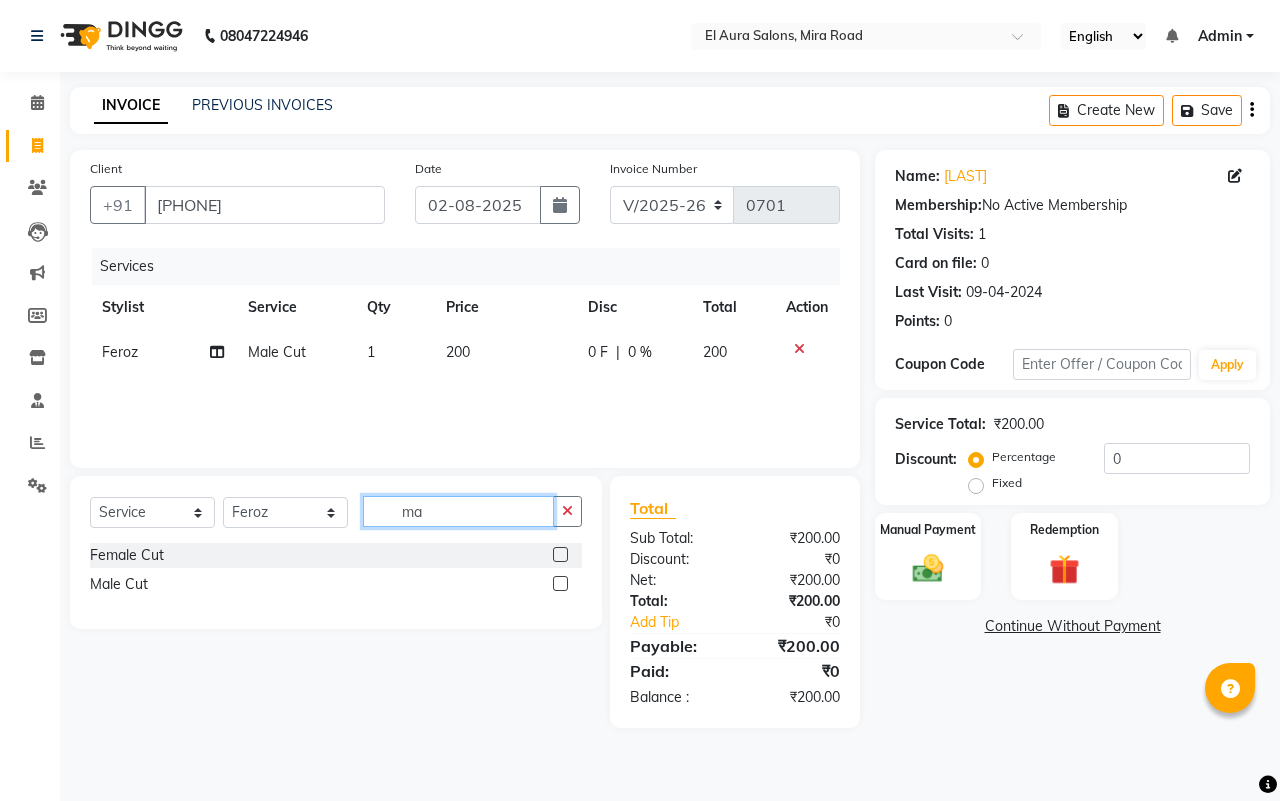 type on "m" 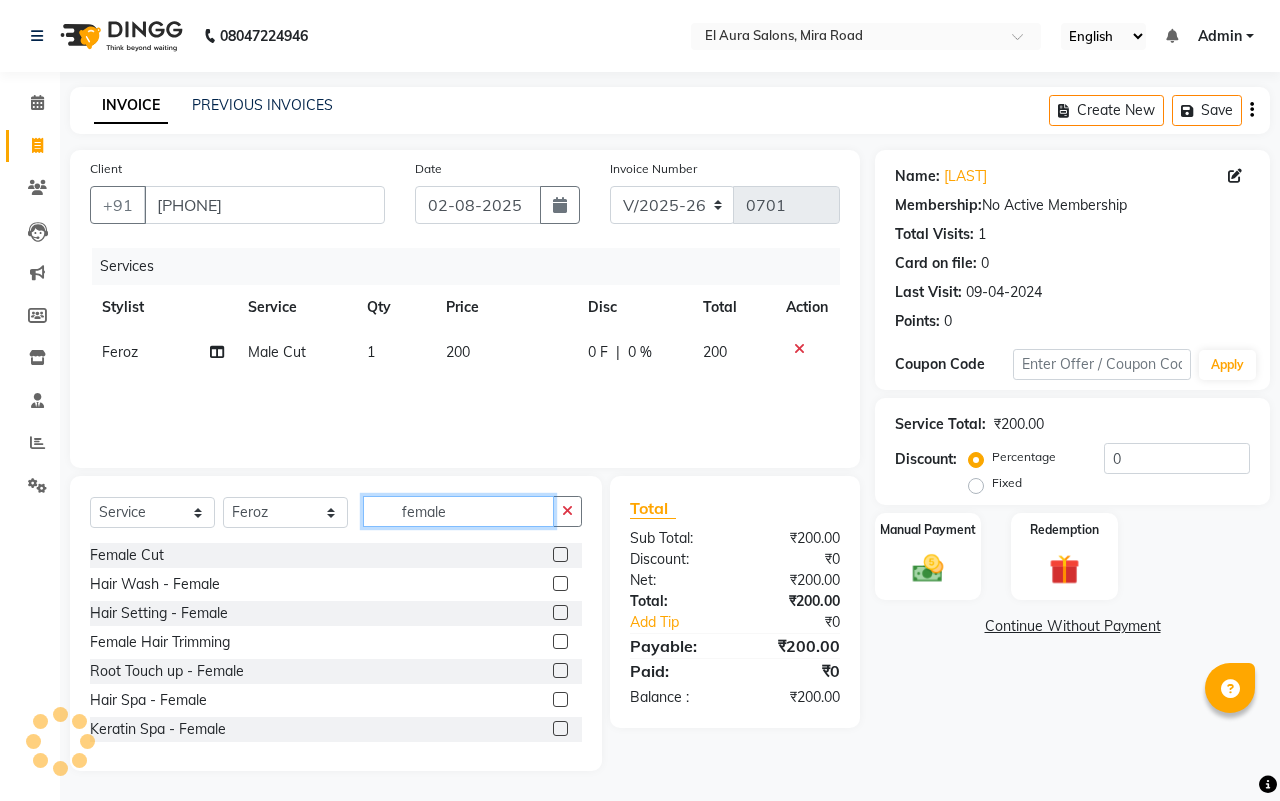 type on "female" 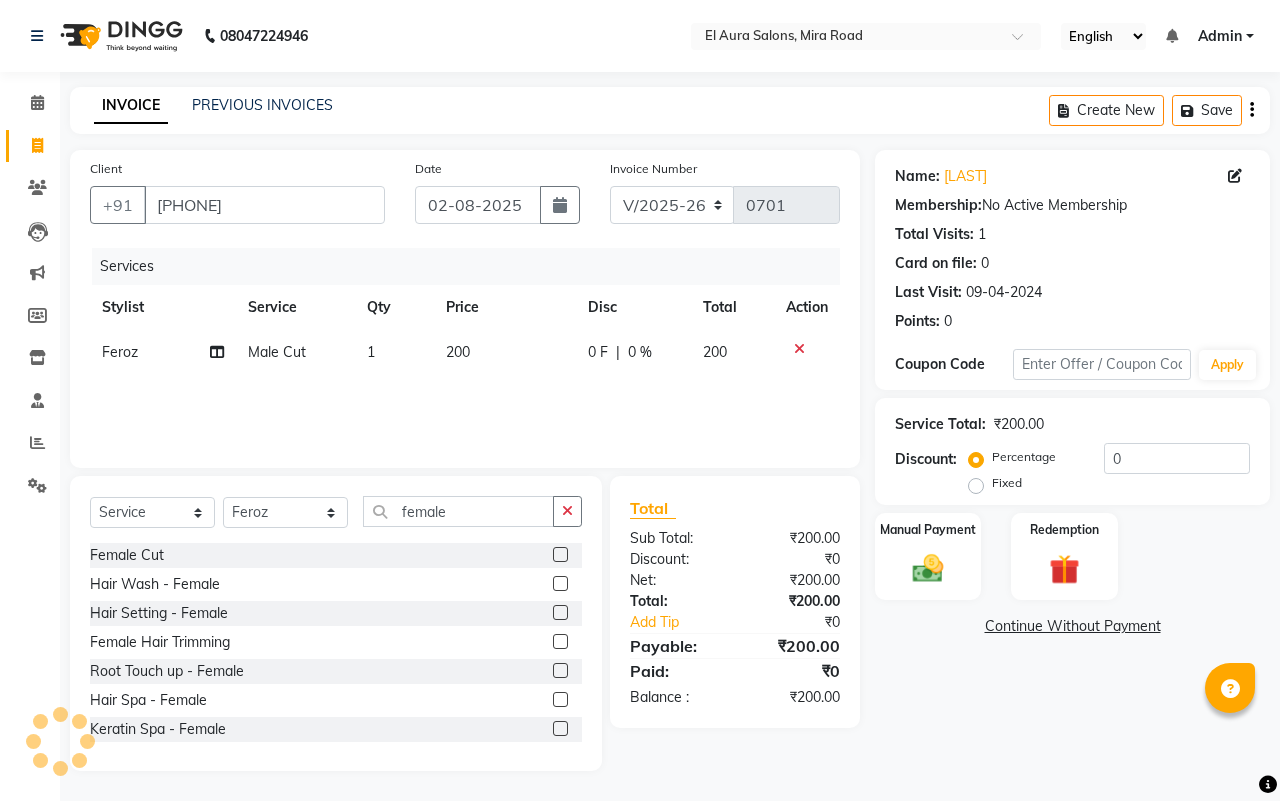 click 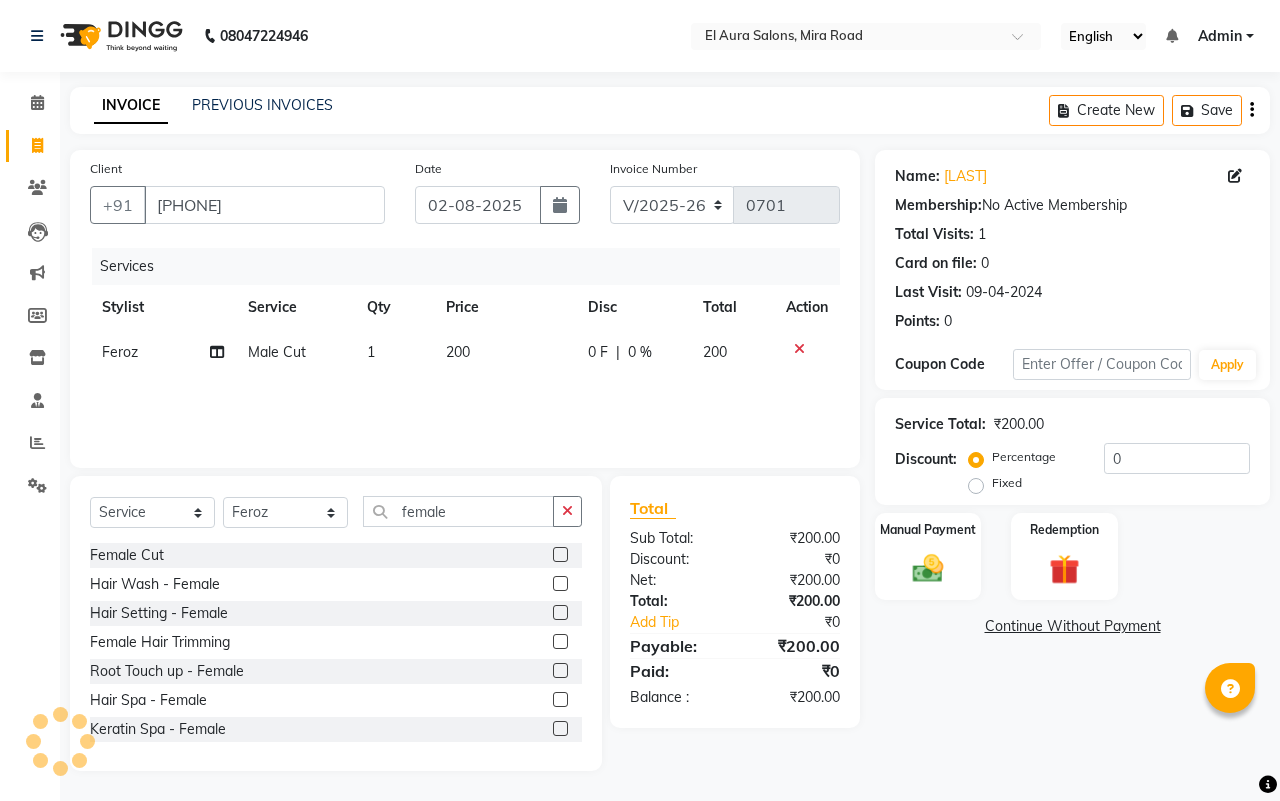 click at bounding box center [559, 584] 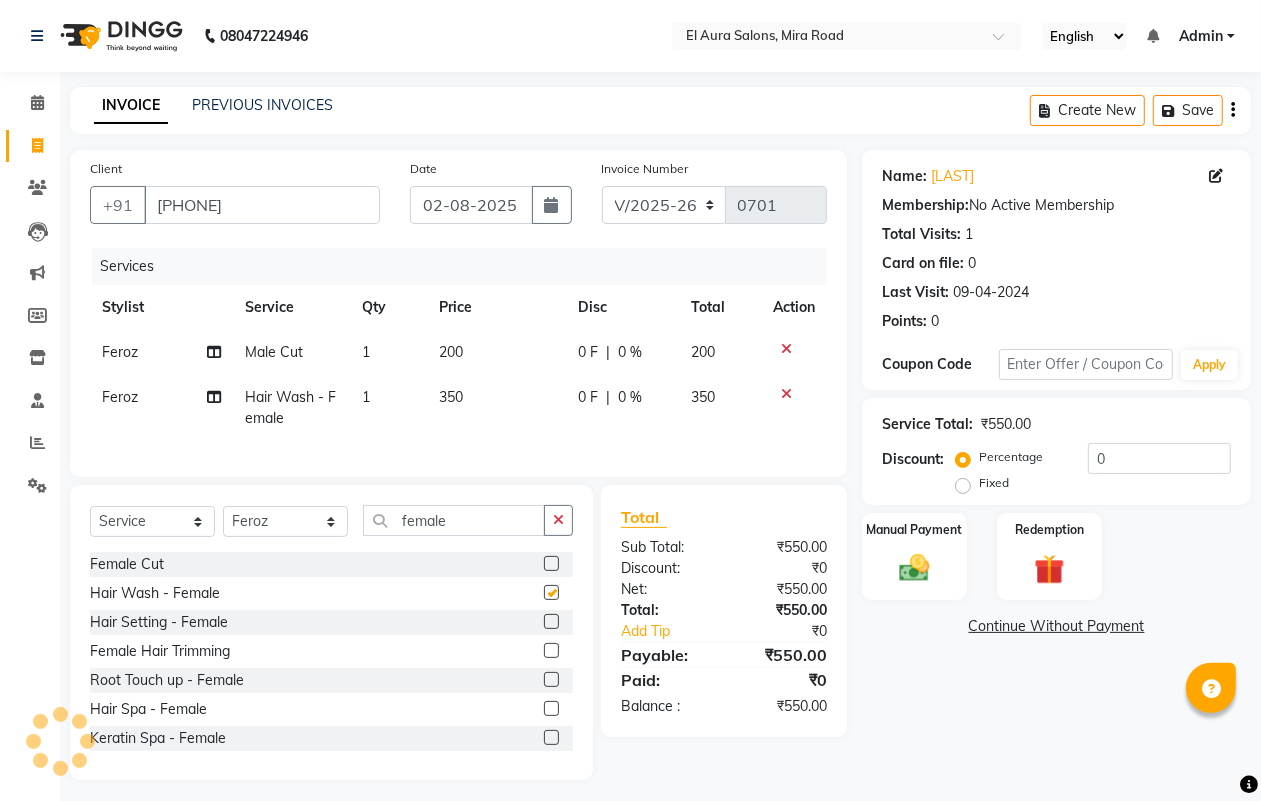 checkbox on "false" 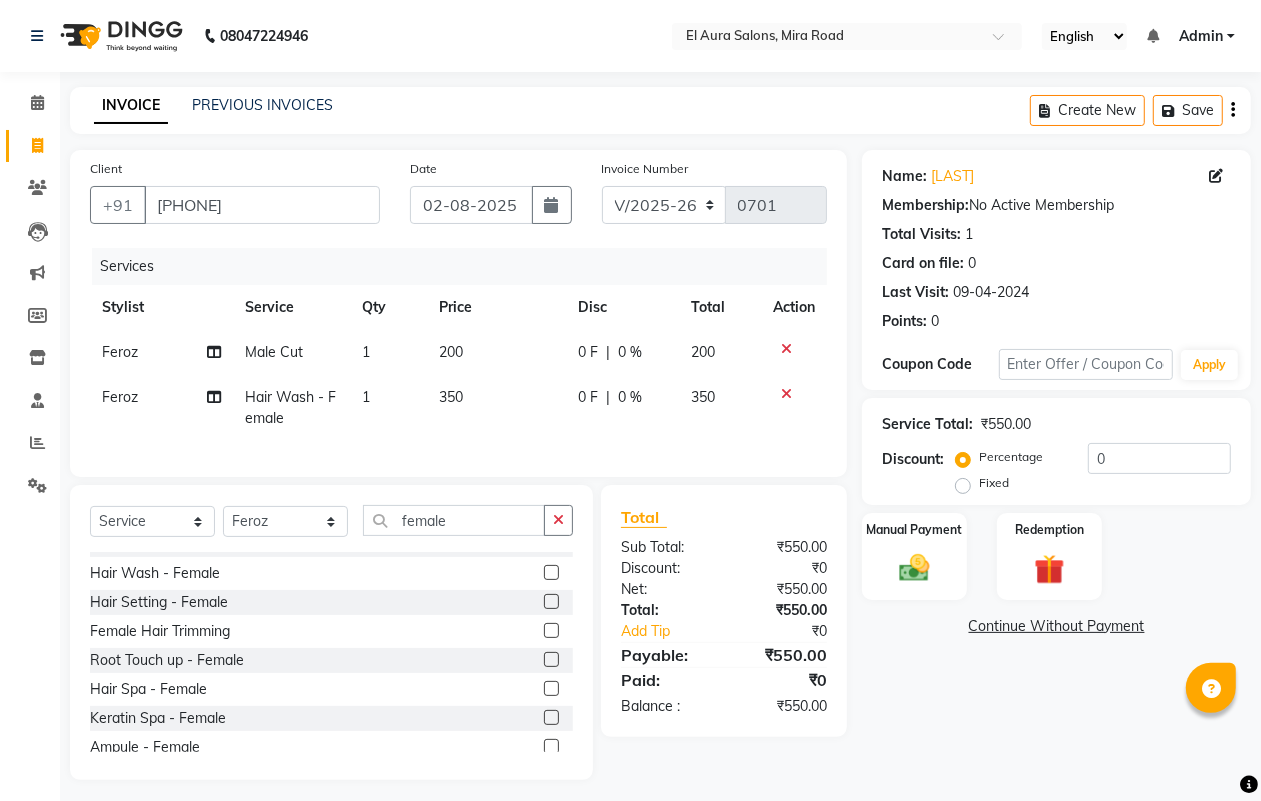 scroll, scrollTop: 31, scrollLeft: 0, axis: vertical 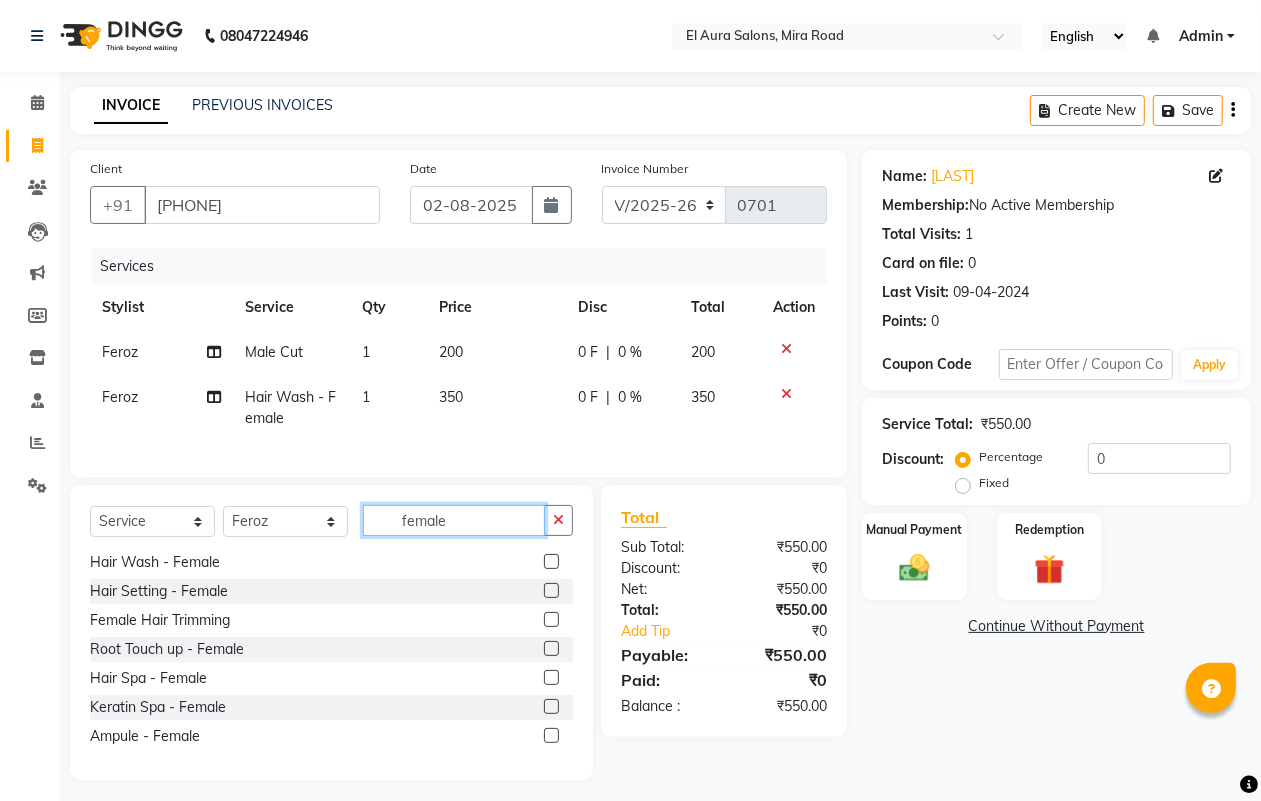 click on "female" 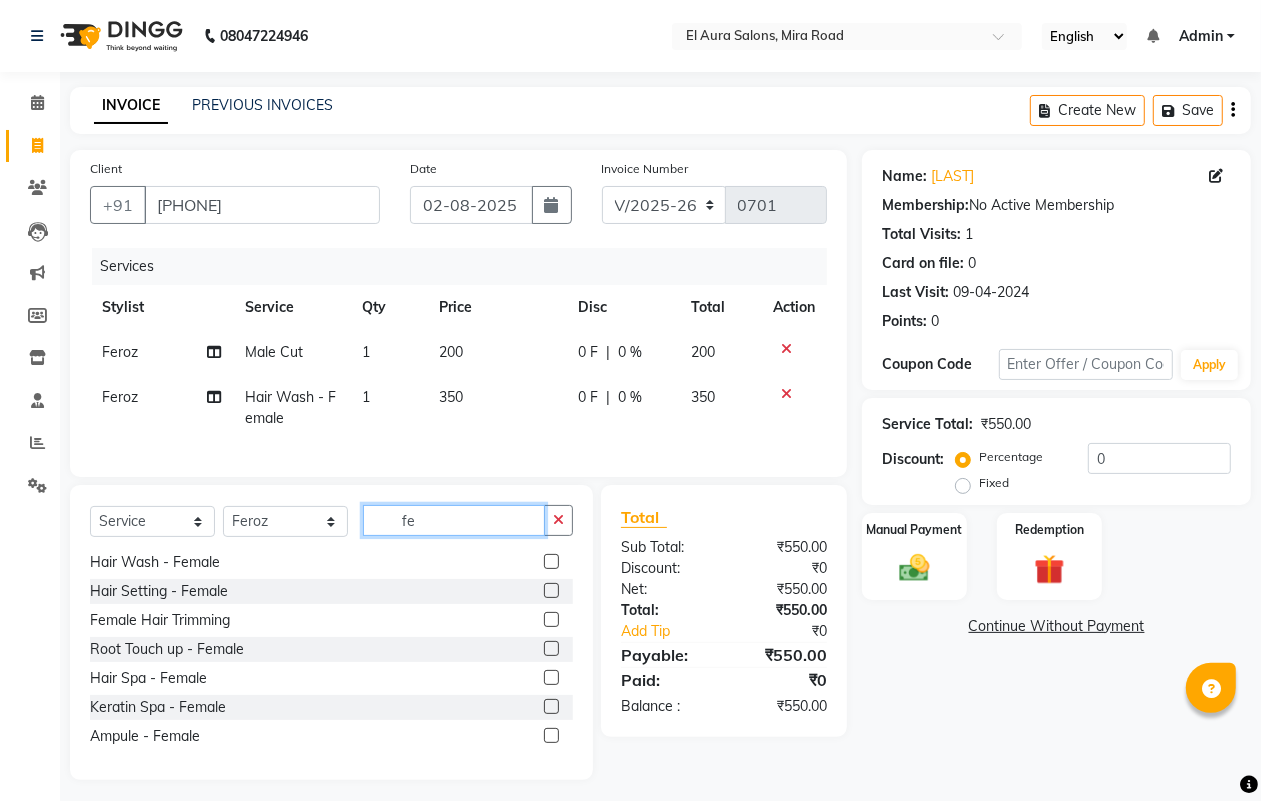 type on "f" 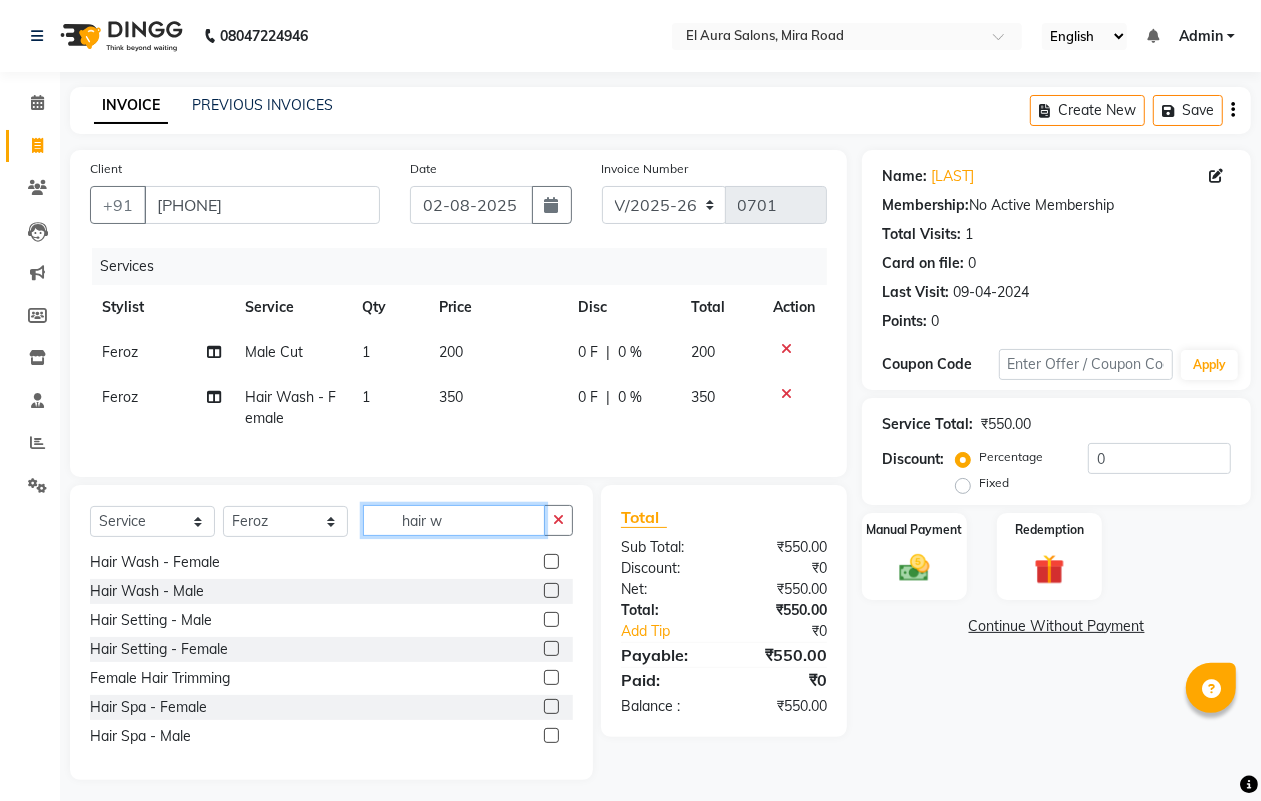 scroll, scrollTop: 0, scrollLeft: 0, axis: both 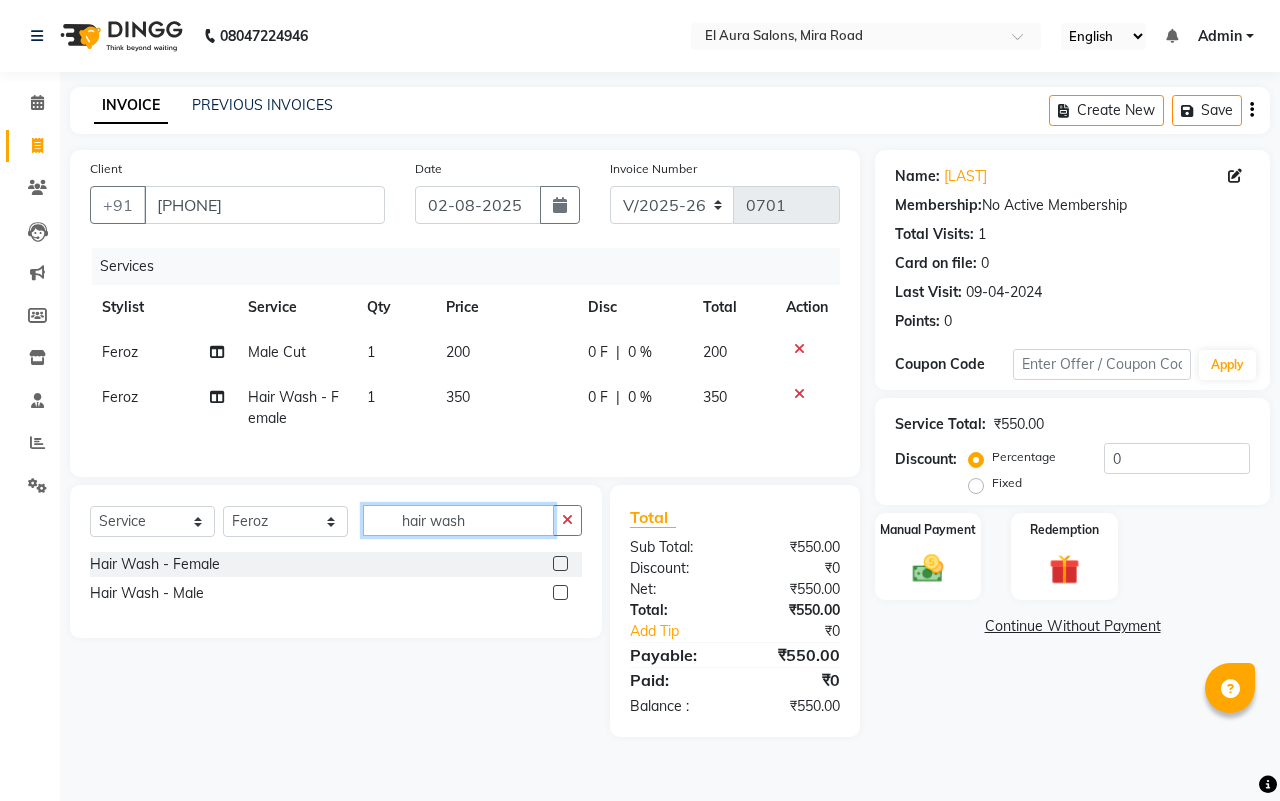 type on "hair wash" 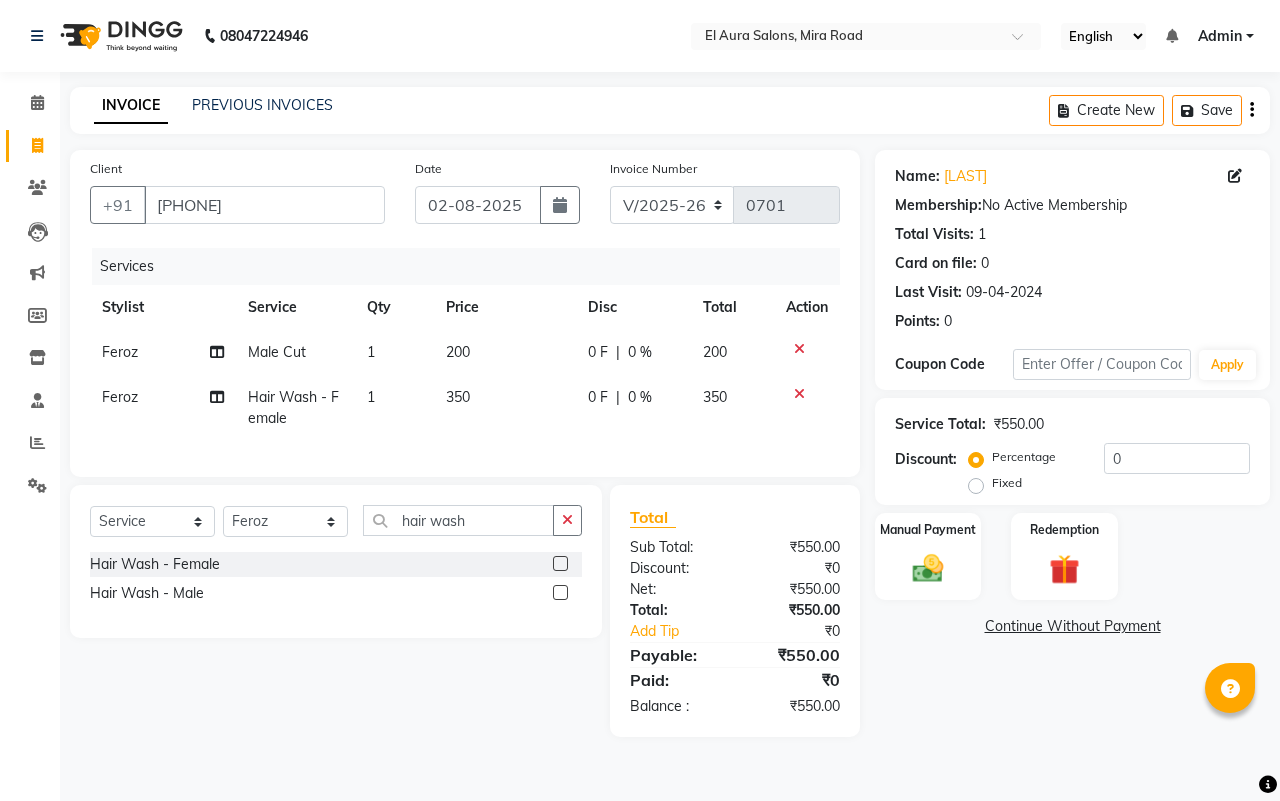click 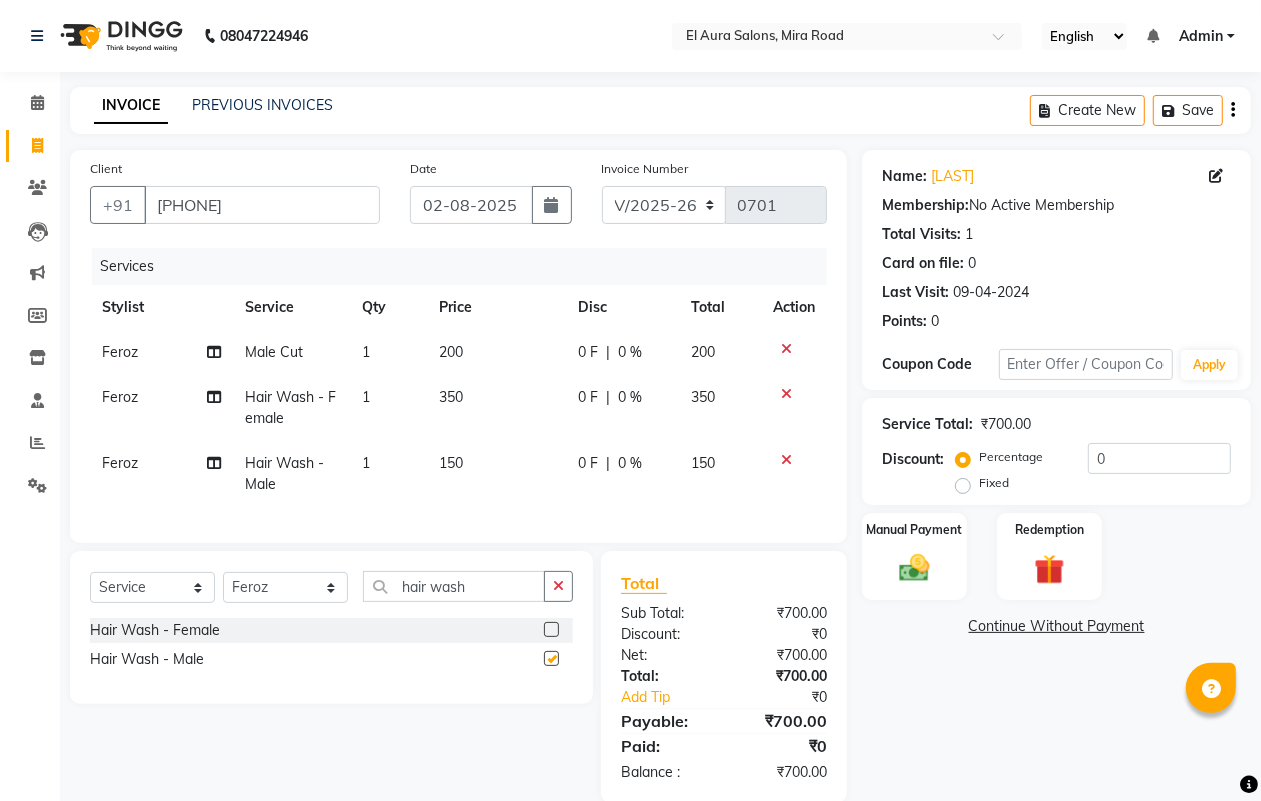 checkbox on "false" 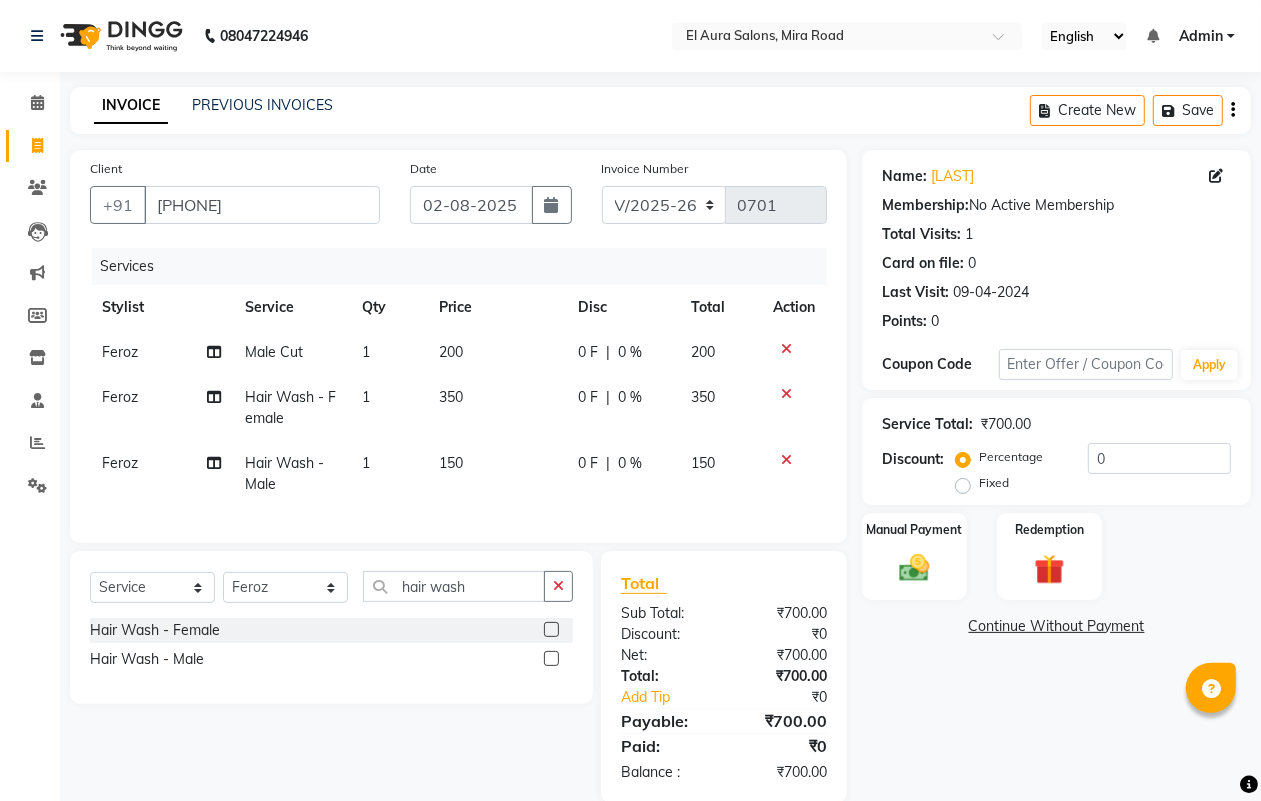 click 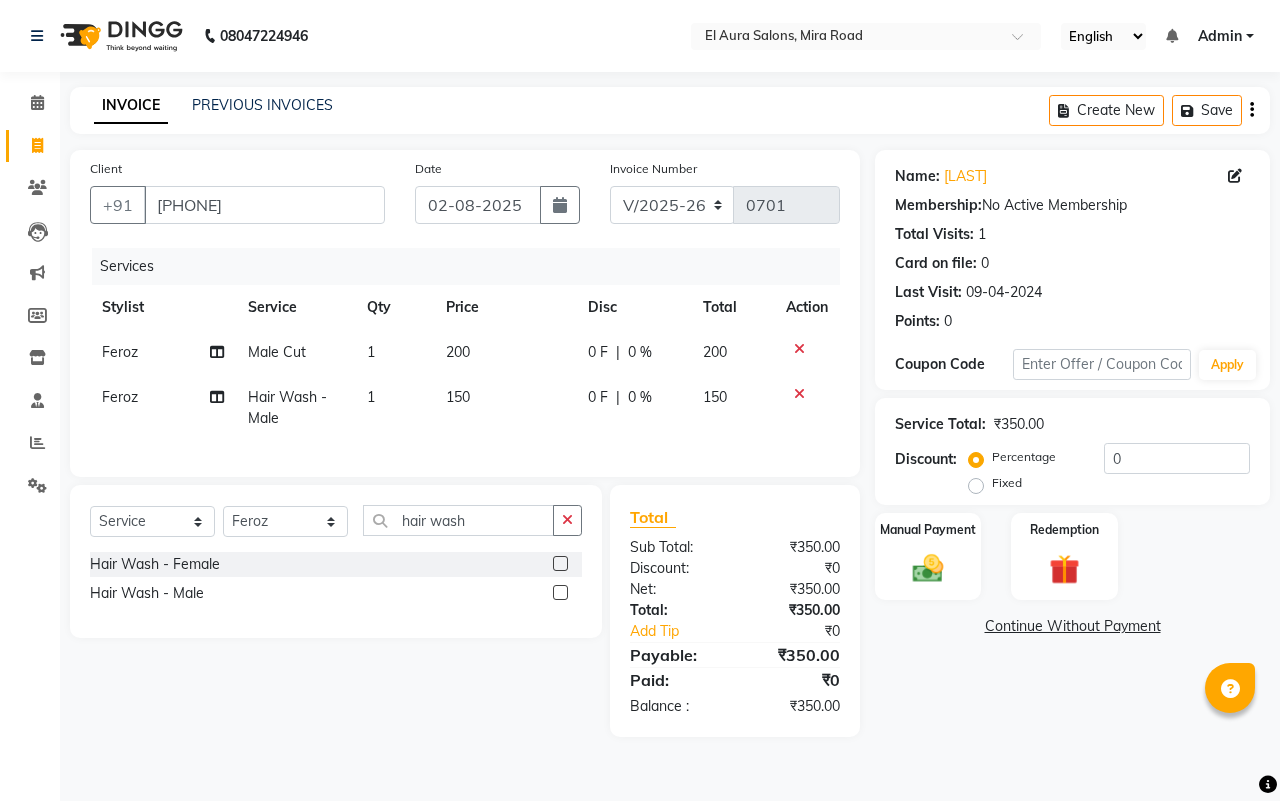 click on "200" 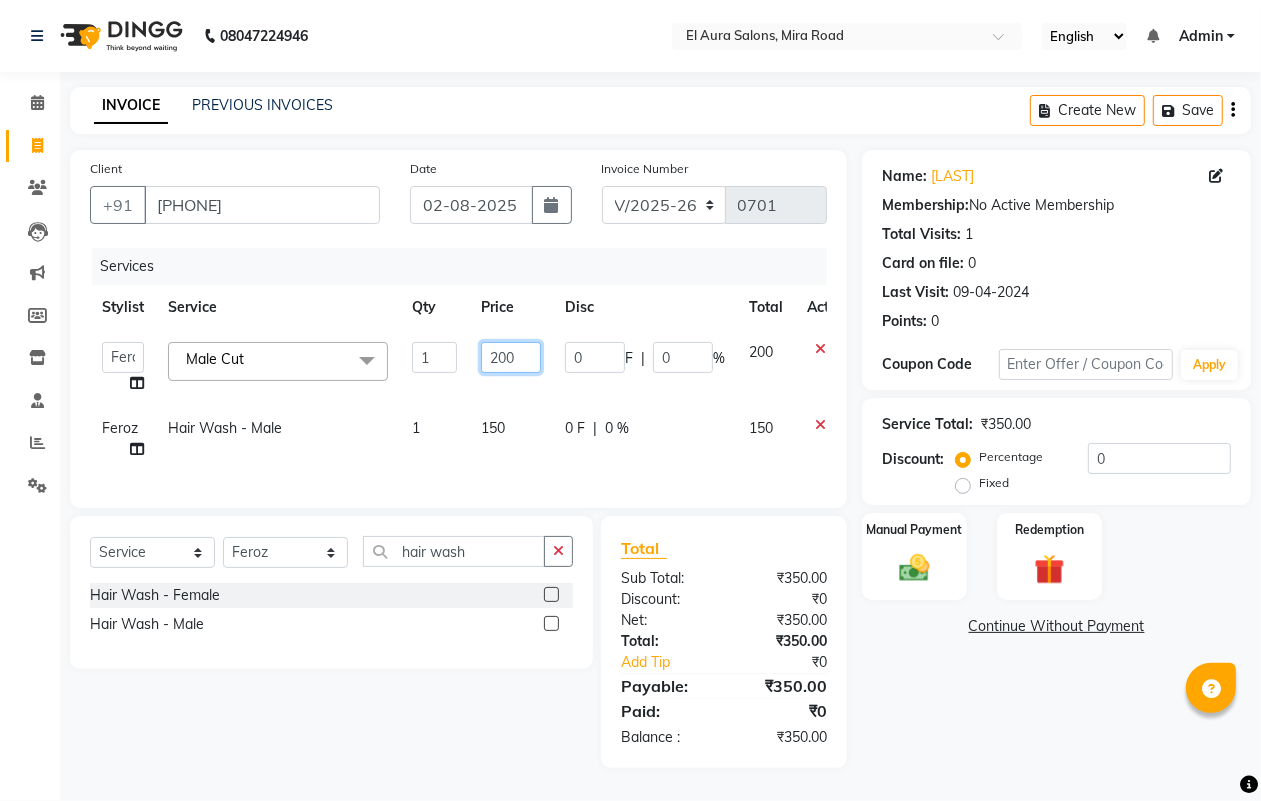 drag, startPoint x: 545, startPoint y: 362, endPoint x: 268, endPoint y: 372, distance: 277.18045 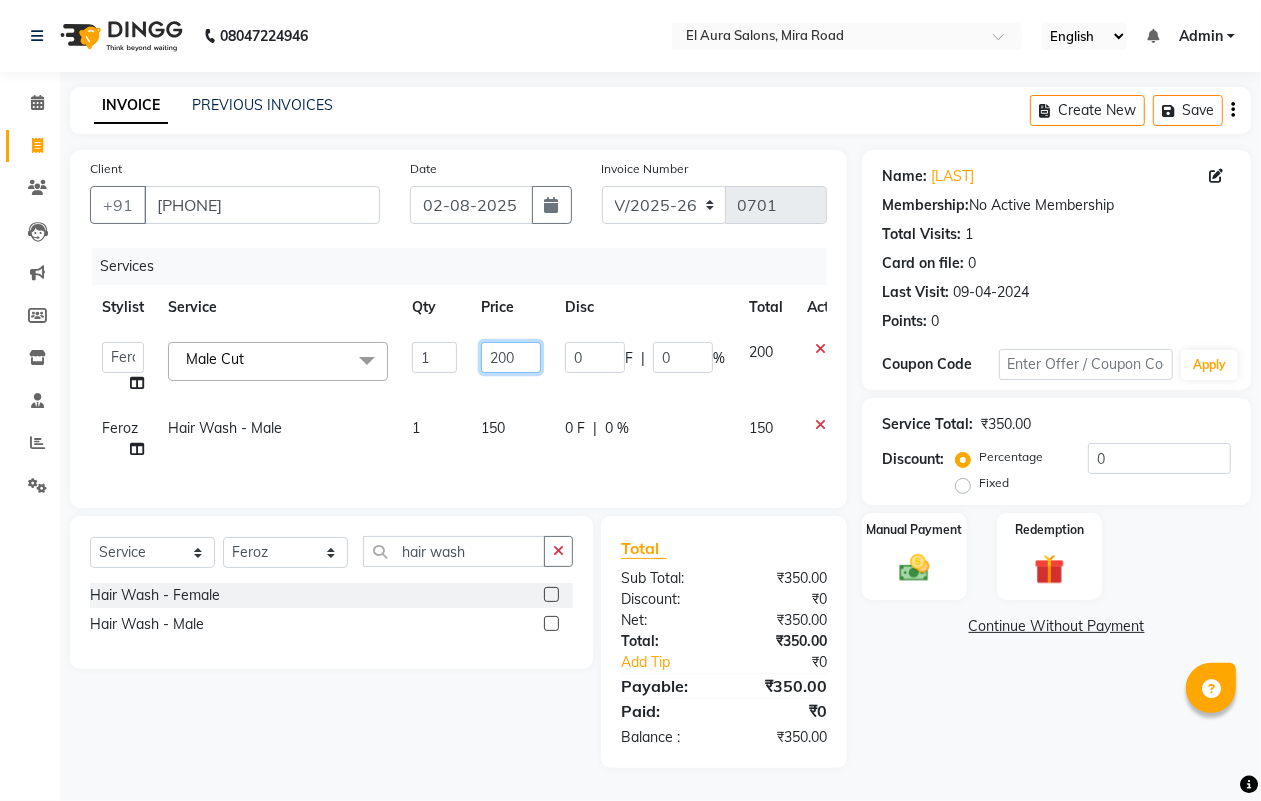 click on "Afsana   Arif Ali   Ekta Singh   Faisal Salmani   Feroz   mithun   Nazma Shaikh   Owais   Raj Lokhande   Rinjan   Rishi   Rohit Talreja   Ruchi Gaurav Singh   ruksar   sana   Sandhya Pawan Sonar   uvesh  Male Cut&nbsp;x Female Cut Blow Dryer Haircut & Finish Children (under 10) Hair Wash - Female Keratin wash Male Cut Beard Triming Shaving Childdren Cut Styling Shave Hair Wash - Male Hair Setting - Male Head Massage Hair Setting - Female Female Hair Trimming Male Package Smoothening Keratin KeraSmooth WellaPlex Tanino Biotin Nanoplastia Botox Root Touch up - Female Root Touch up - Male Beard Color Global Color Highlights Highlights - Loreal Single Streak Creative Color Color Change Highlights Half Head Pre-Lightning Balayage Hair Spa - Female Keratin Spa - Female Ampule - Female Hair Spa - Male Treatment/ Ritual - Male Ampule - Male Full Arms (C ) Full Arms (D) Full Legs(C ) Full Legs  (D) Underarms(C ) Underarms(D ) Front Body / Back Body(C ) Front Body / back Body (D ) Full Arms+Full legs+ Unerarms(C) Ear Wax" 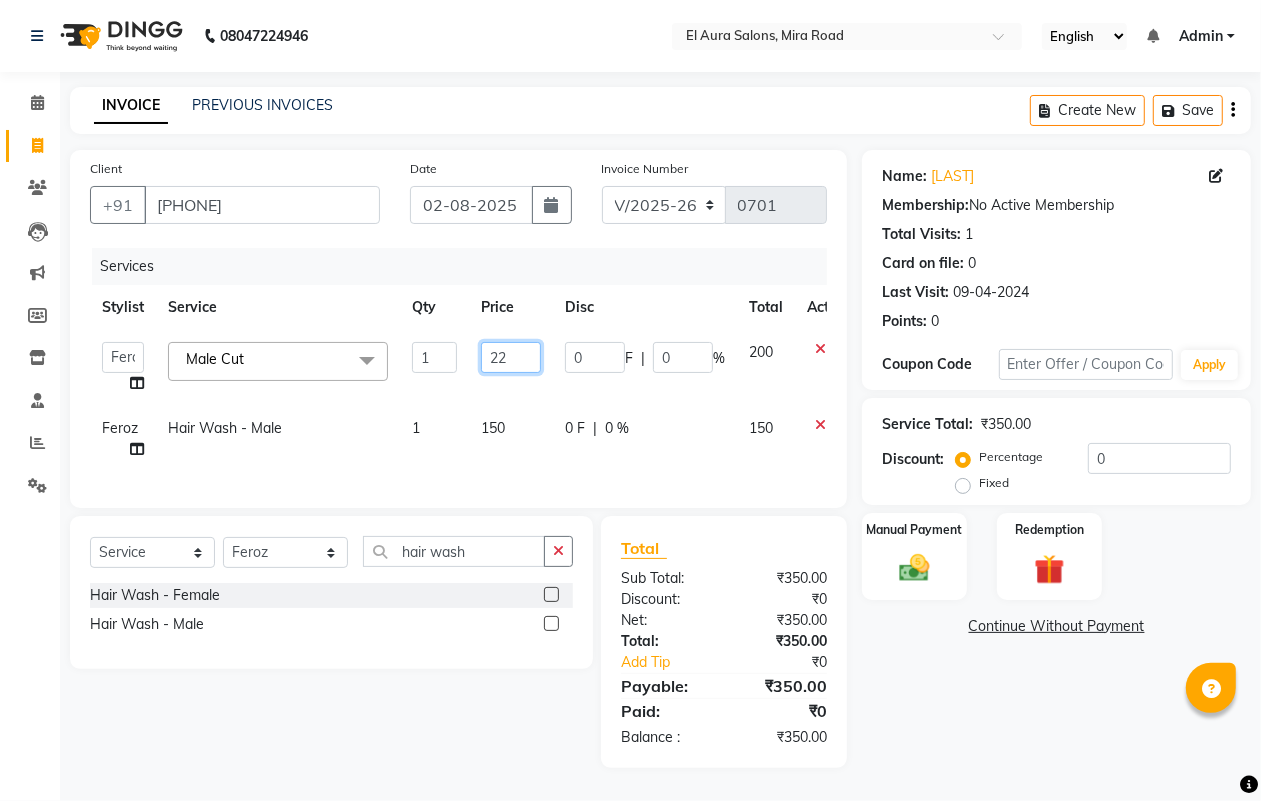 type on "220" 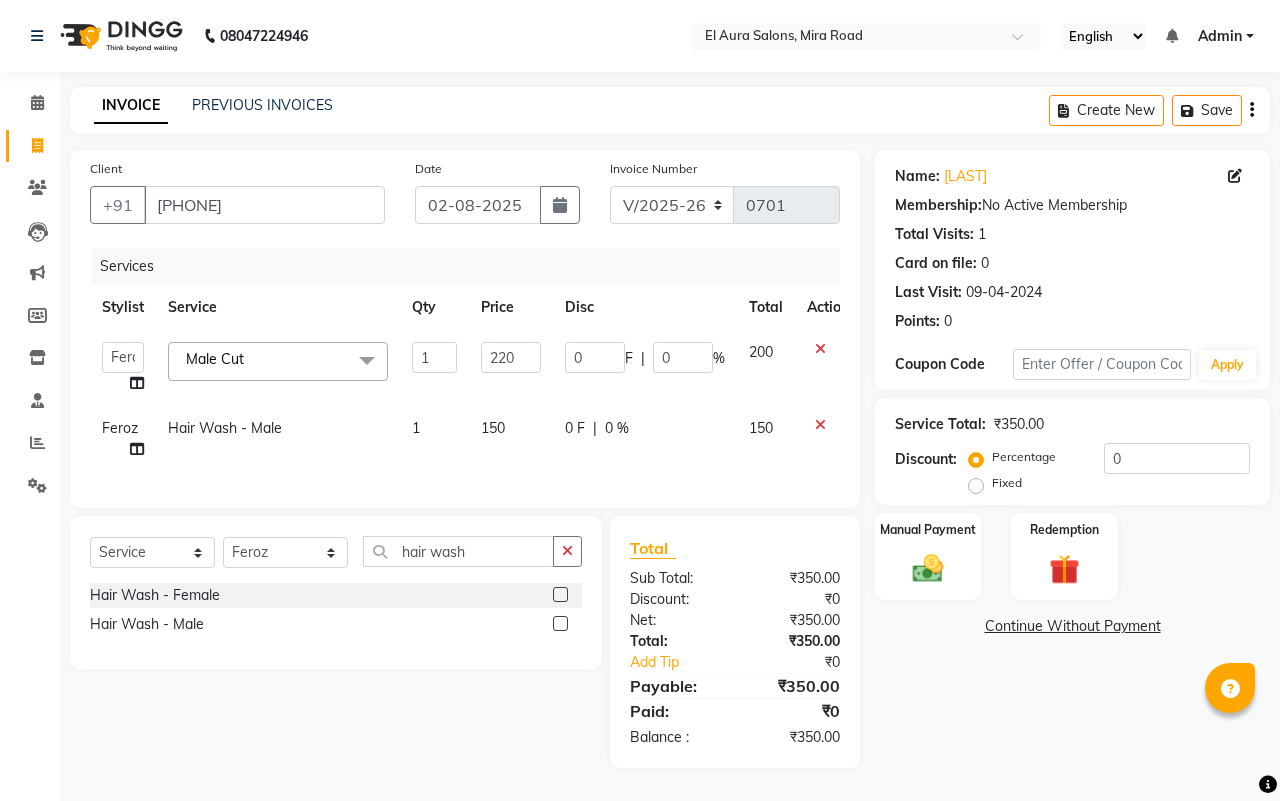 drag, startPoint x: 267, startPoint y: 318, endPoint x: 256, endPoint y: 317, distance: 11.045361 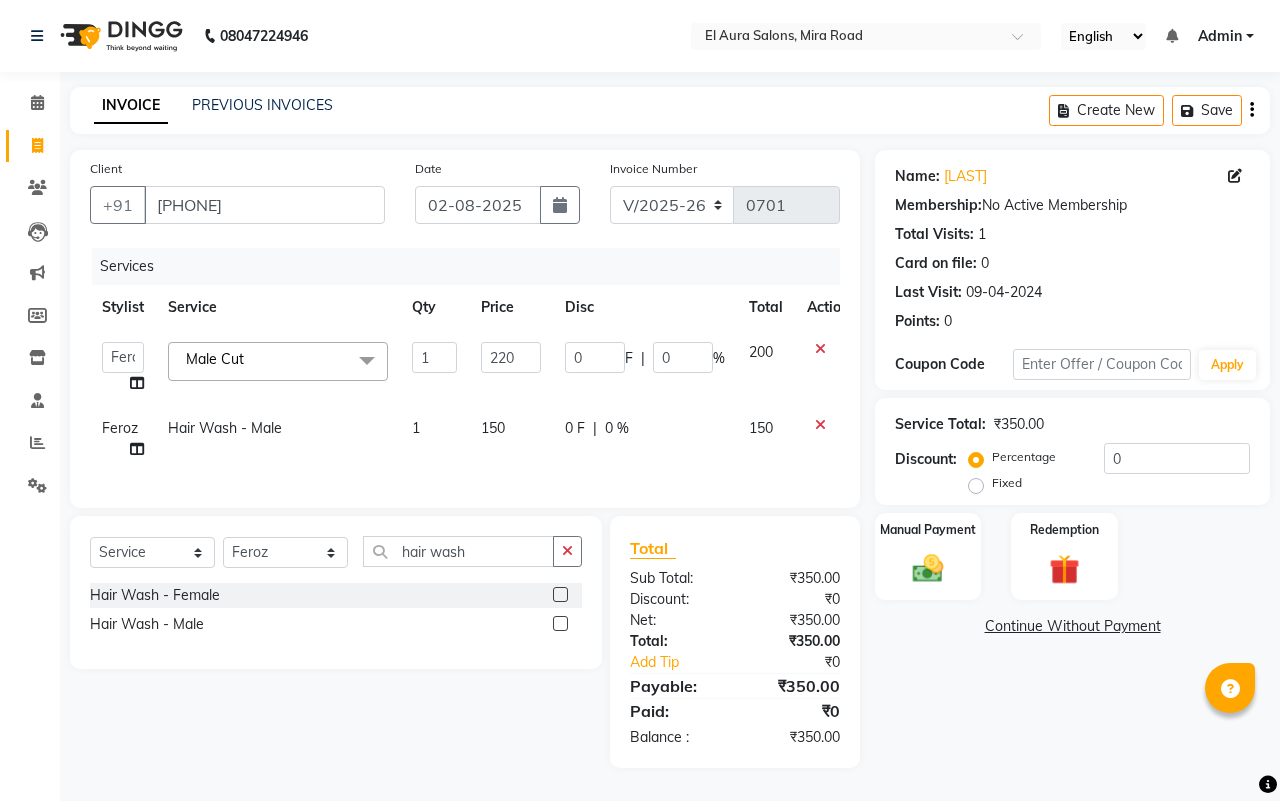 click on "Service" 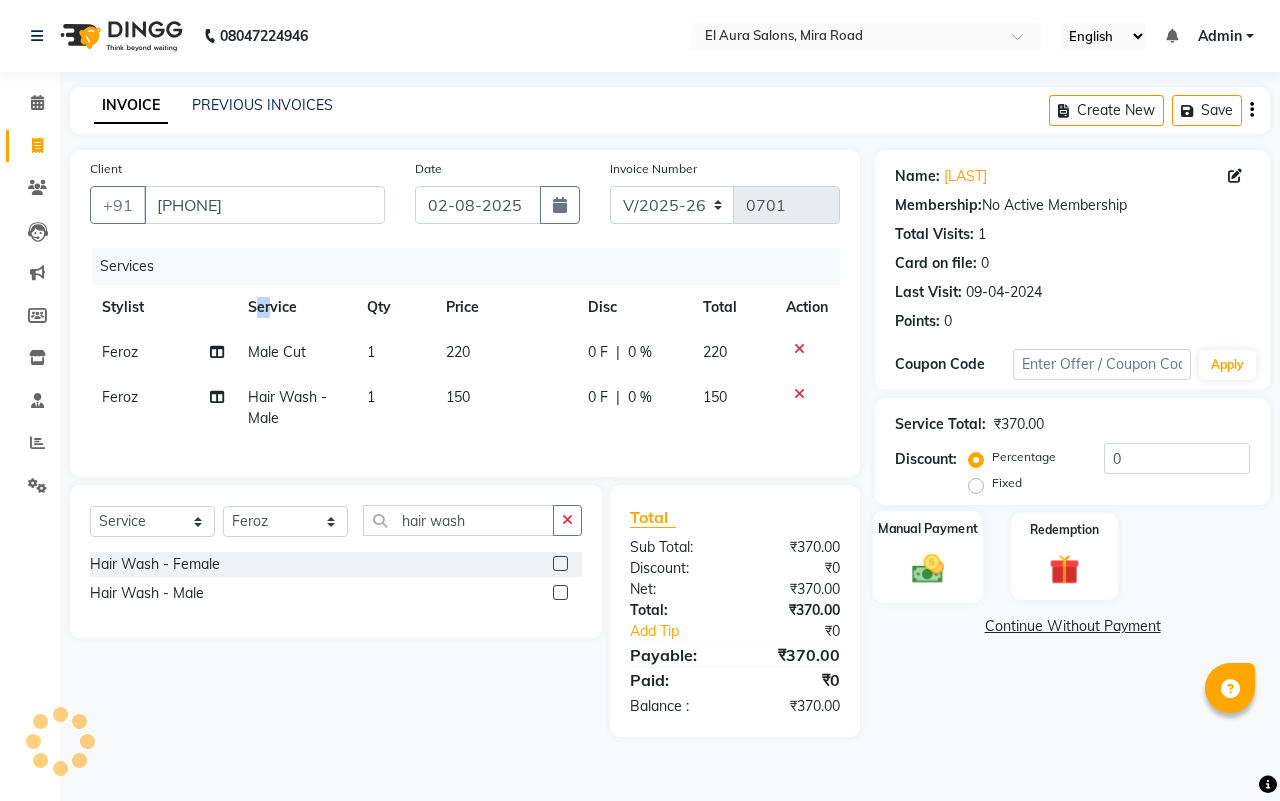 click 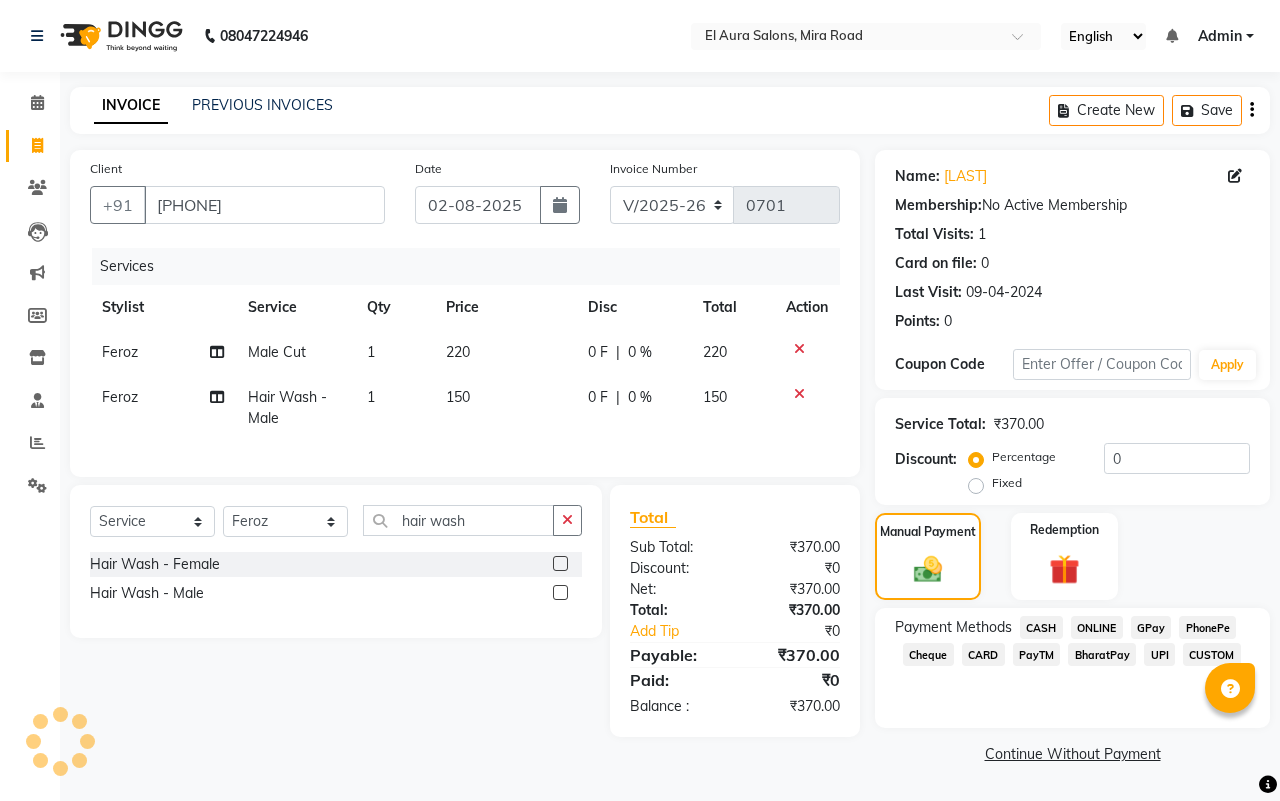 click on "CASH" 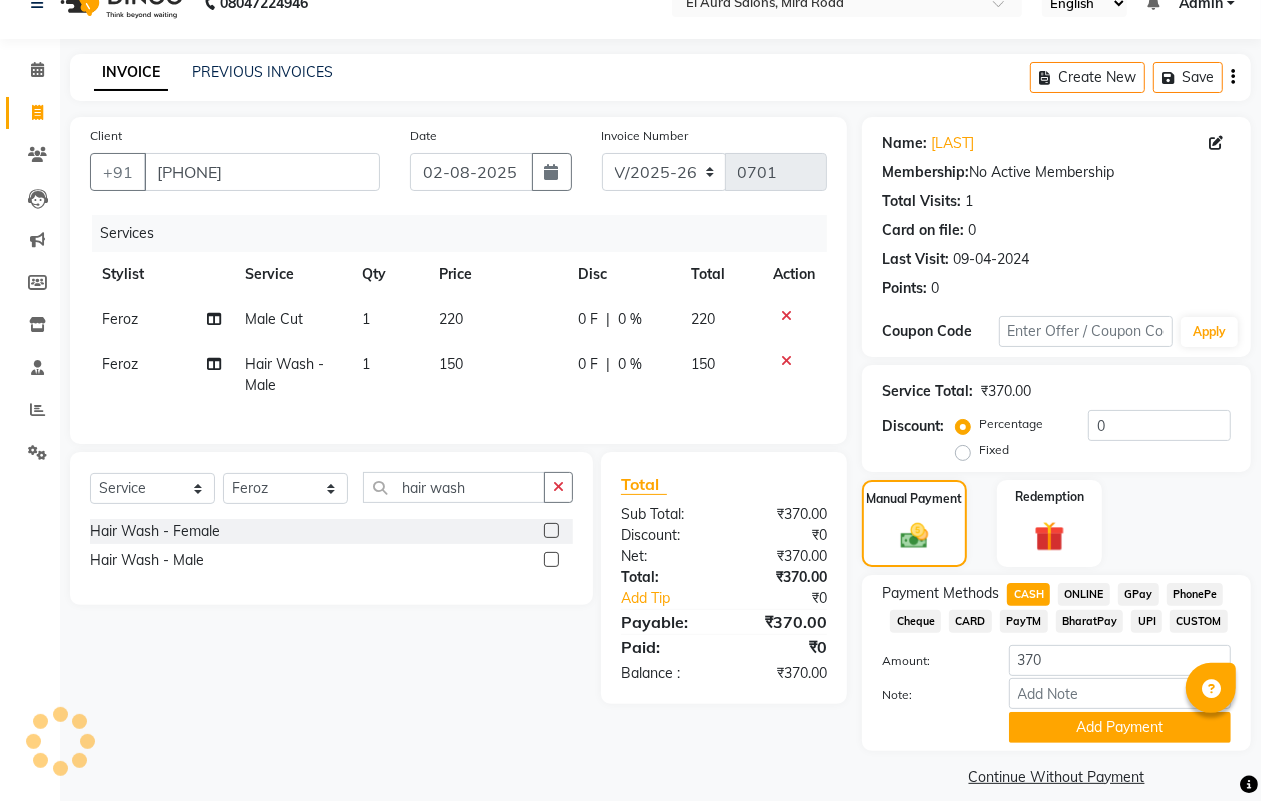 scroll, scrollTop: 52, scrollLeft: 0, axis: vertical 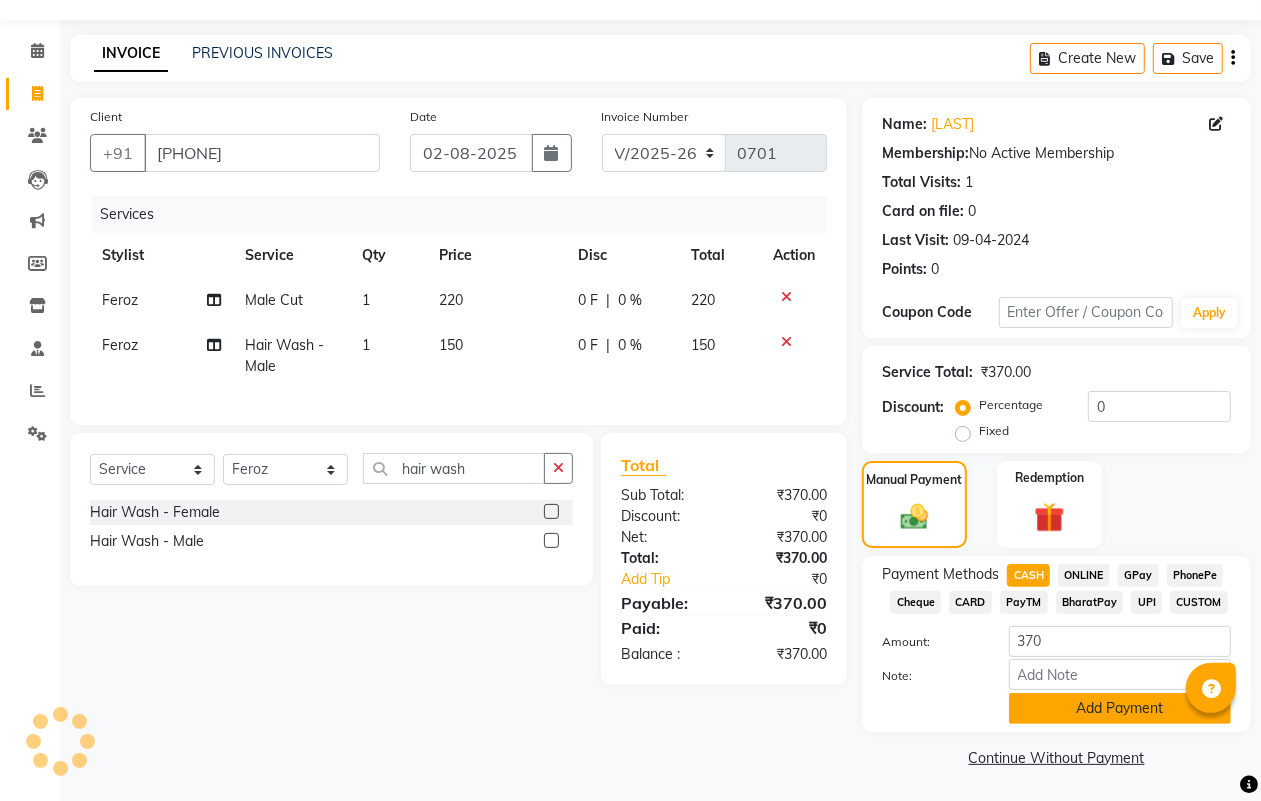 click on "Add Payment" 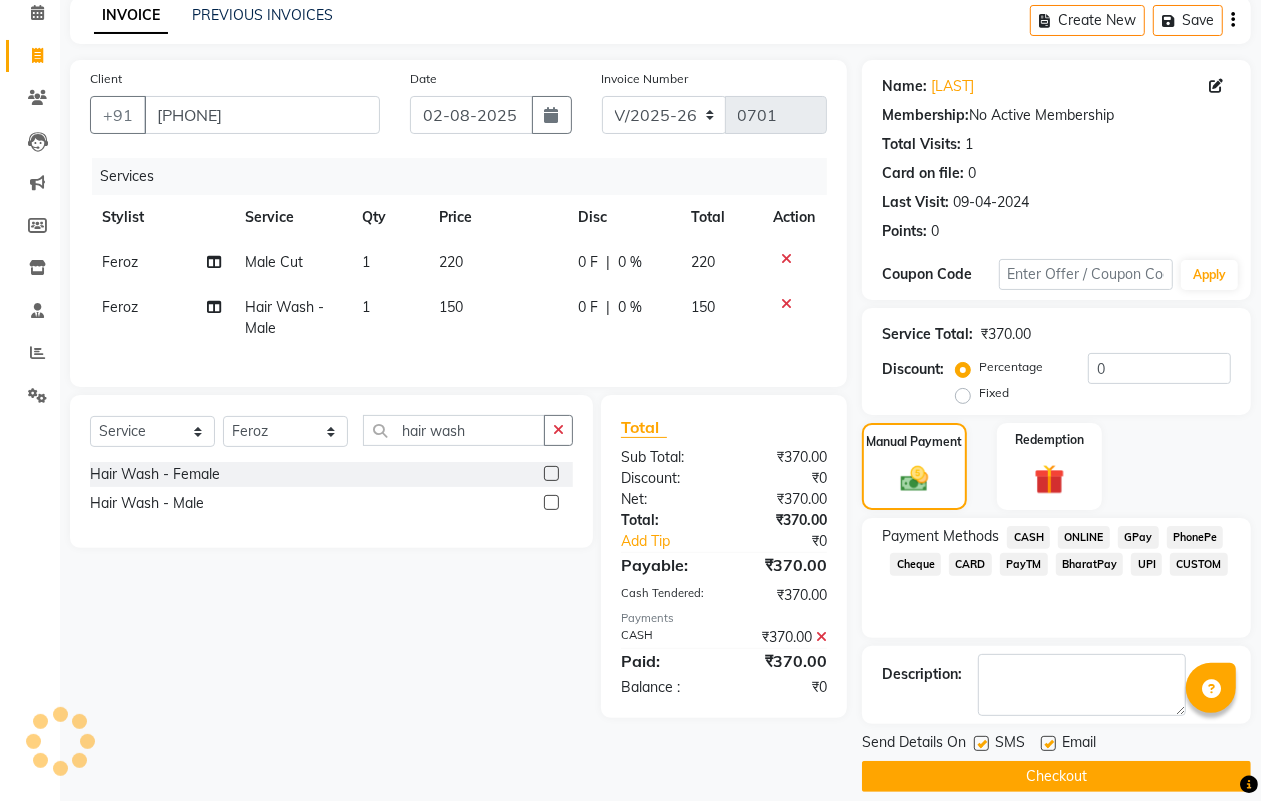 scroll, scrollTop: 111, scrollLeft: 0, axis: vertical 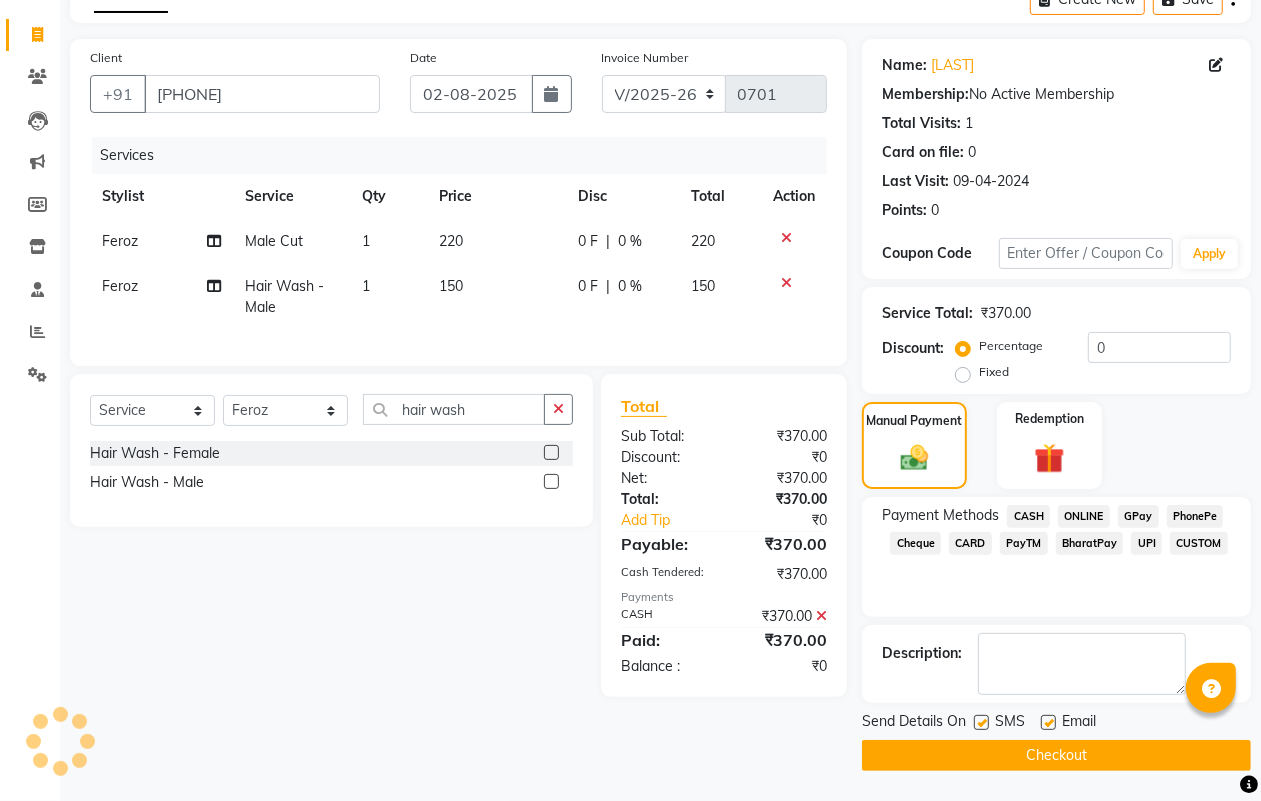 click on "SMS" 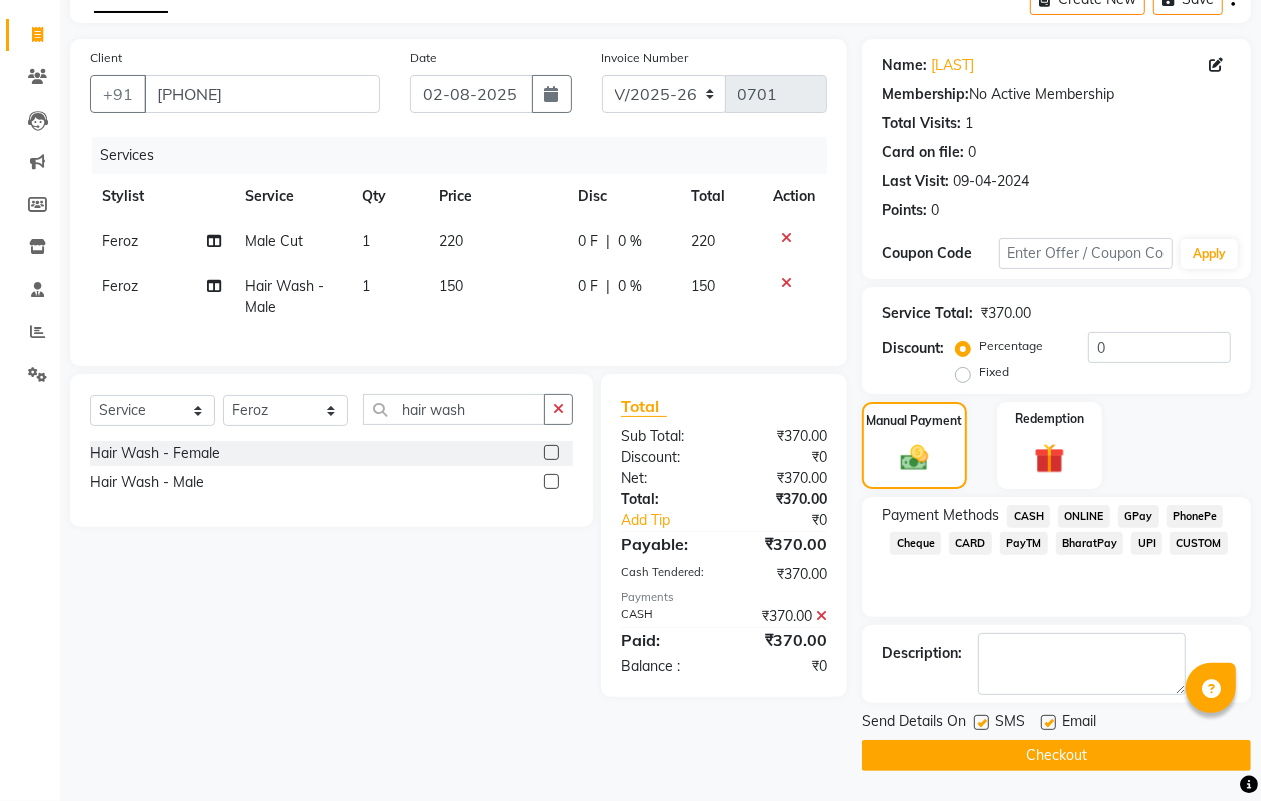 click 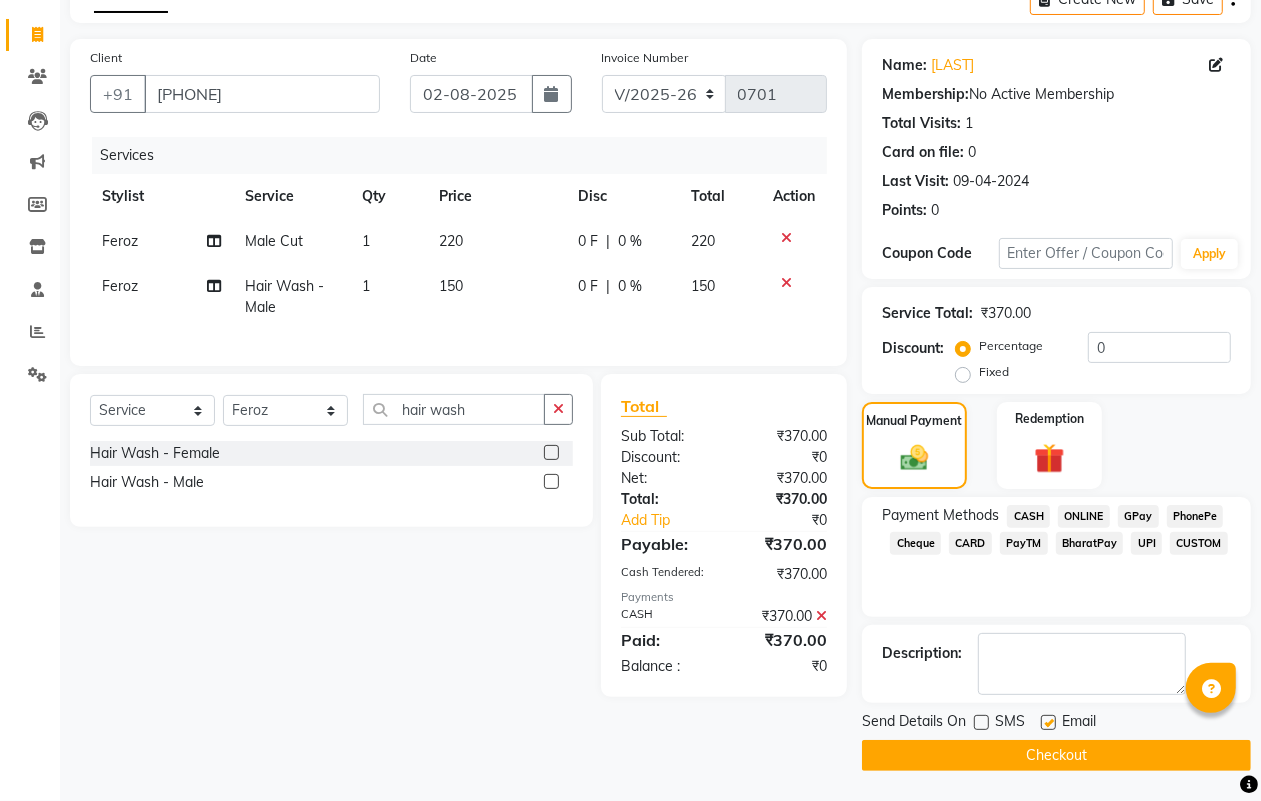 click on "Checkout" 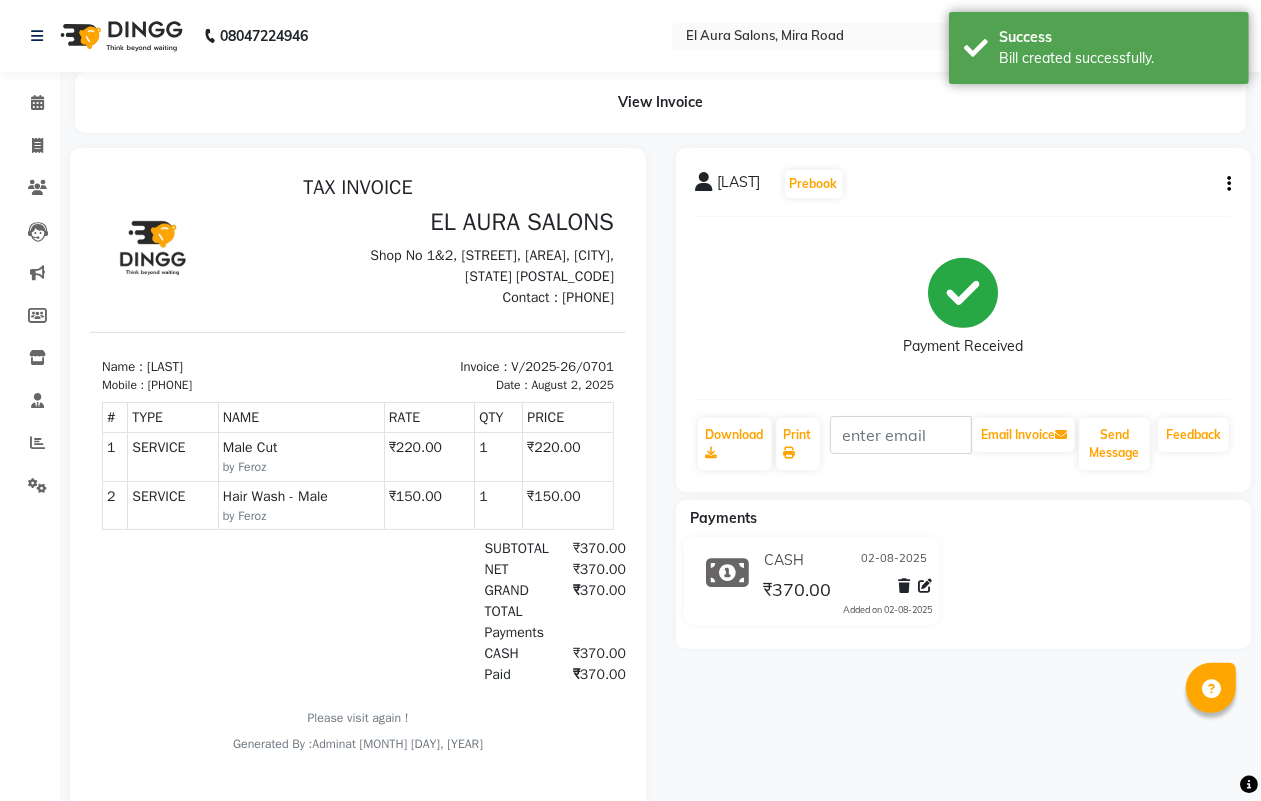 scroll, scrollTop: 0, scrollLeft: 0, axis: both 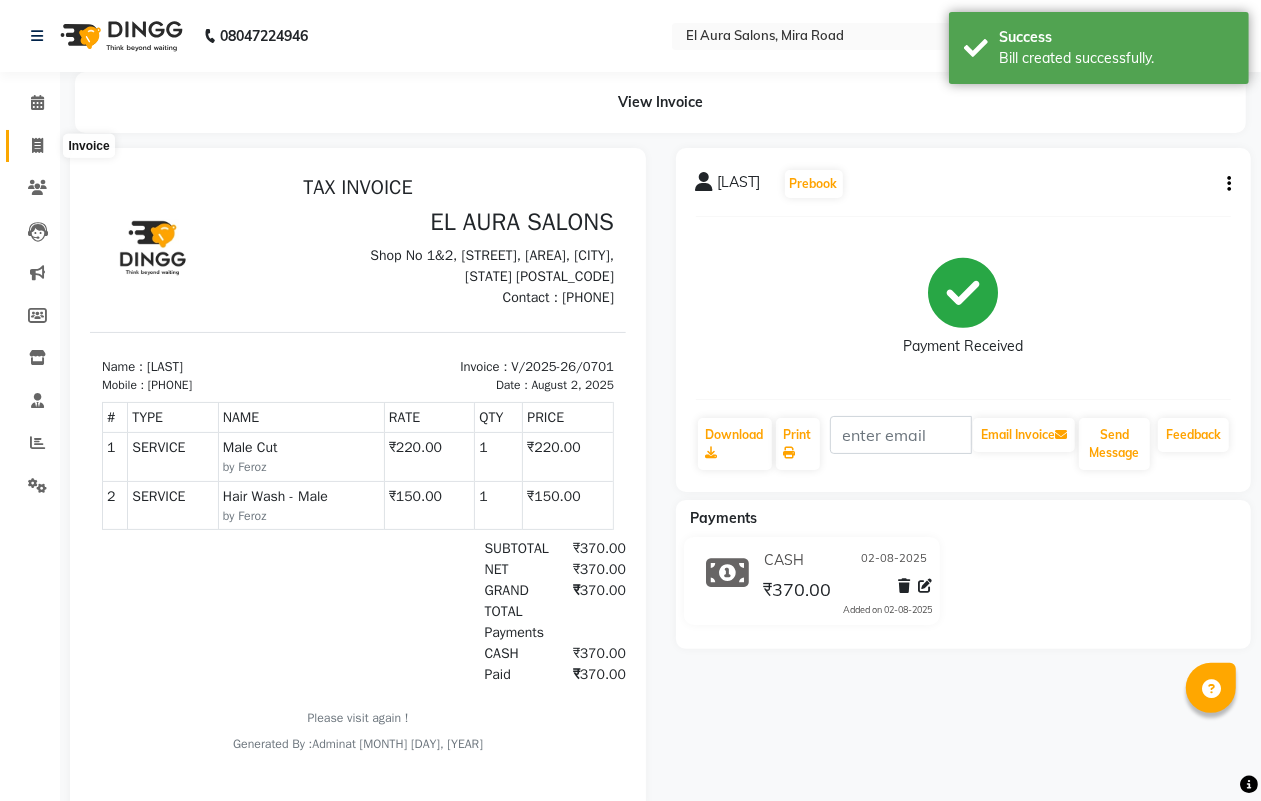 click 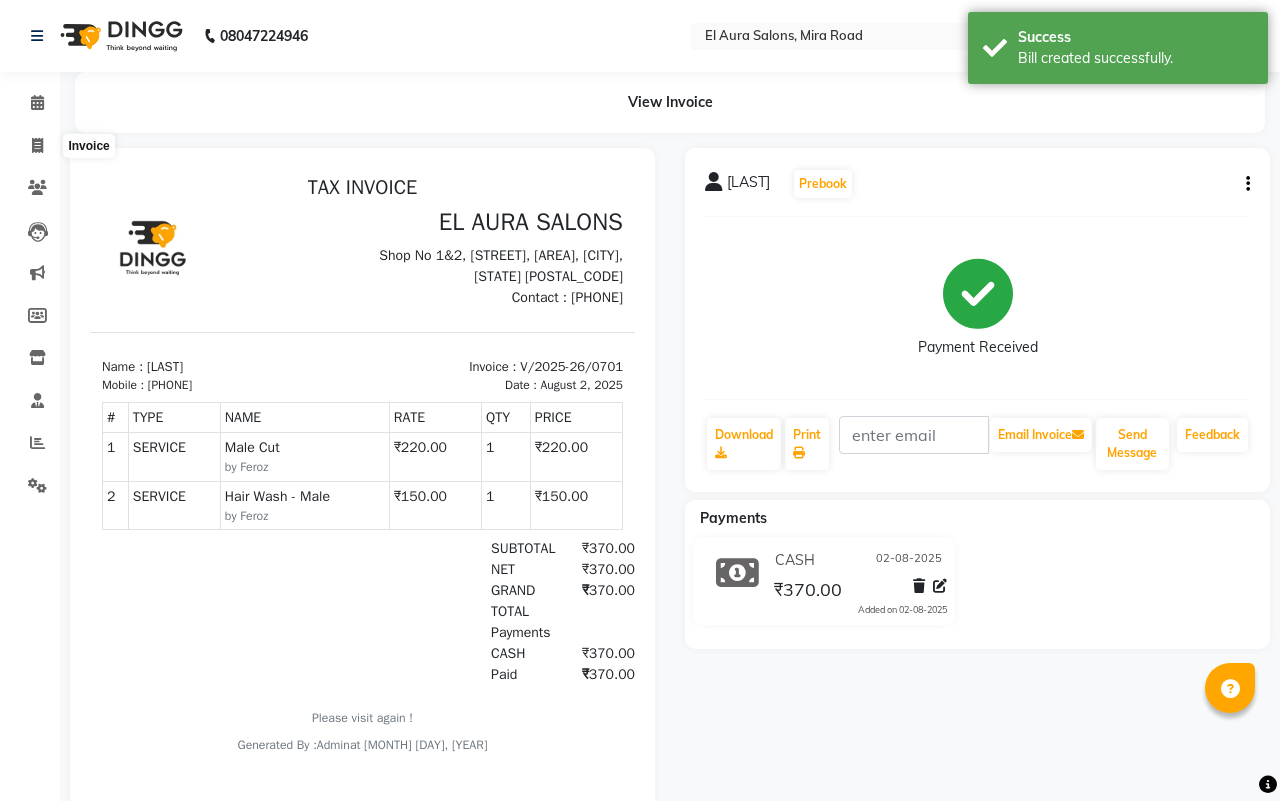 select on "94" 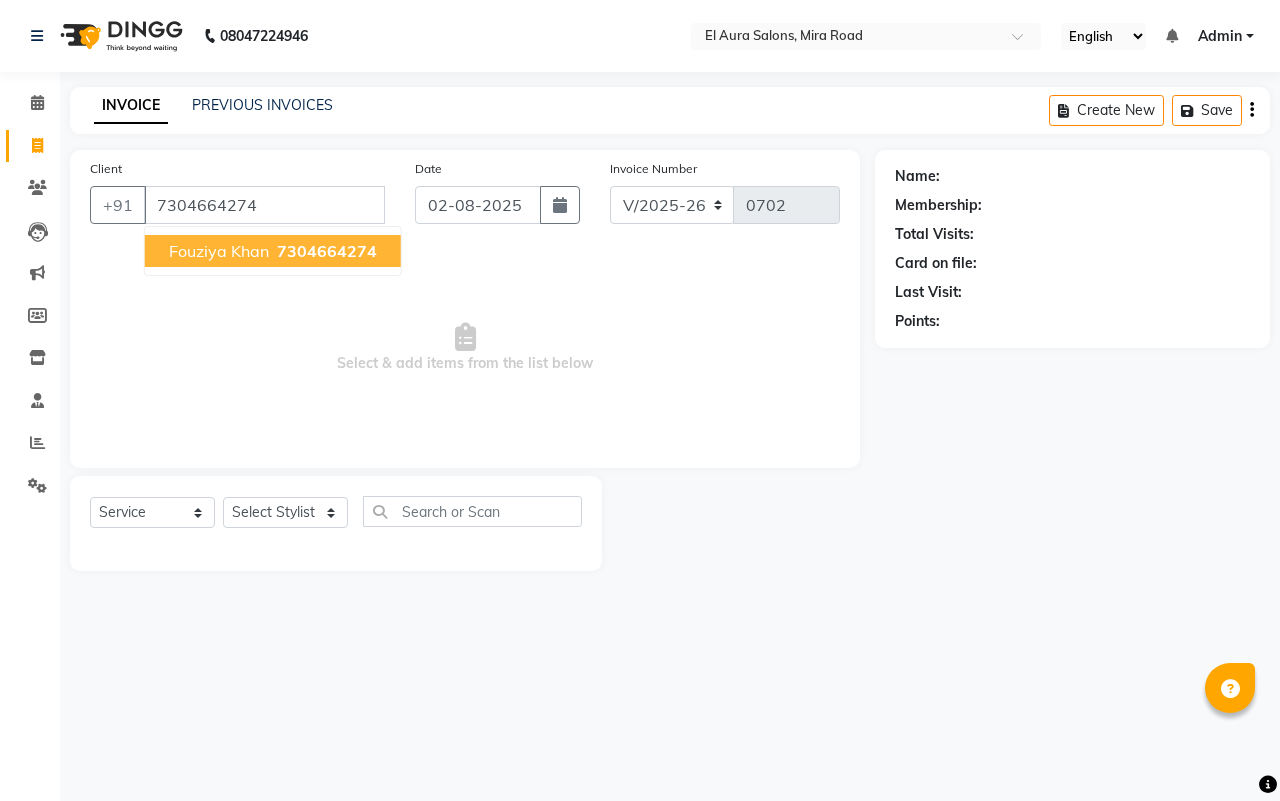 type on "7304664274" 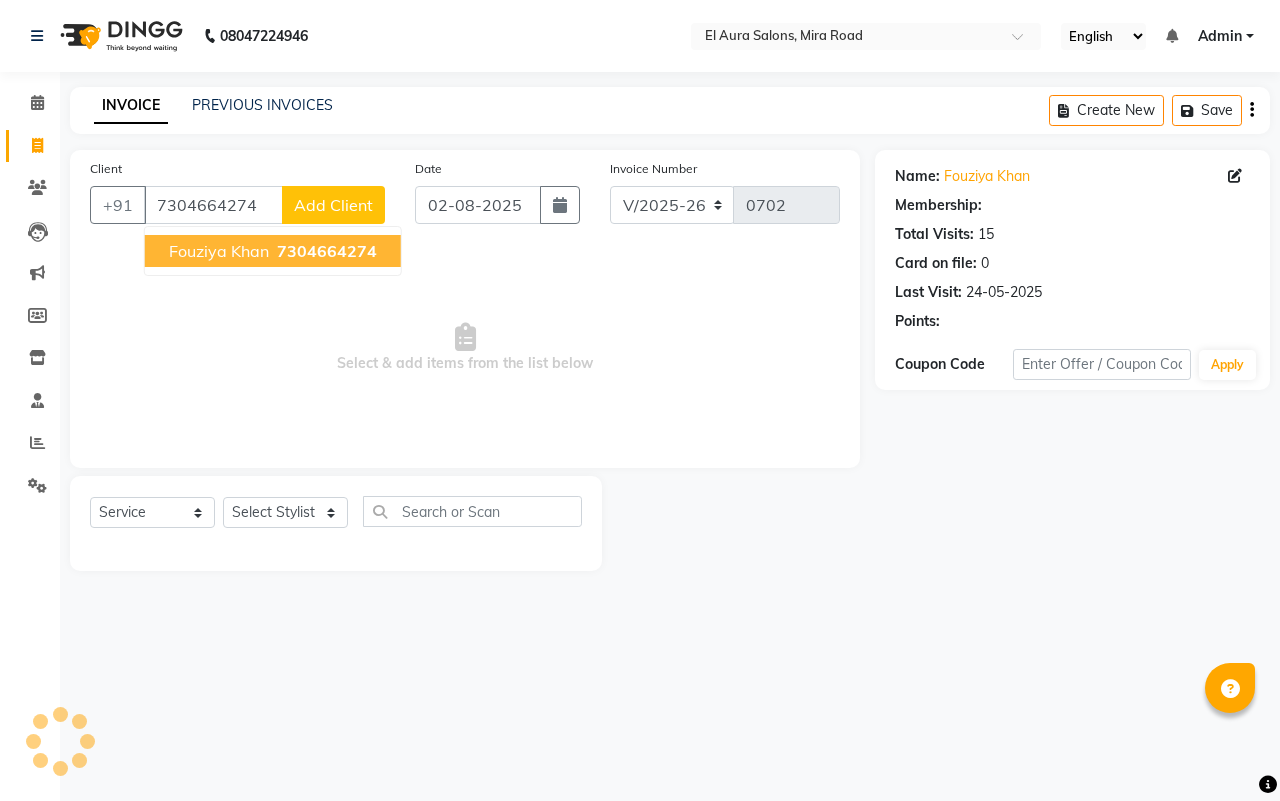 select on "1: Object" 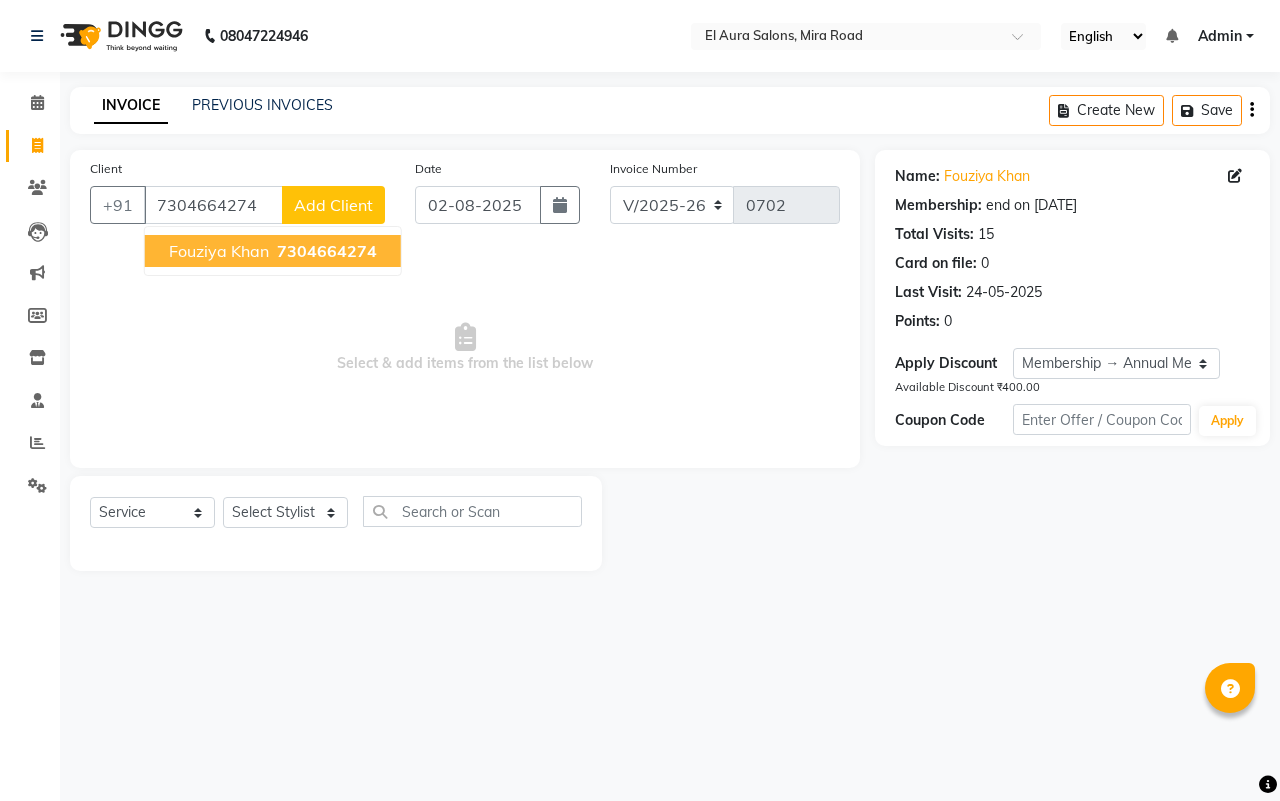 click on "[FIRST] [LAST]   [PHONE]" at bounding box center (273, 251) 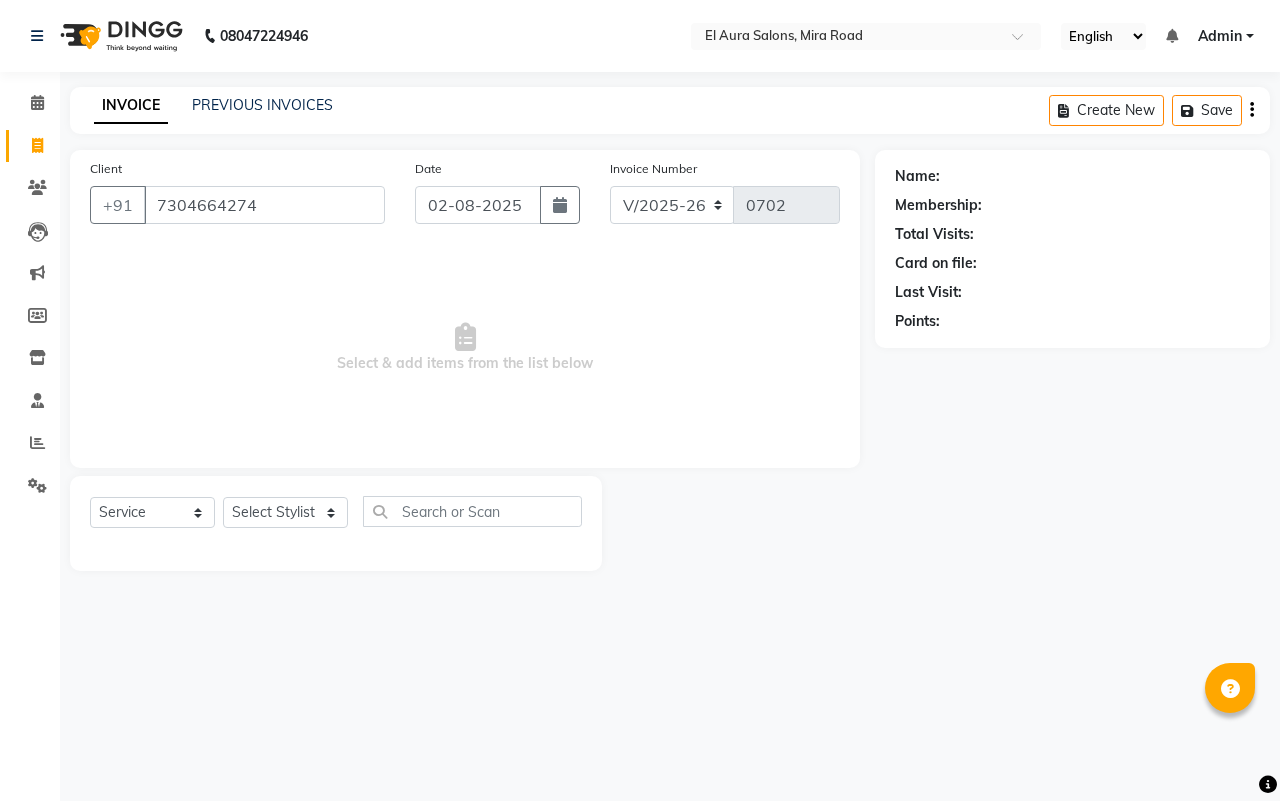 select on "1: Object" 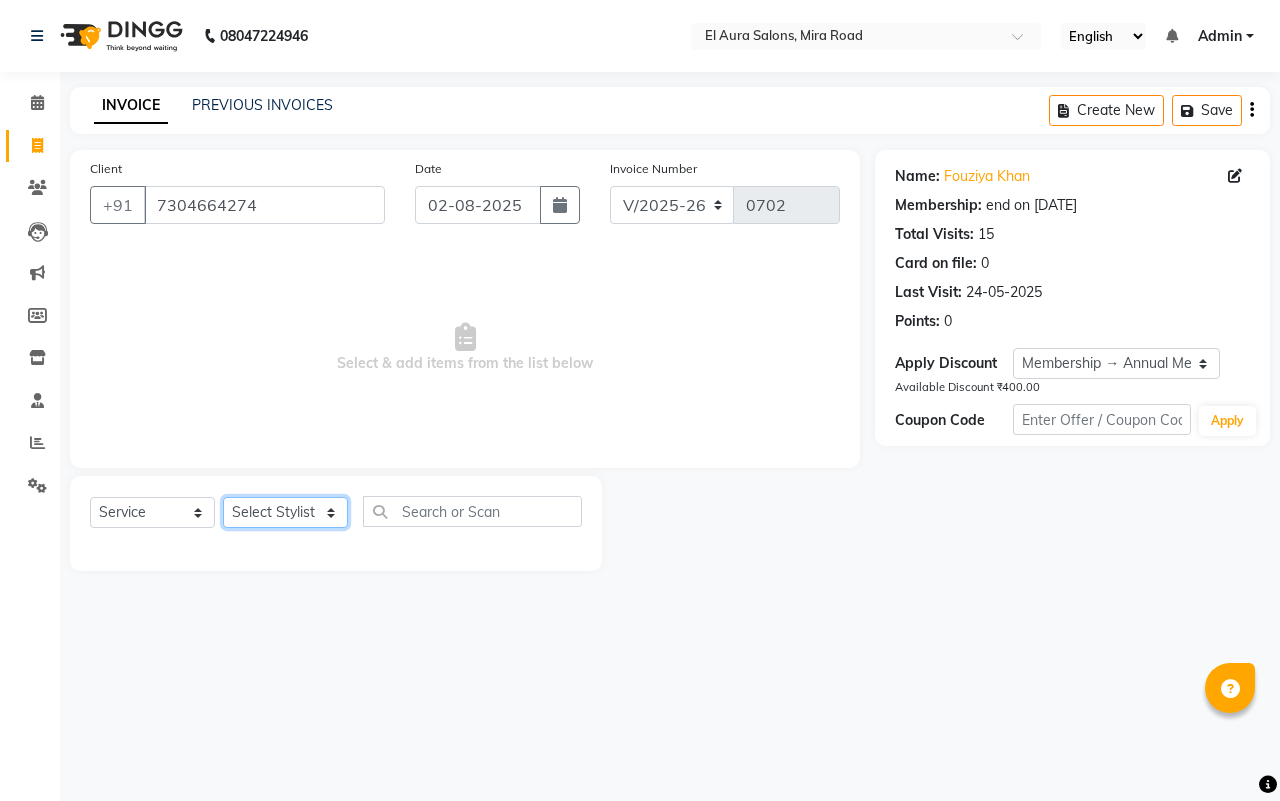 click on "Select Stylist Afsana Arif Ali Ekta Singh Faisal Salmani Feroz mithun Nazma Shaikh Owais Raj Lokhande Rinjan Rishi Rohit Talreja Ruchi Gaurav Singh ruksar sana Sandhya Pawan Sonar uvesh" 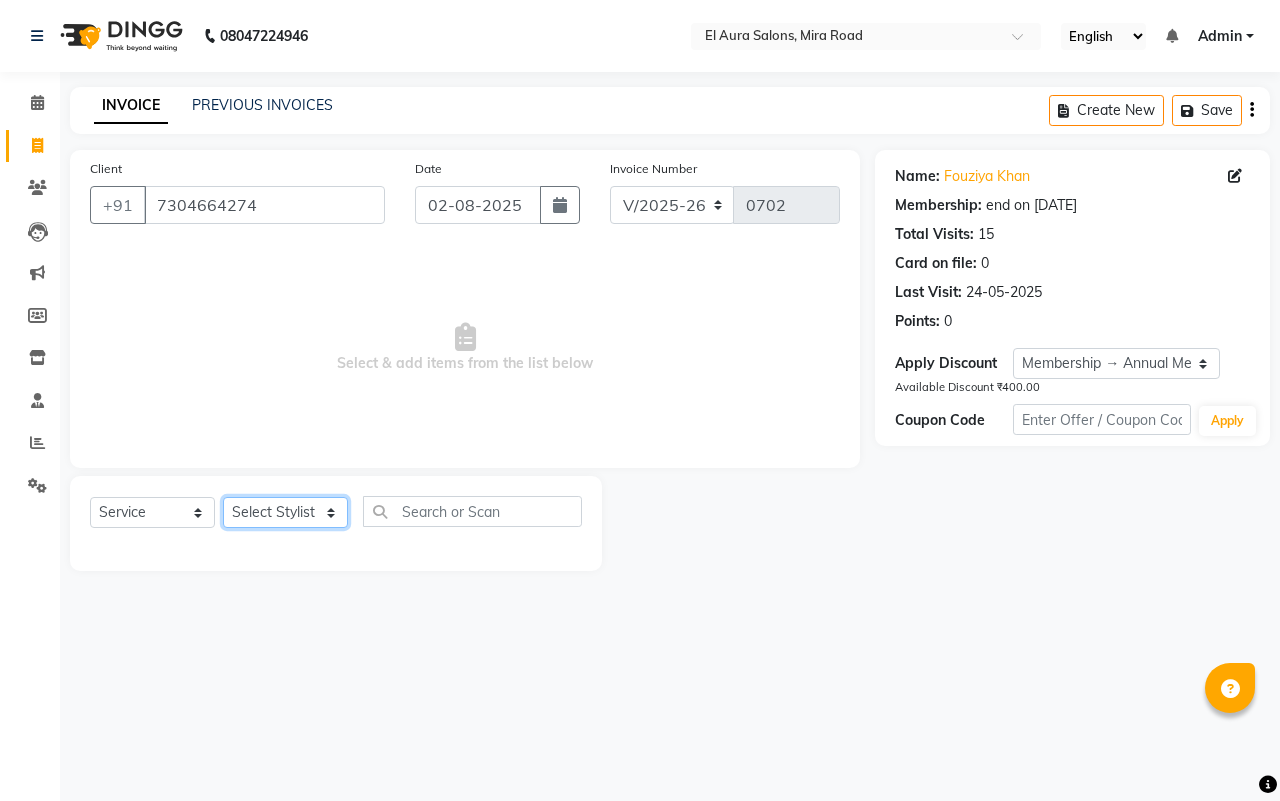 select on "85596" 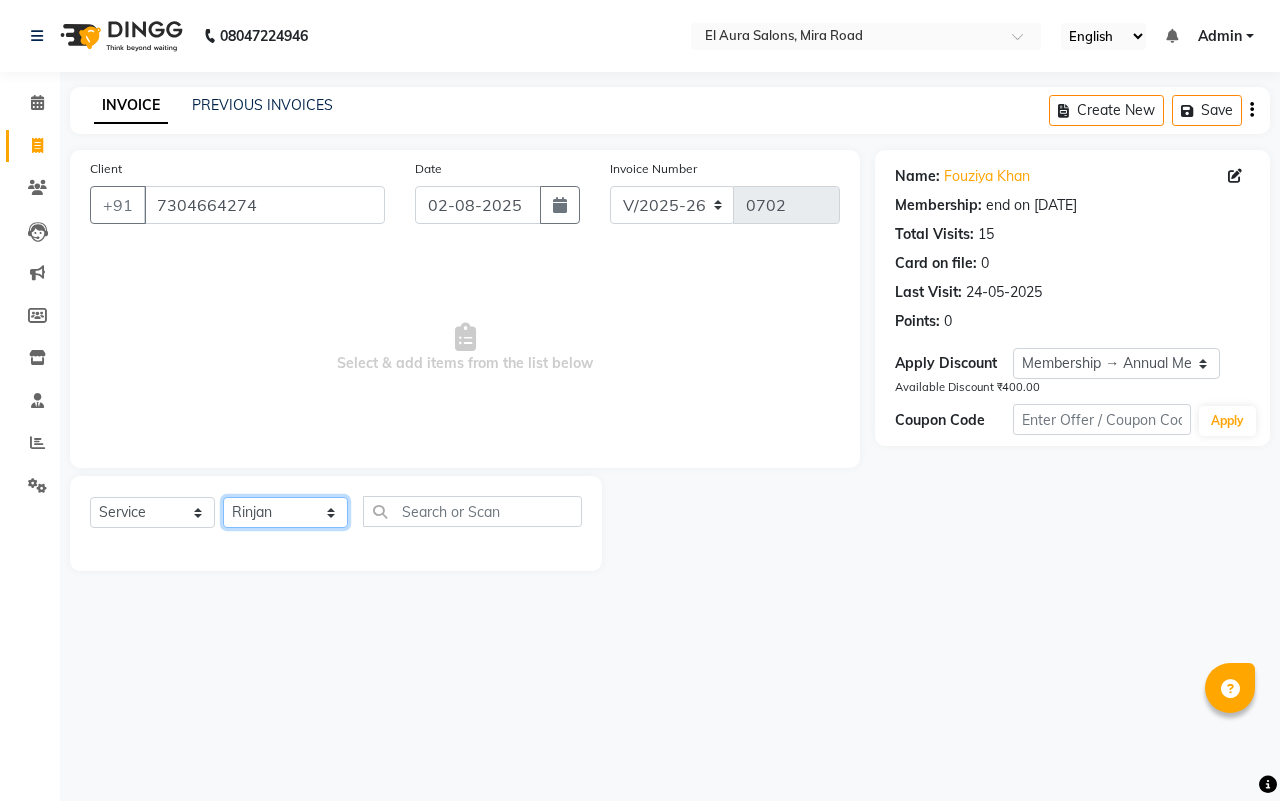 click on "Select Stylist Afsana Arif Ali Ekta Singh Faisal Salmani Feroz mithun Nazma Shaikh Owais Raj Lokhande Rinjan Rishi Rohit Talreja Ruchi Gaurav Singh ruksar sana Sandhya Pawan Sonar uvesh" 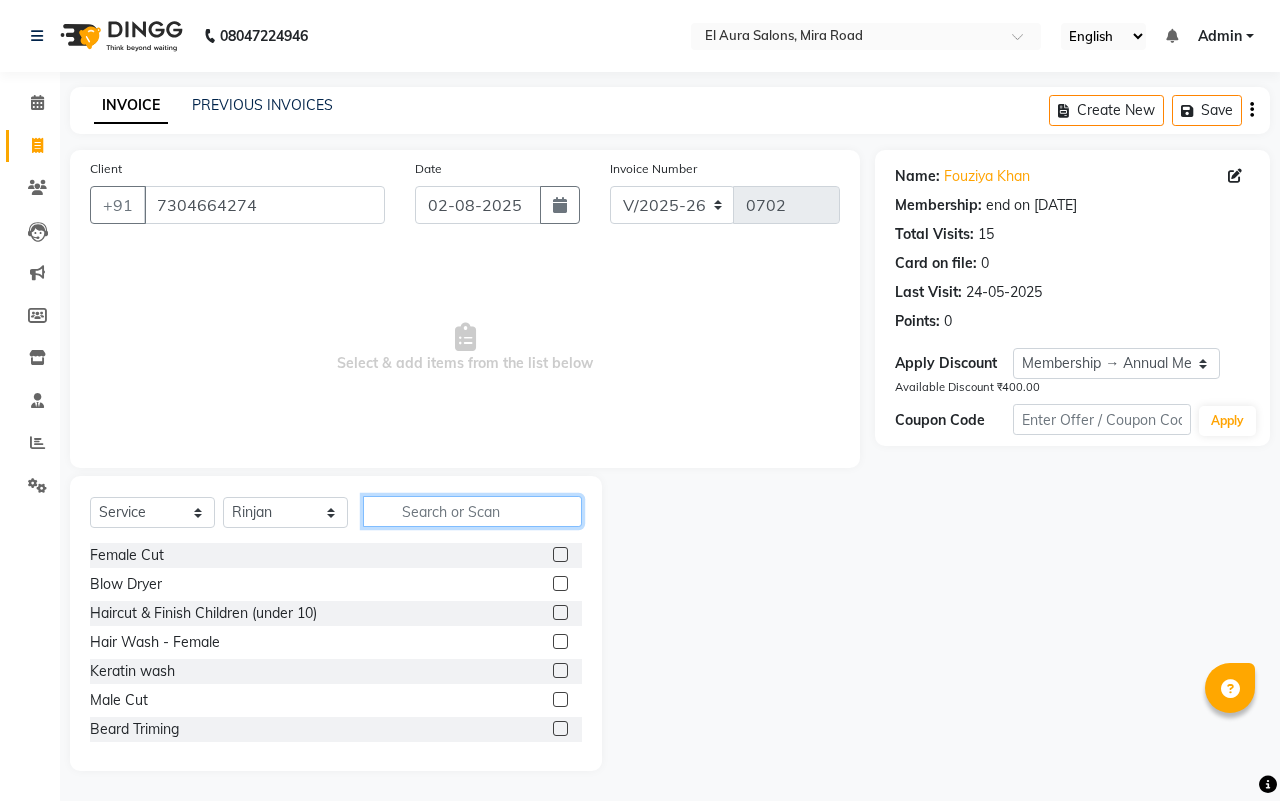 click 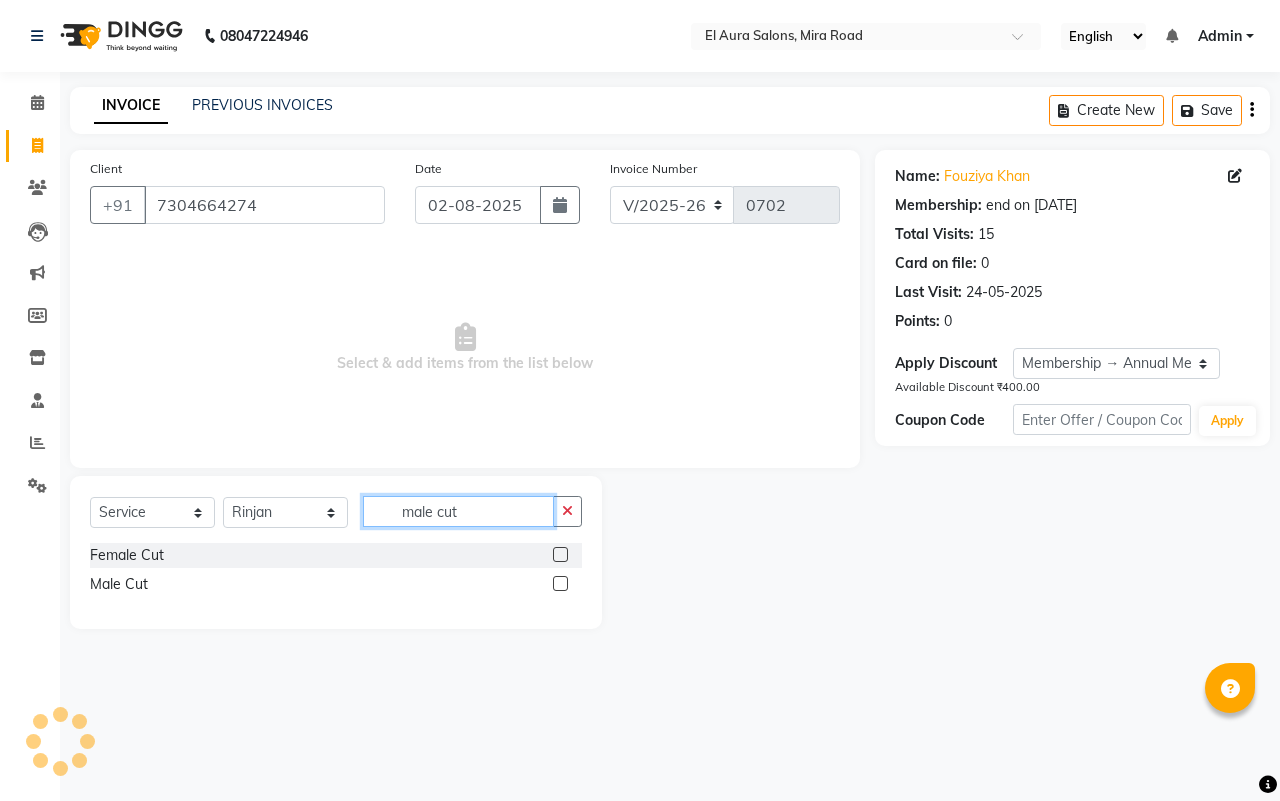 type on "male cut" 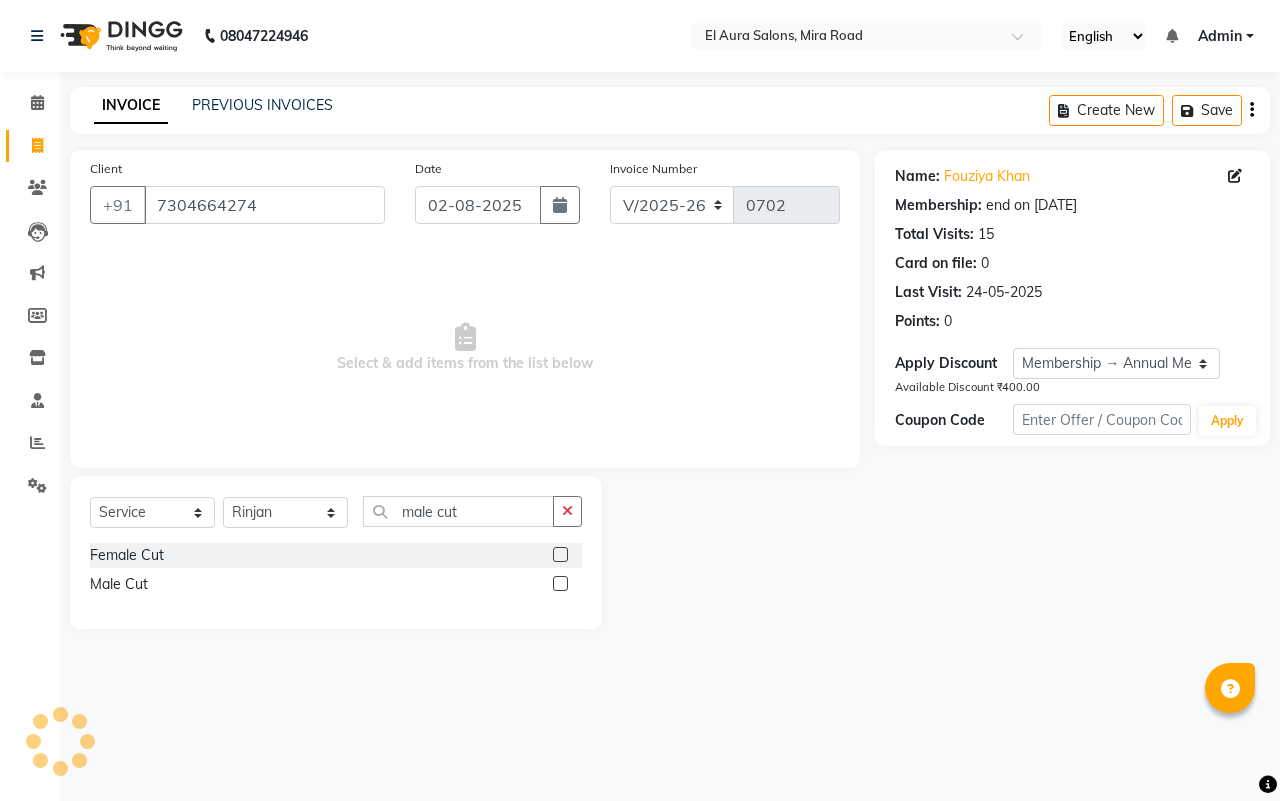 click 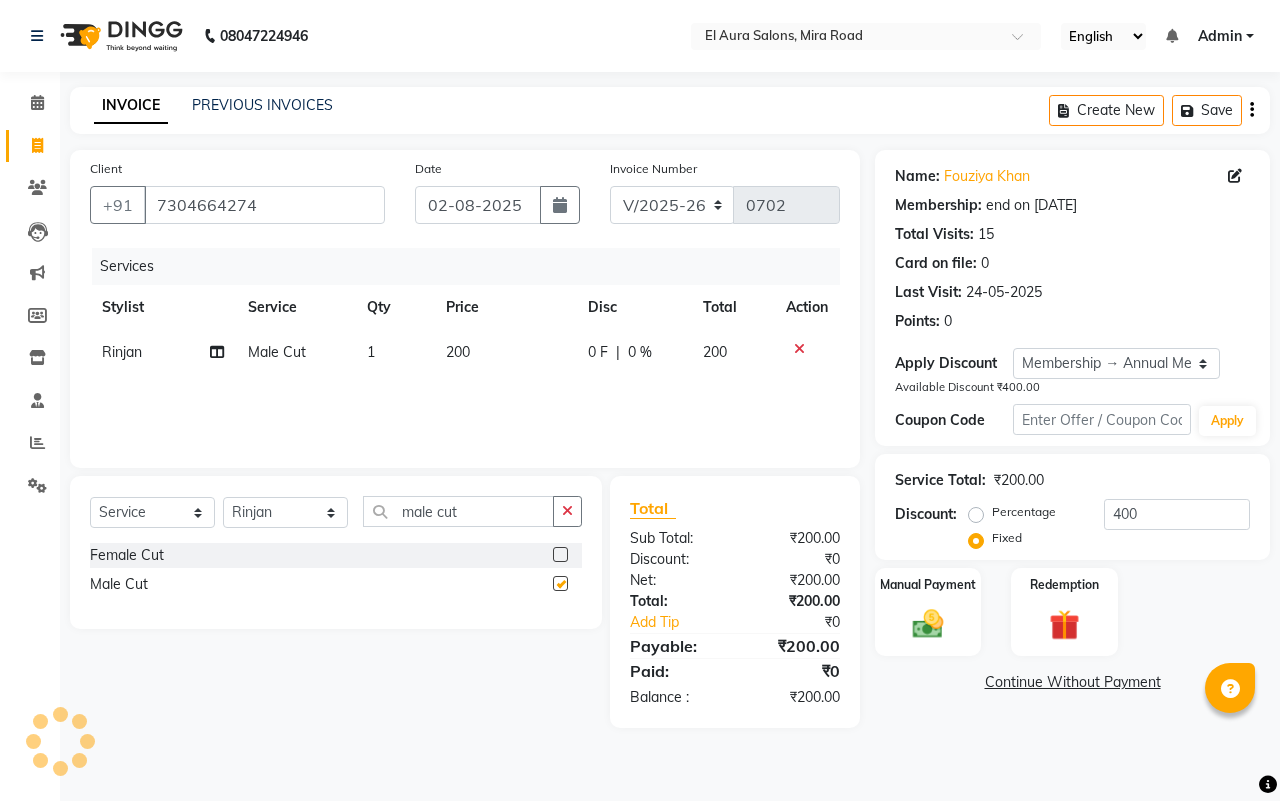 checkbox on "false" 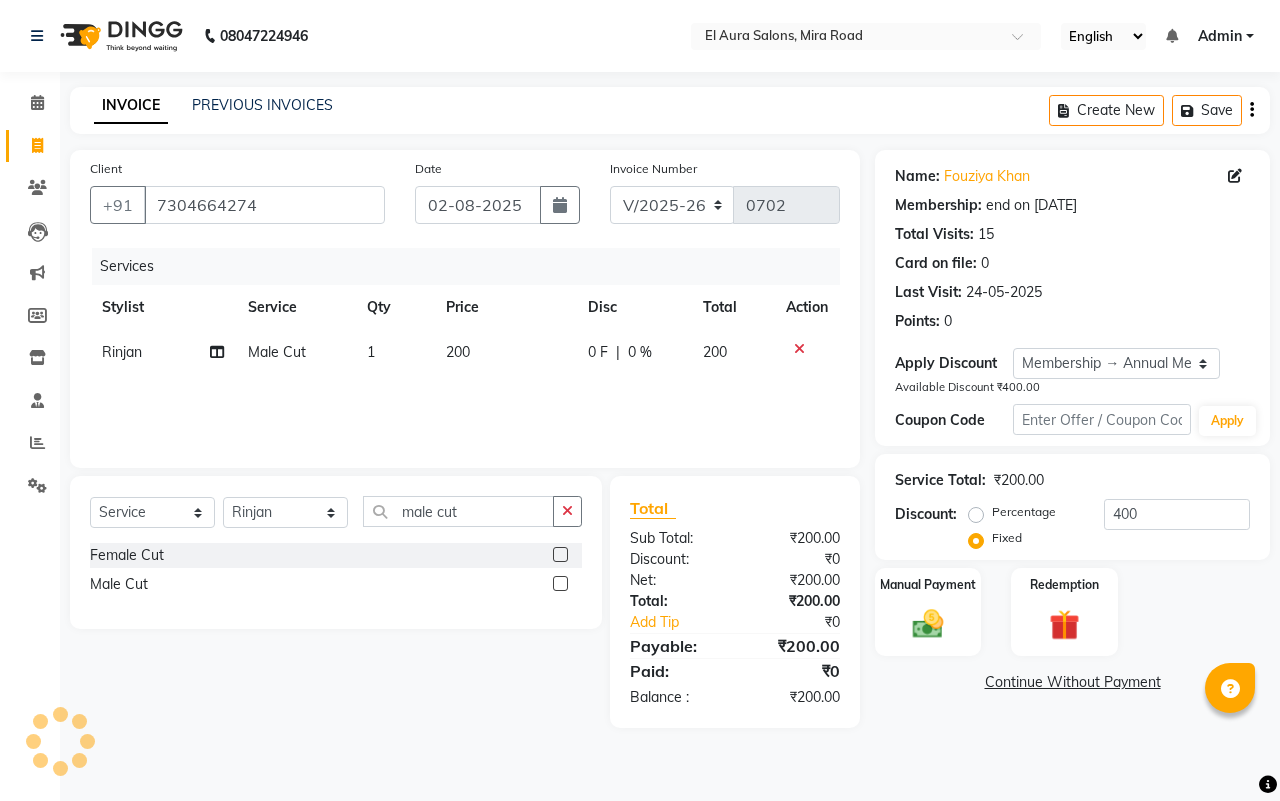 click on "Services Stylist Service Qty Price Disc Total Action [FIRST] [FIRST] Cut 1 200 0 F | 0 % 200" 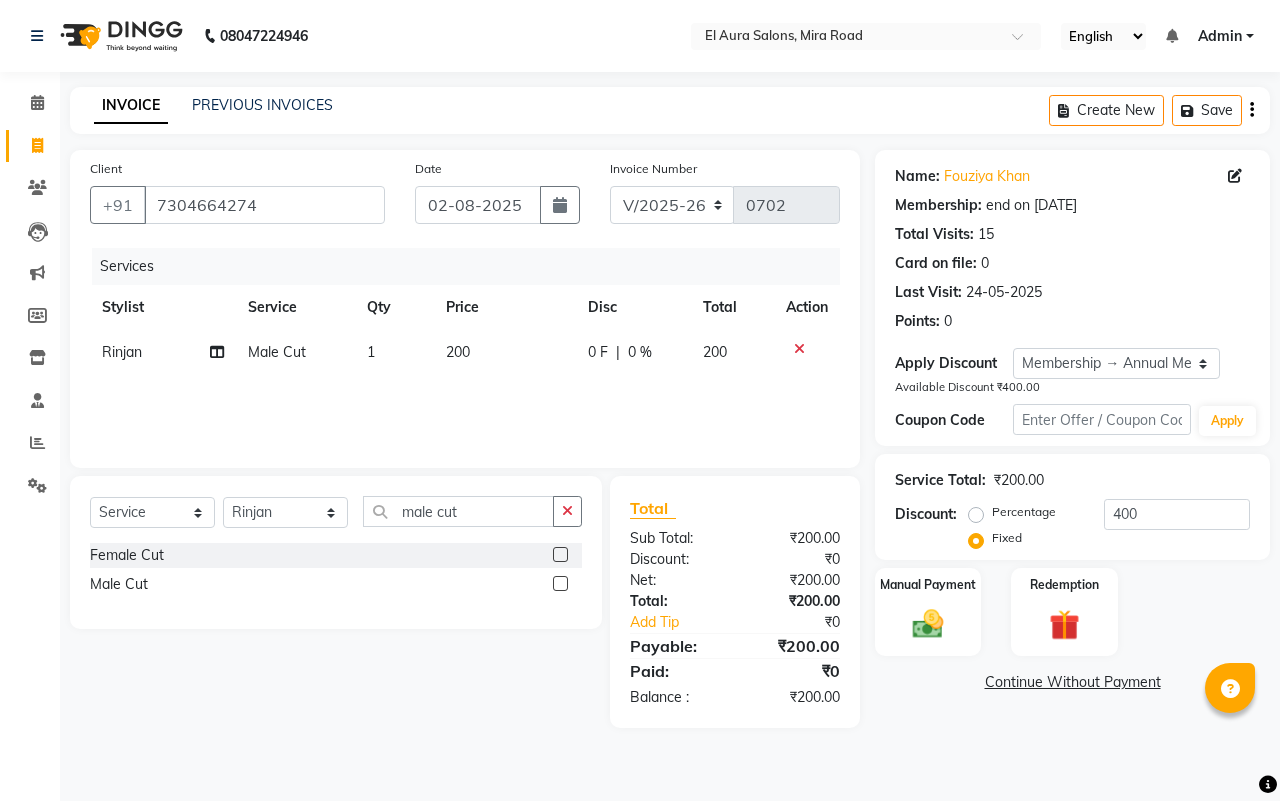 click on "200" 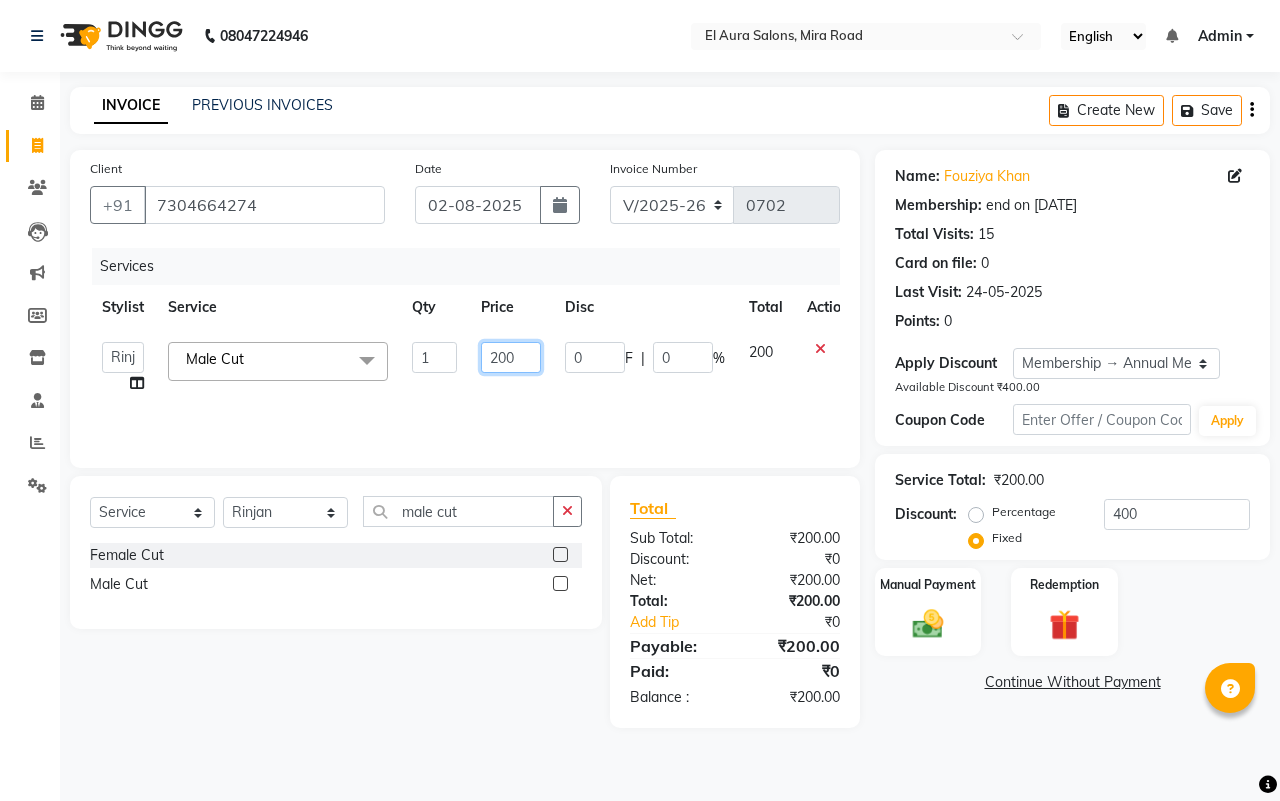 drag, startPoint x: 520, startPoint y: 355, endPoint x: 356, endPoint y: 358, distance: 164.02744 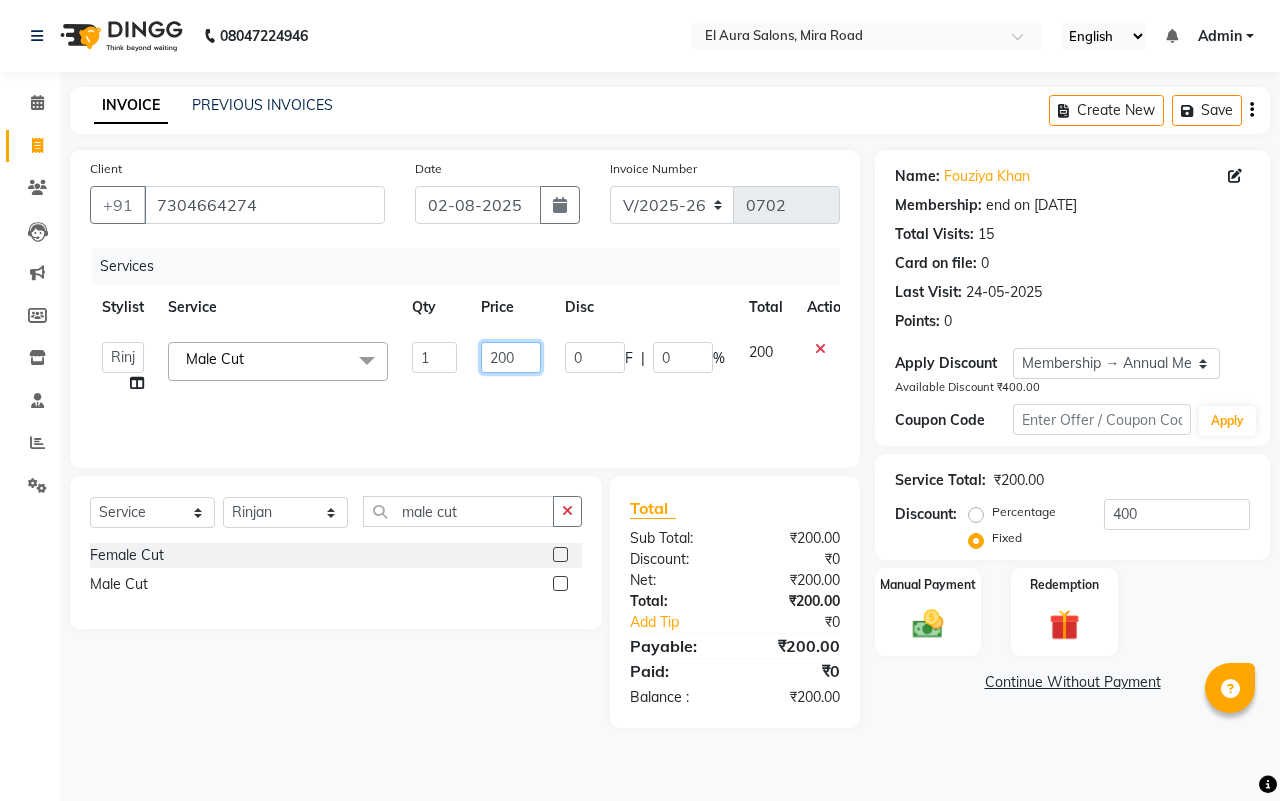 click on "Afsana   Arif Ali   Ekta Singh   Faisal Salmani   Feroz   mithun   Nazma Shaikh   Owais   Raj Lokhande   Rinjan   Rishi   Rohit Talreja   Ruchi Gaurav Singh   ruksar   sana   Sandhya Pawan Sonar   uvesh  Male Cut&nbsp;x Female Cut Blow Dryer Haircut & Finish Children (under 10) Hair Wash - Female Keratin wash Male Cut Beard Triming Shaving Childdren Cut Styling Shave Hair Wash - Male Hair Setting - Male Head Massage Hair Setting - Female Female Hair Trimming Male Package Smoothening Keratin KeraSmooth WellaPlex Tanino Biotin Nanoplastia Botox Root Touch up - Female Root Touch up - Male Beard Color Global Color Highlights Highlights - Loreal Single Streak Creative Color Color Change Highlights Half Head Pre-Lightning Balayage Hair Spa - Female Keratin Spa - Female Ampule - Female Hair Spa - Male Treatment/ Ritual - Male Ampule - Male Full Arms (C ) Full Arms (D) Full Legs(C ) Full Legs  (D) Underarms(C ) Underarms(D ) Front Body / Back Body(C ) Front Body / back Body (D ) Full Arms+Full legs+ Unerarms(C) Ear Wax" 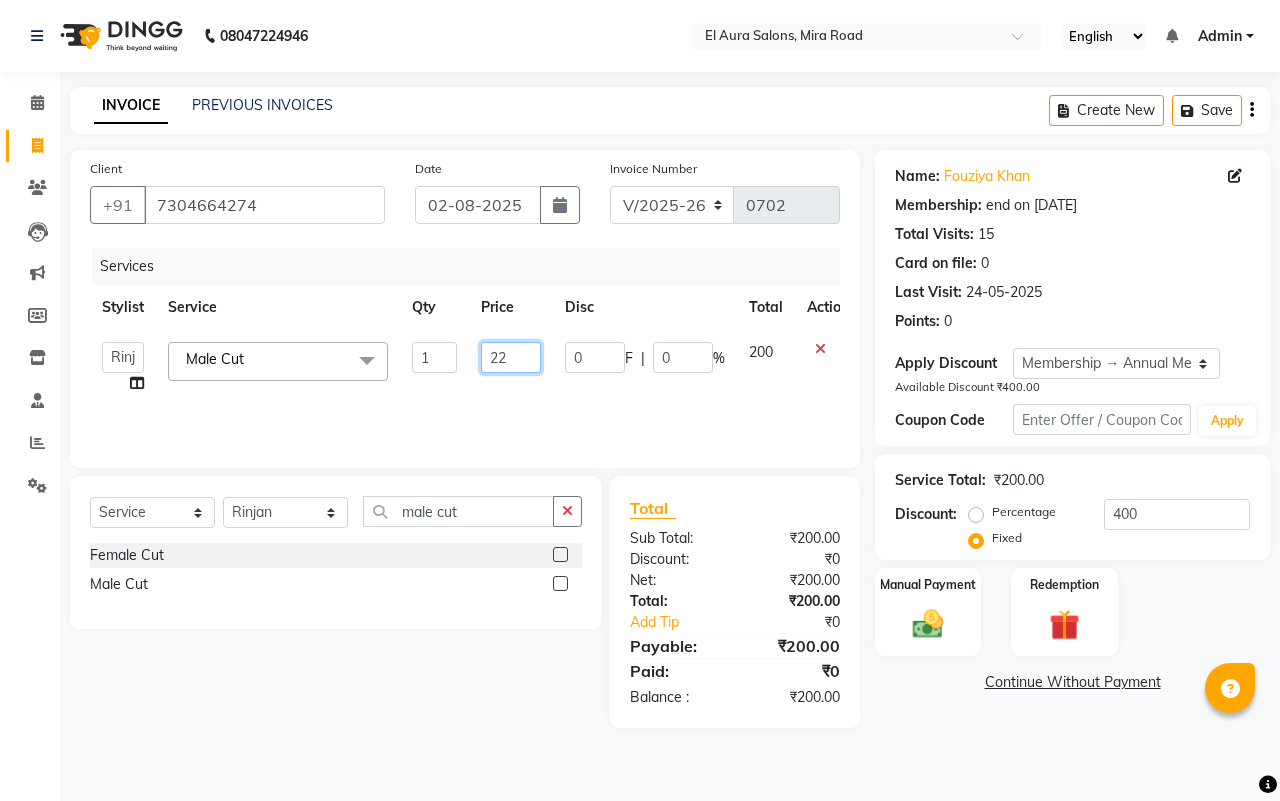 type on "220" 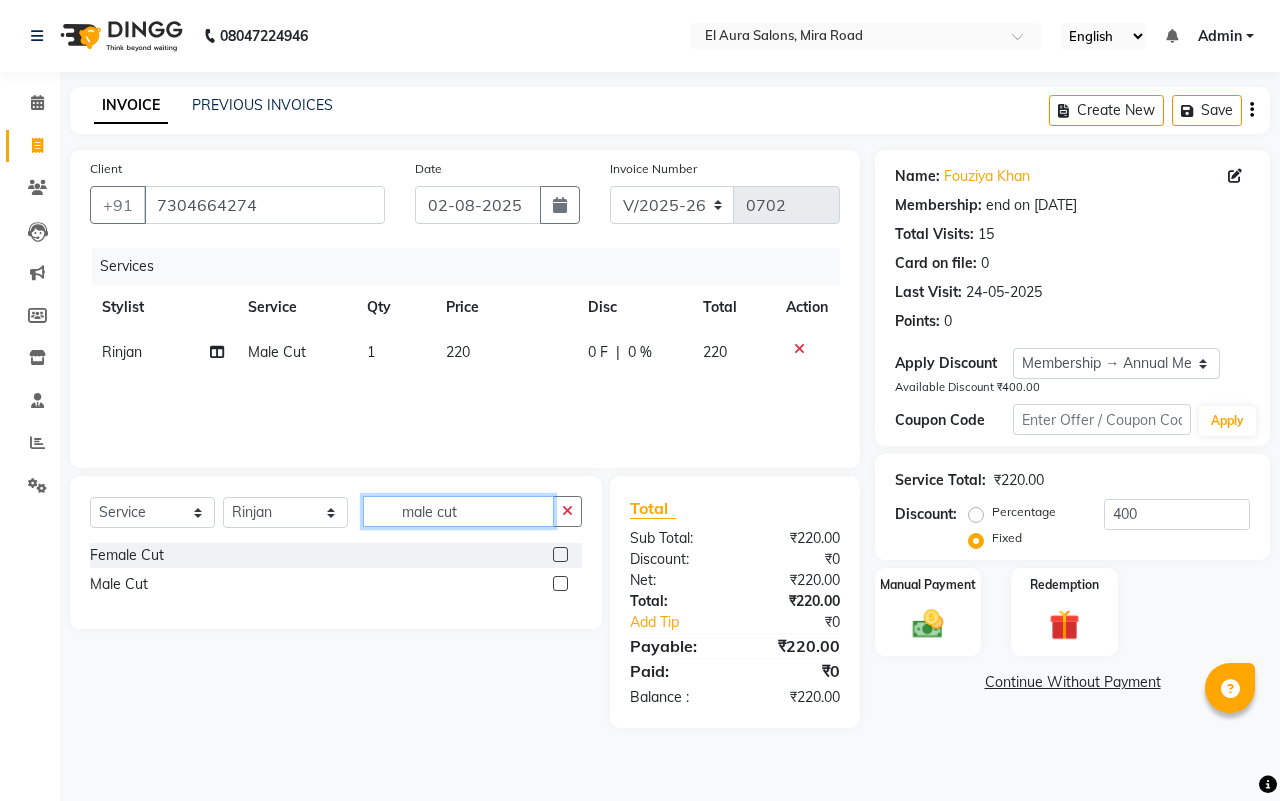 click on "male cut" 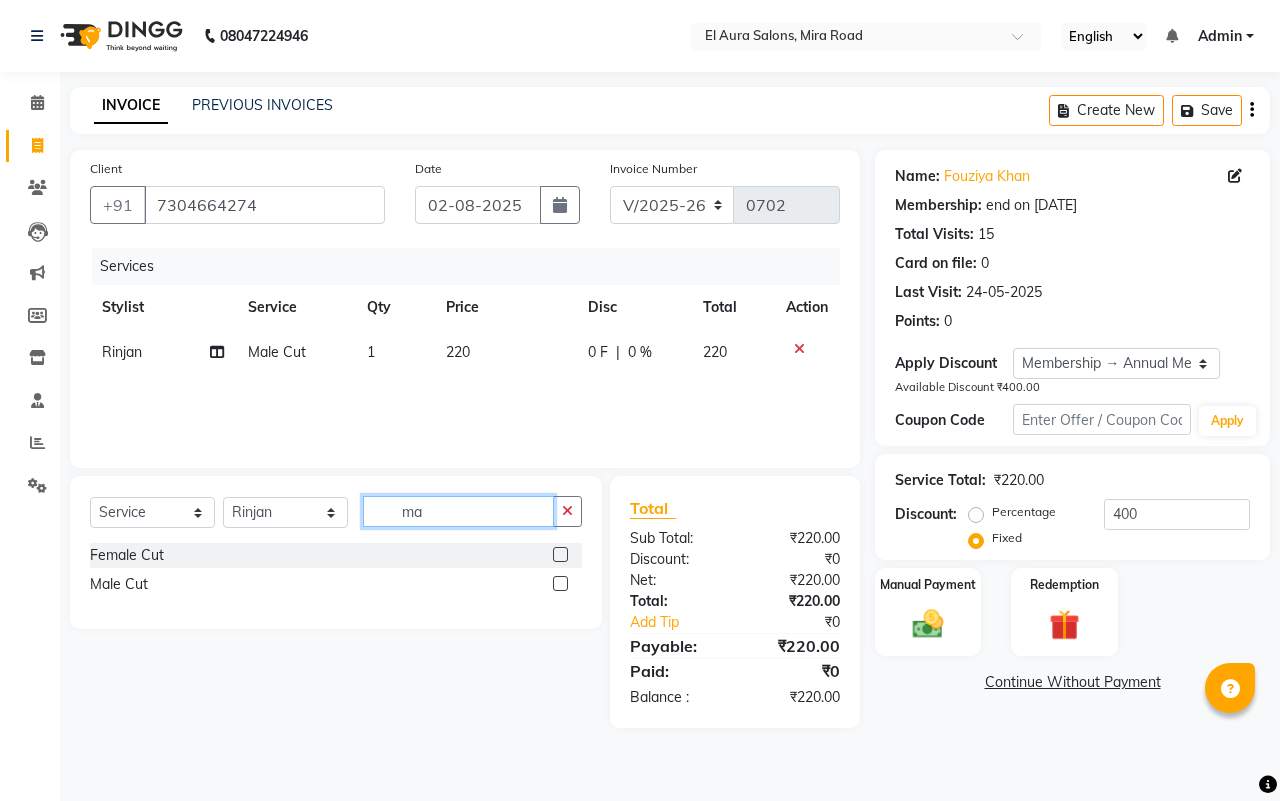 type on "m" 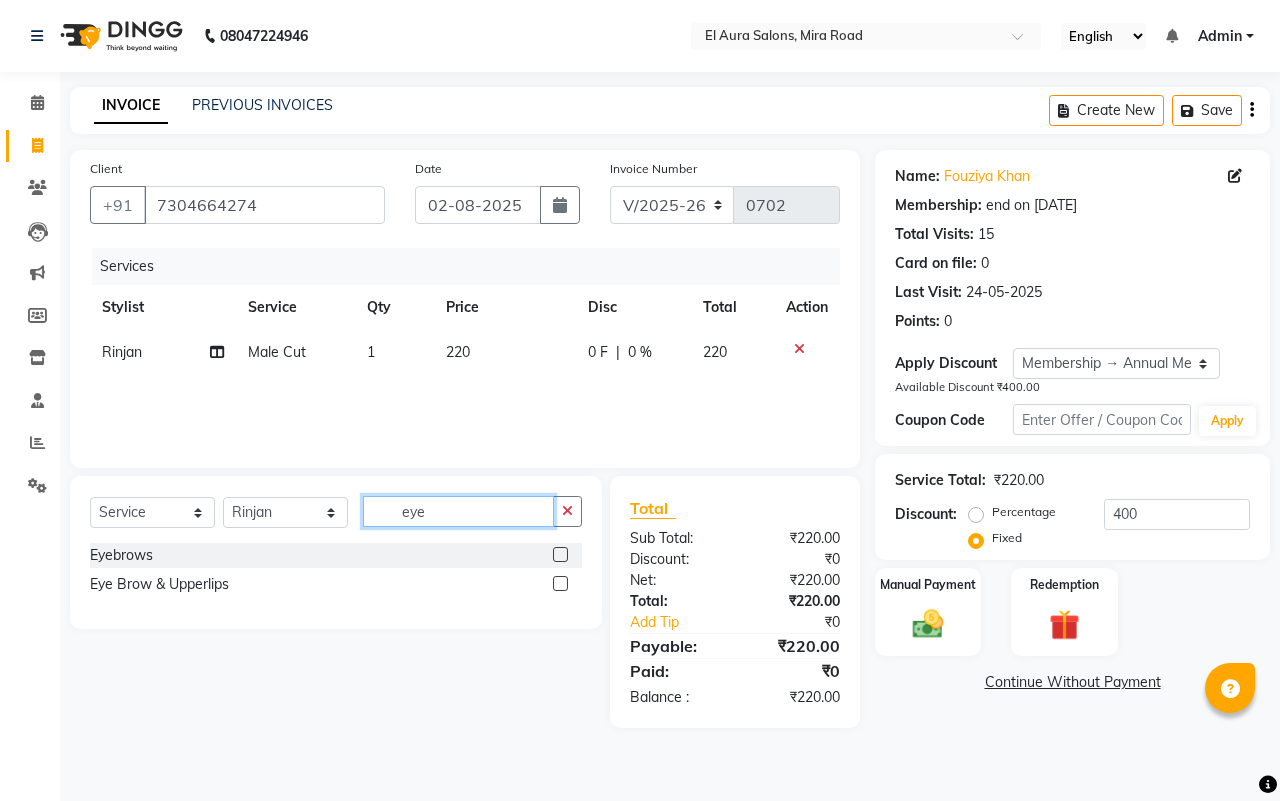 type on "eye" 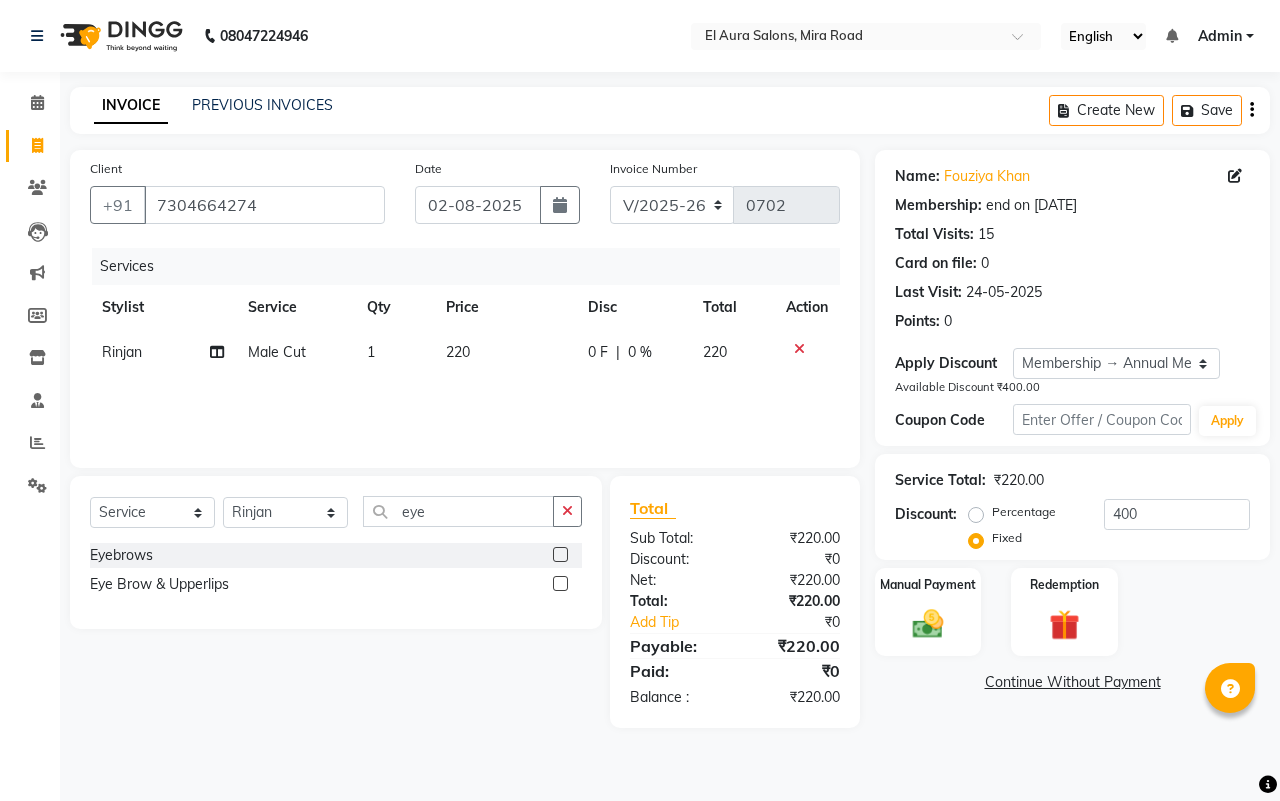 click 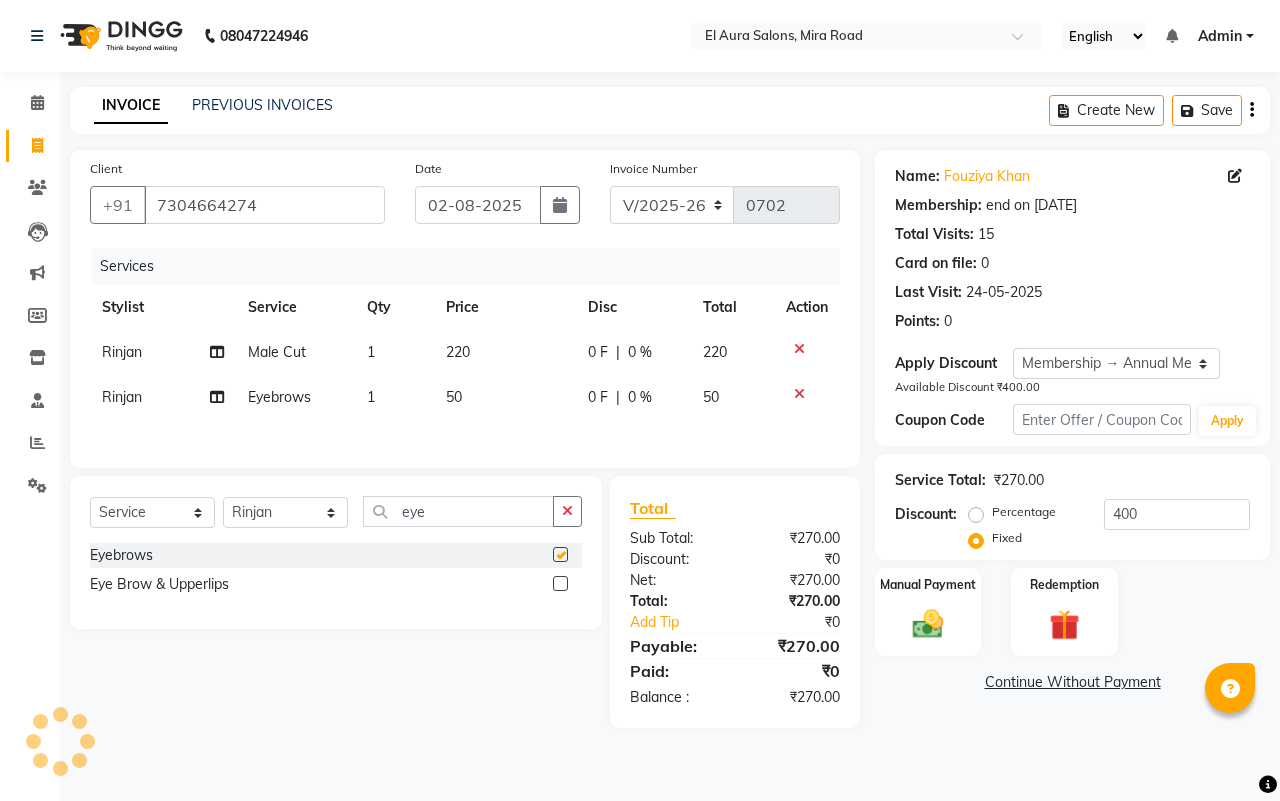 checkbox on "false" 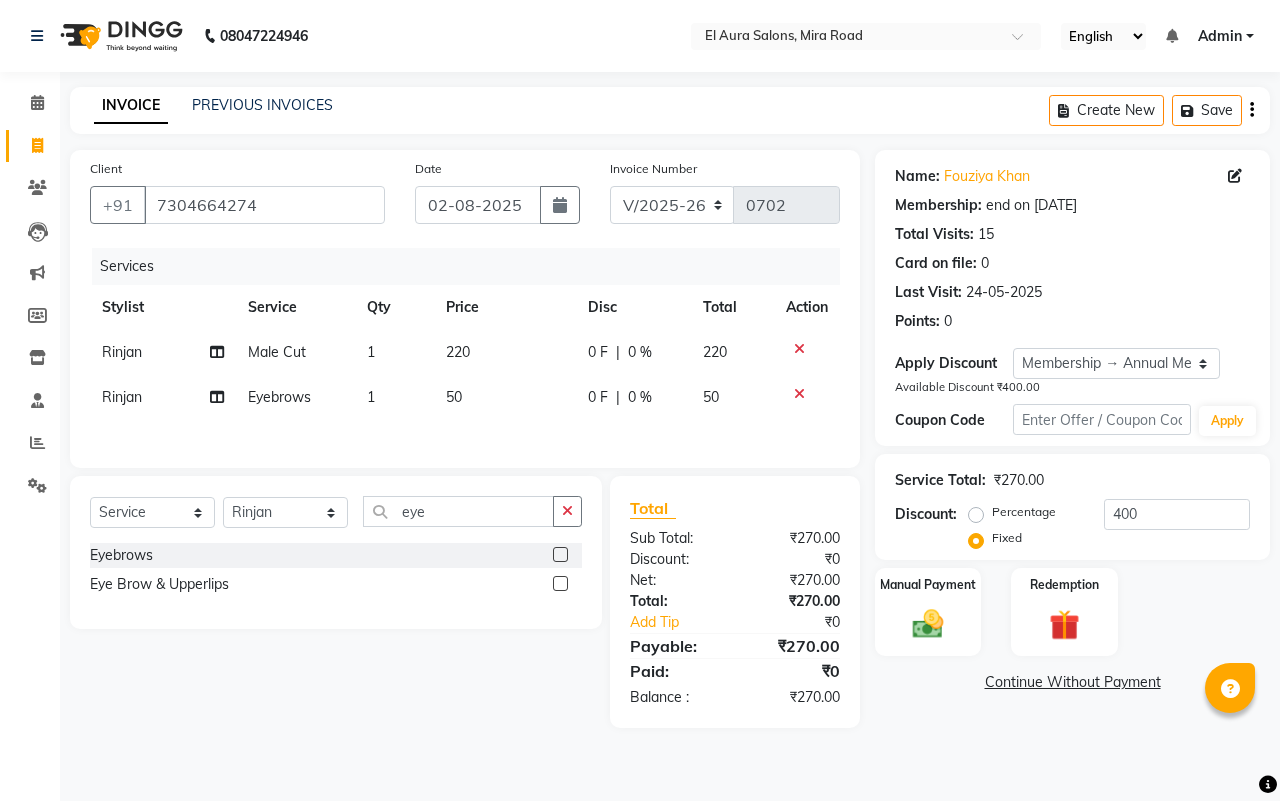 click on "50" 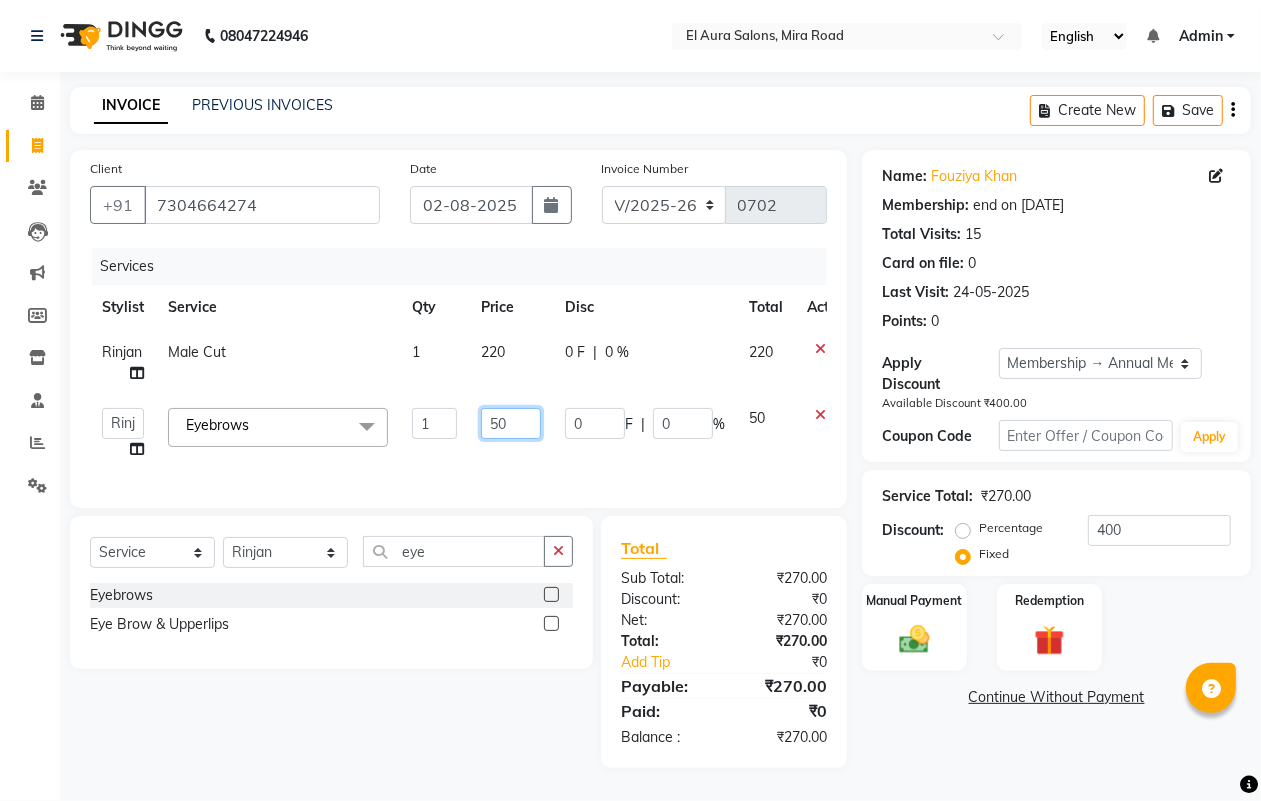 drag, startPoint x: 525, startPoint y: 410, endPoint x: 418, endPoint y: 425, distance: 108.04629 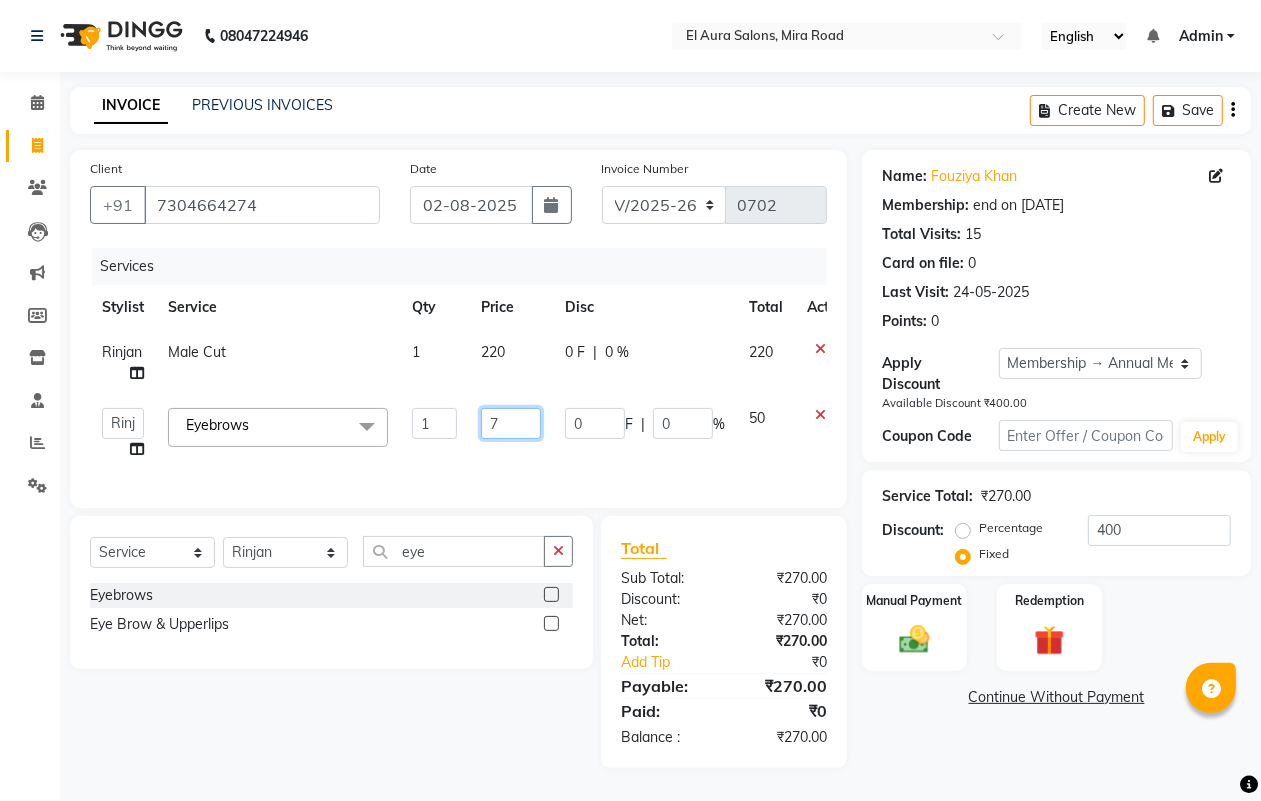 type on "70" 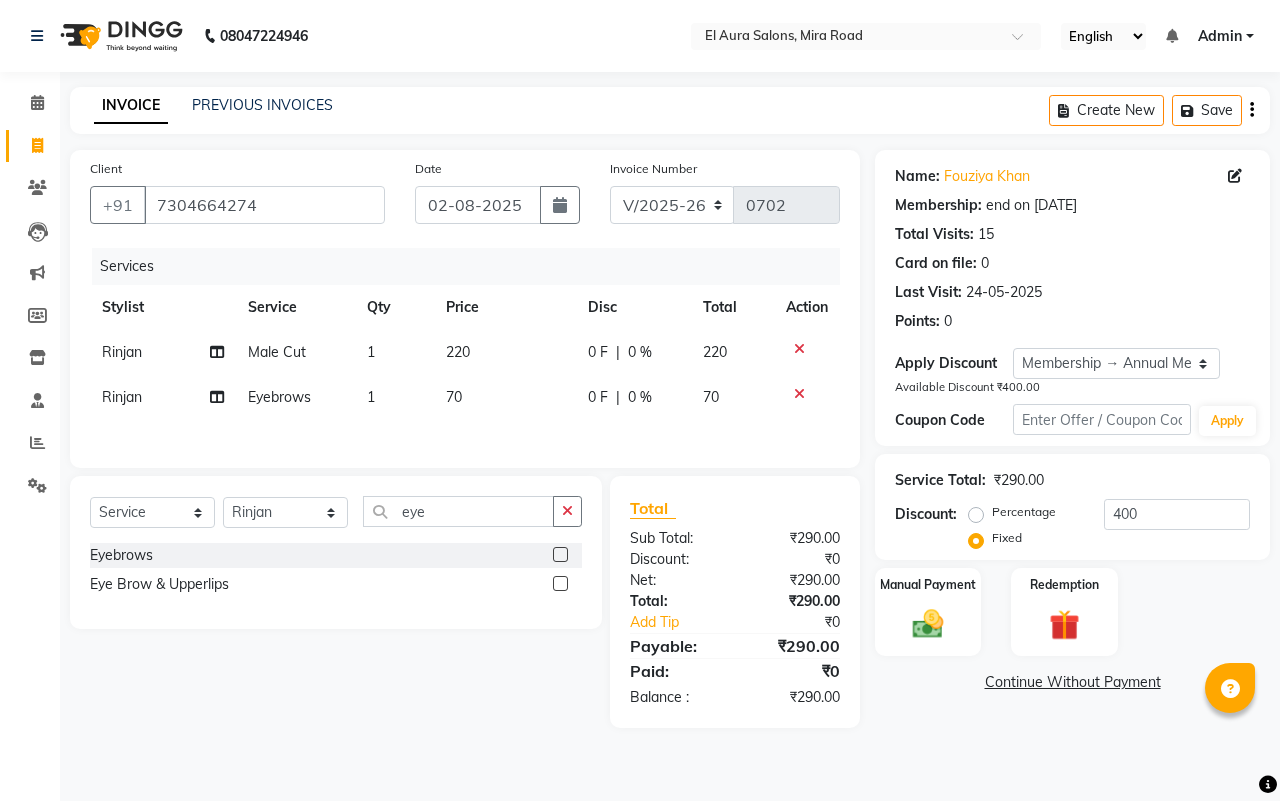 click on "70" 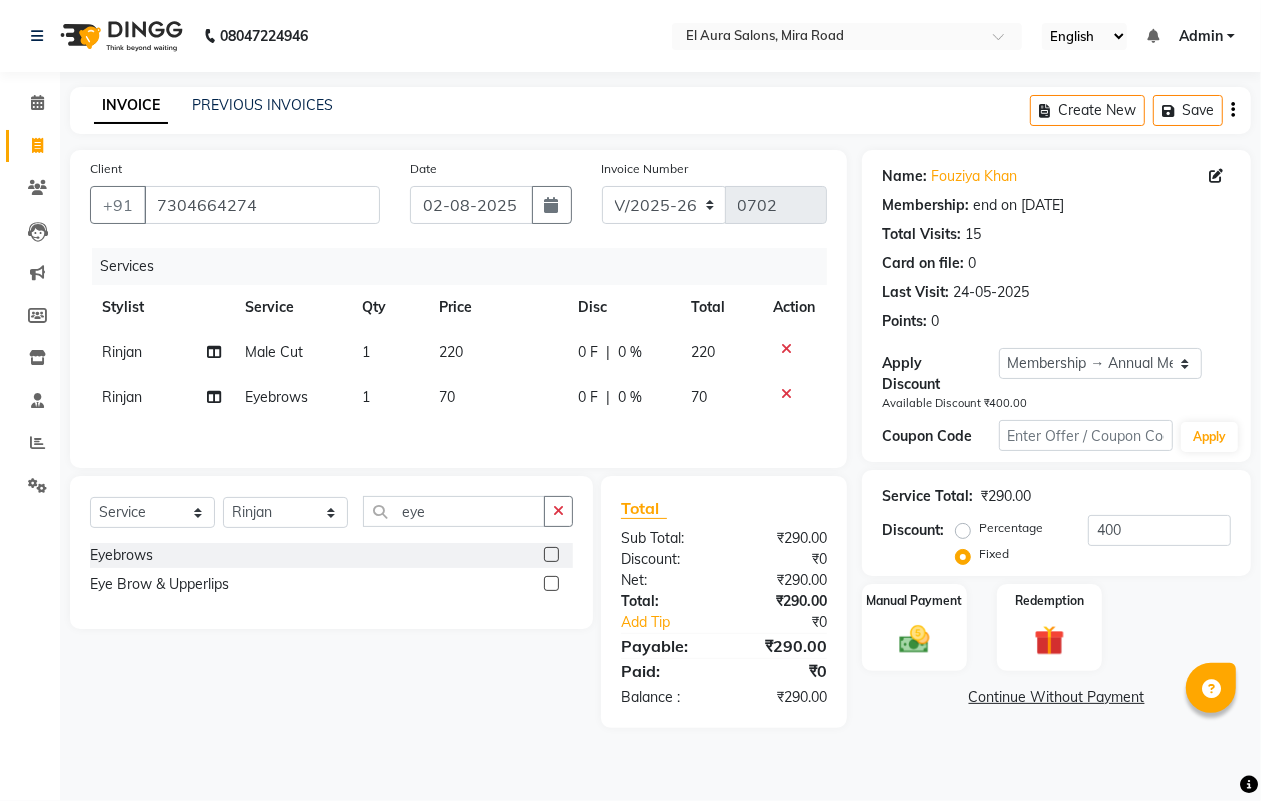 select on "85596" 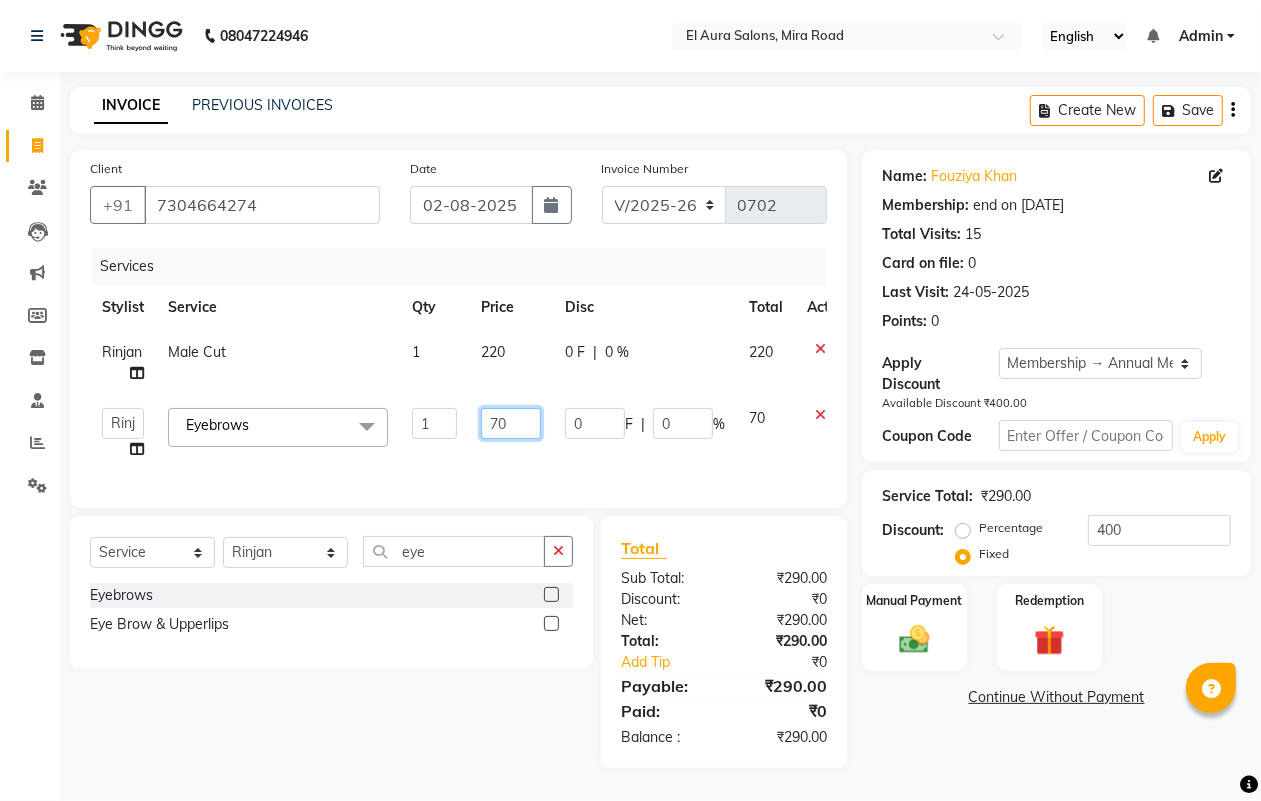 drag, startPoint x: 513, startPoint y: 412, endPoint x: 426, endPoint y: 418, distance: 87.20665 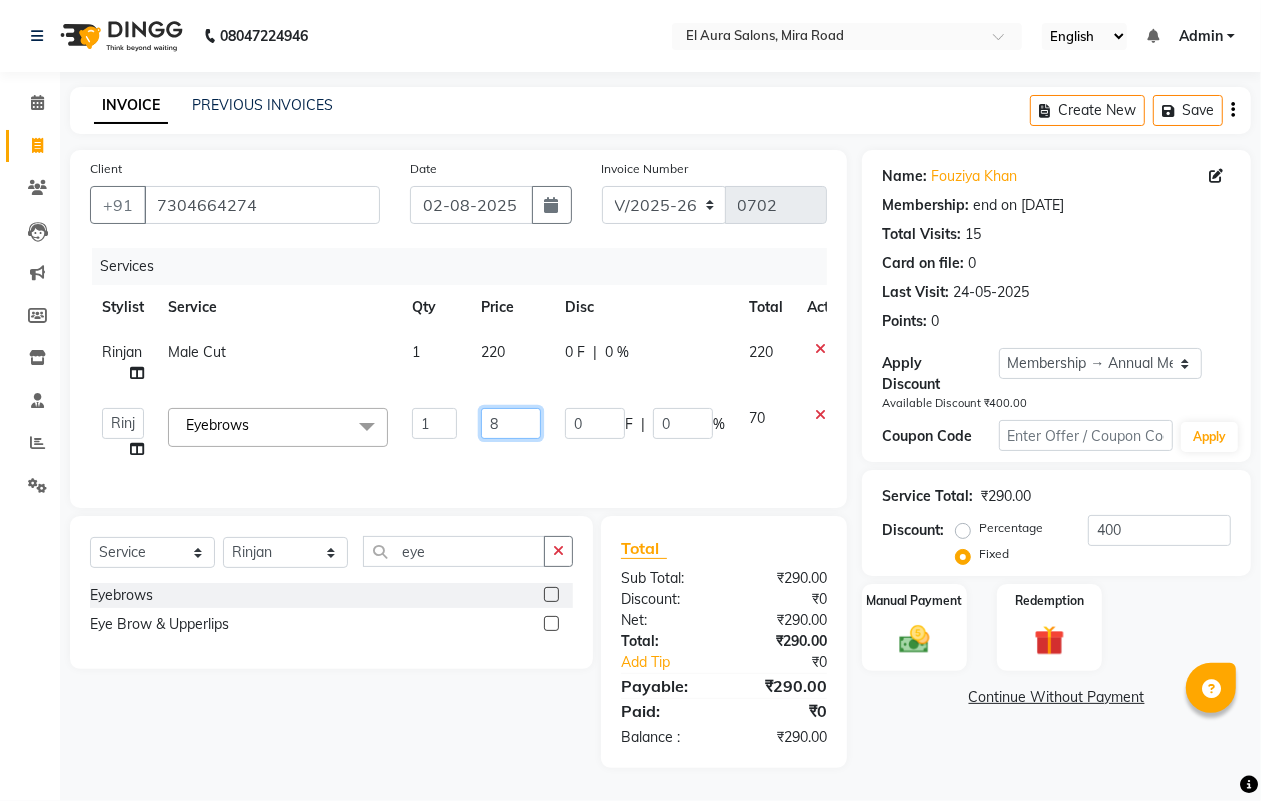 type on "80" 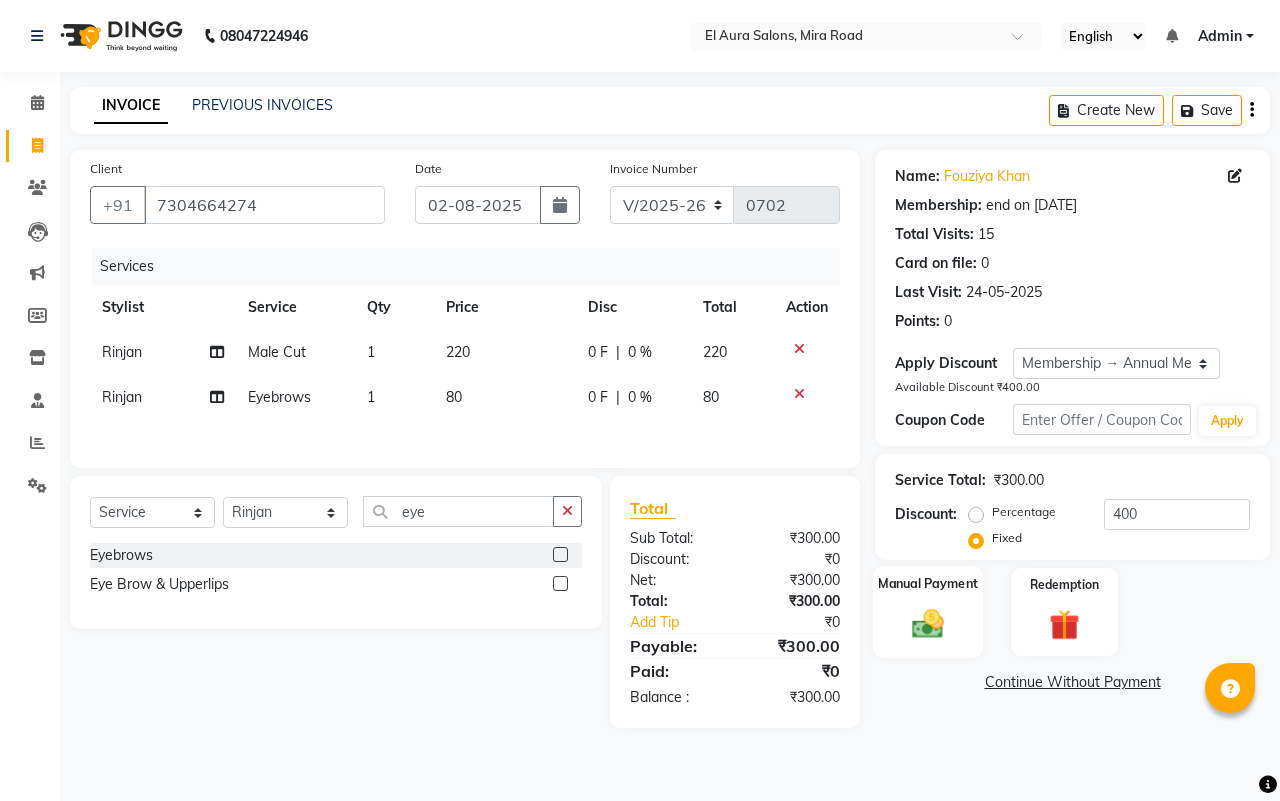 click 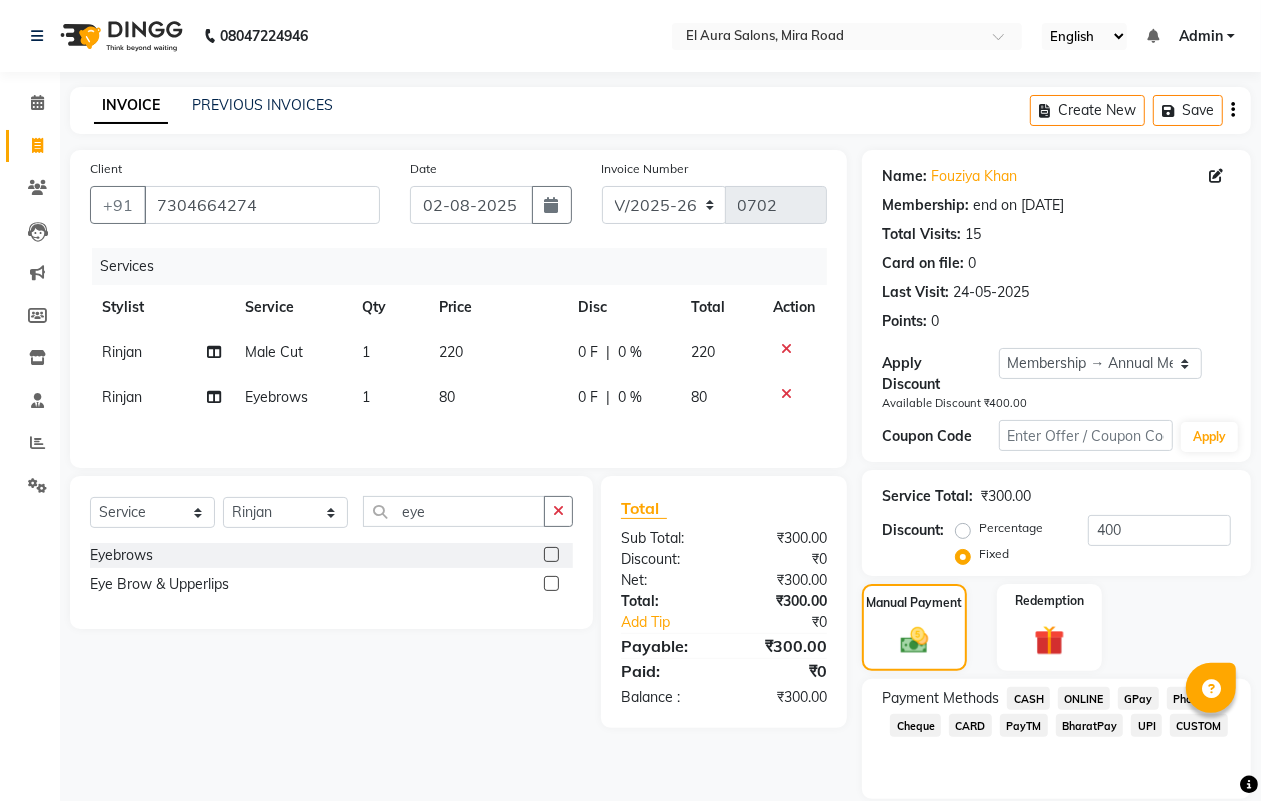 click on "GPay" 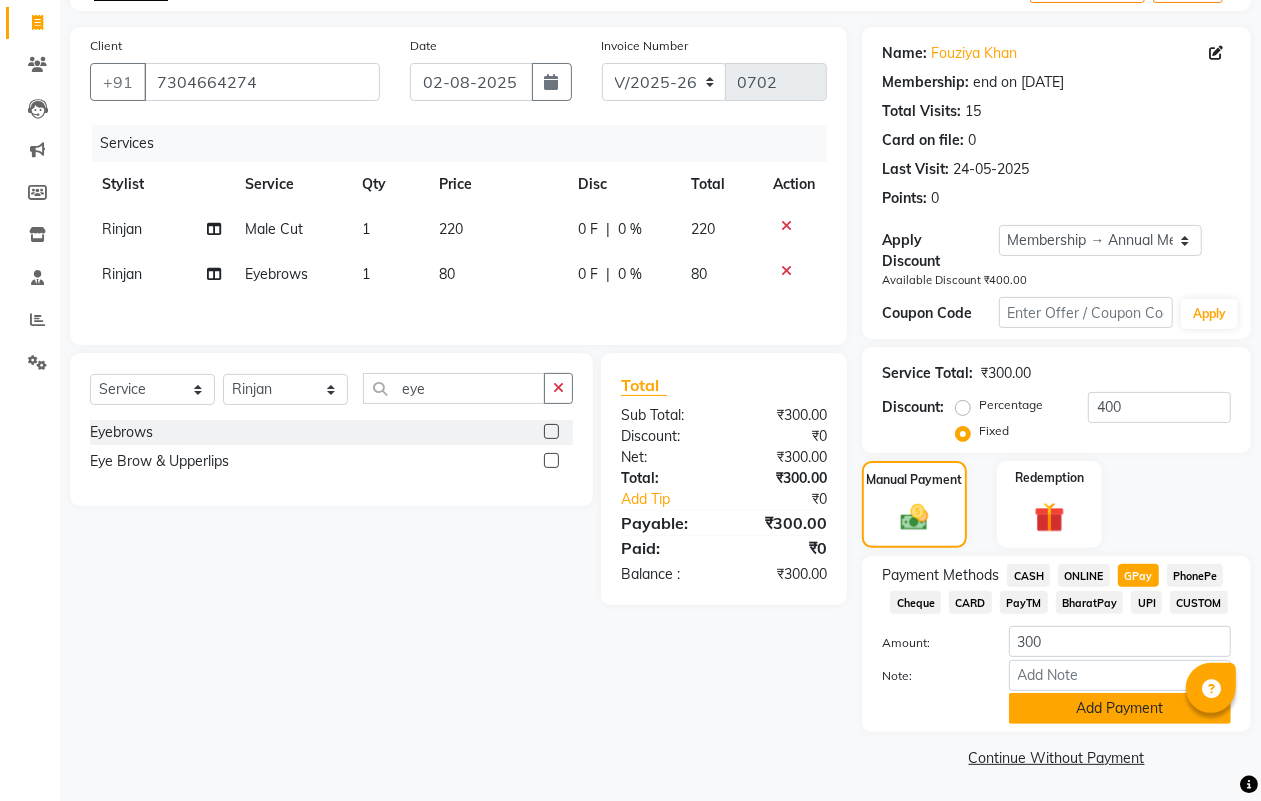 click on "Add Payment" 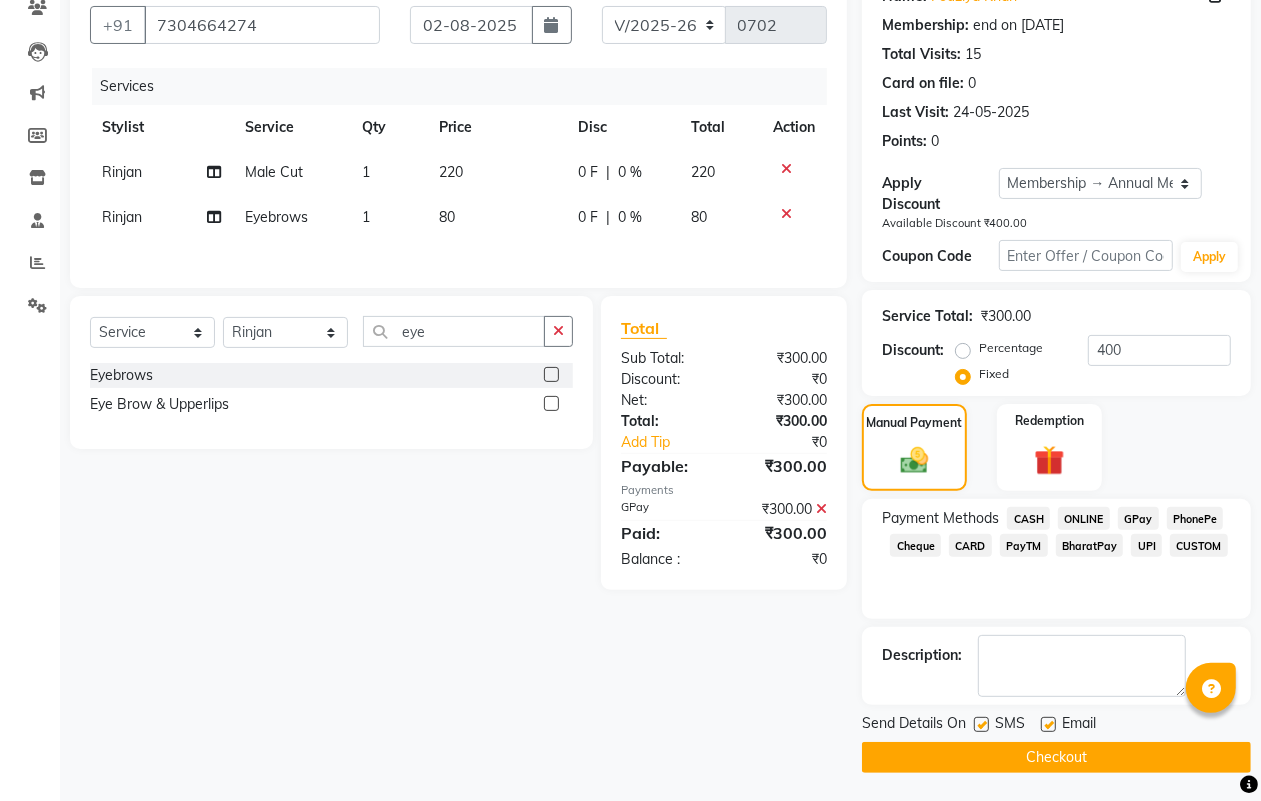 scroll, scrollTop: 183, scrollLeft: 0, axis: vertical 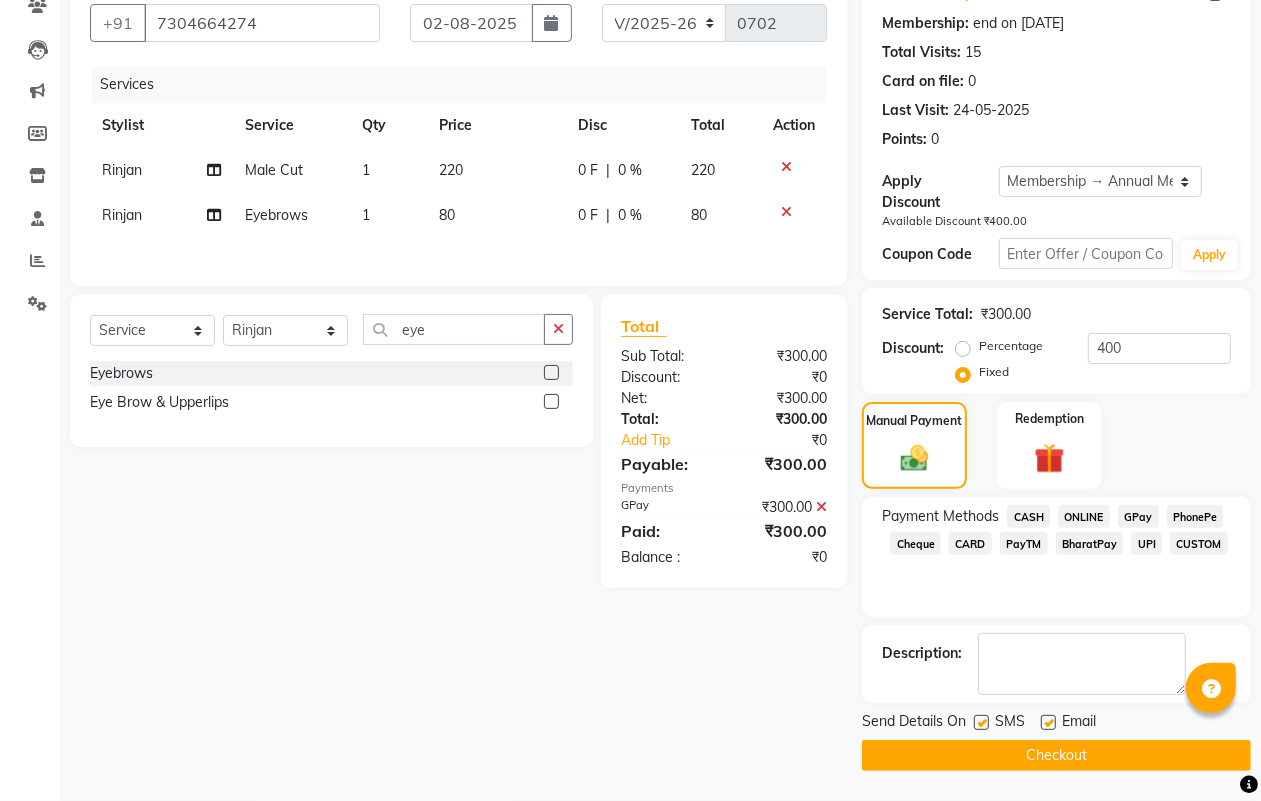 click 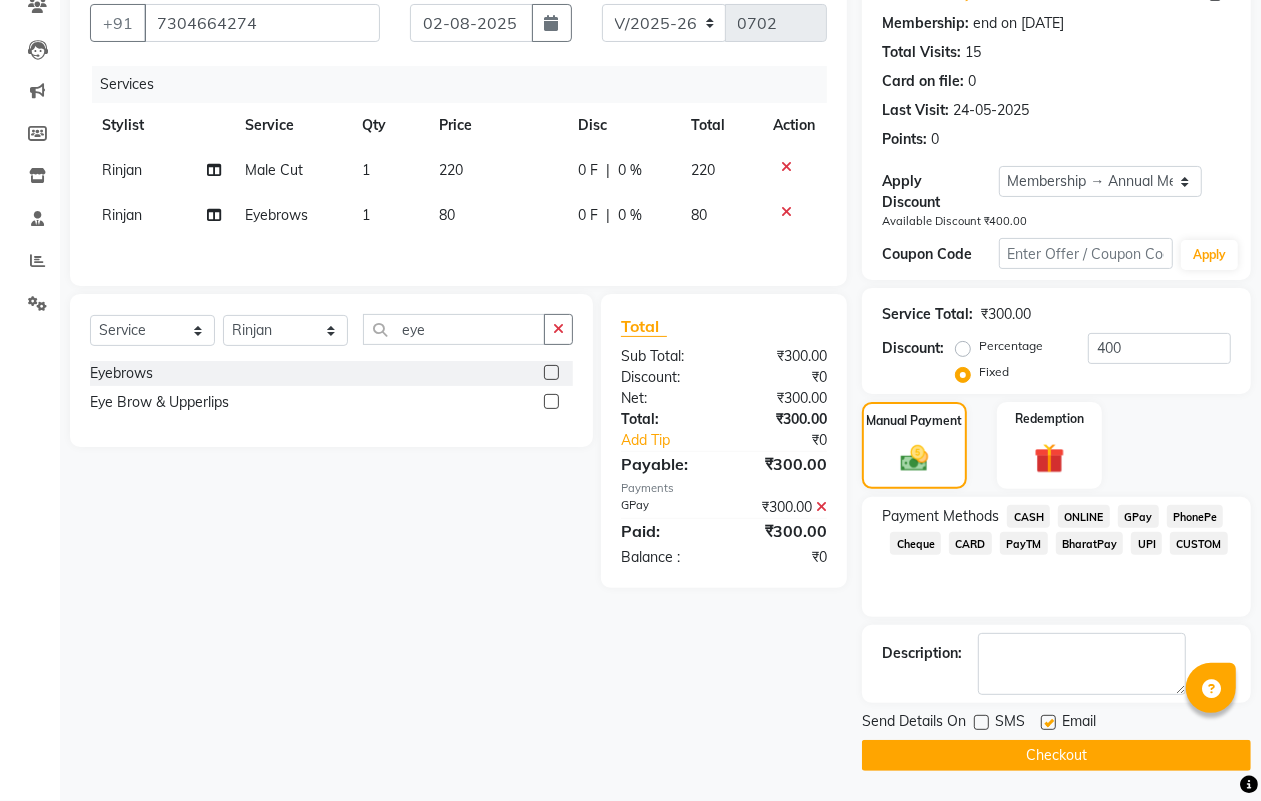click on "Checkout" 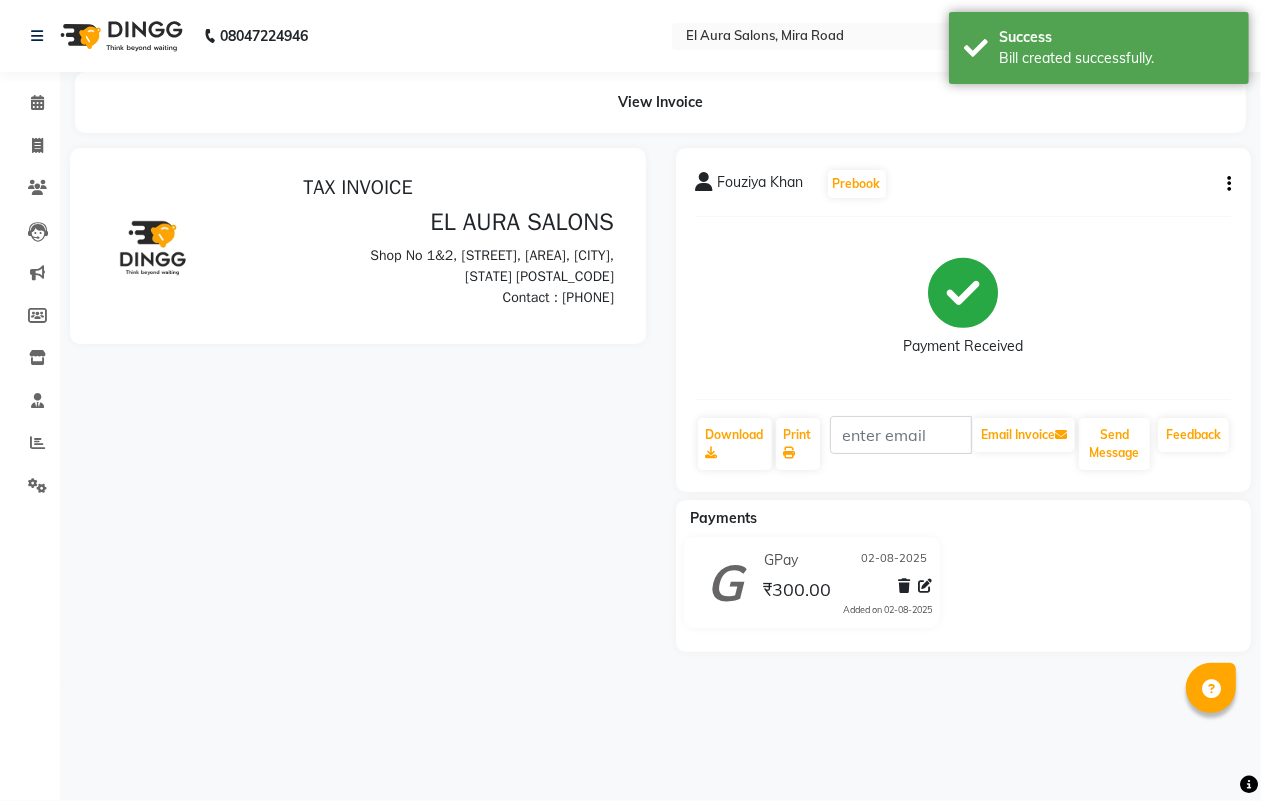 scroll, scrollTop: 0, scrollLeft: 0, axis: both 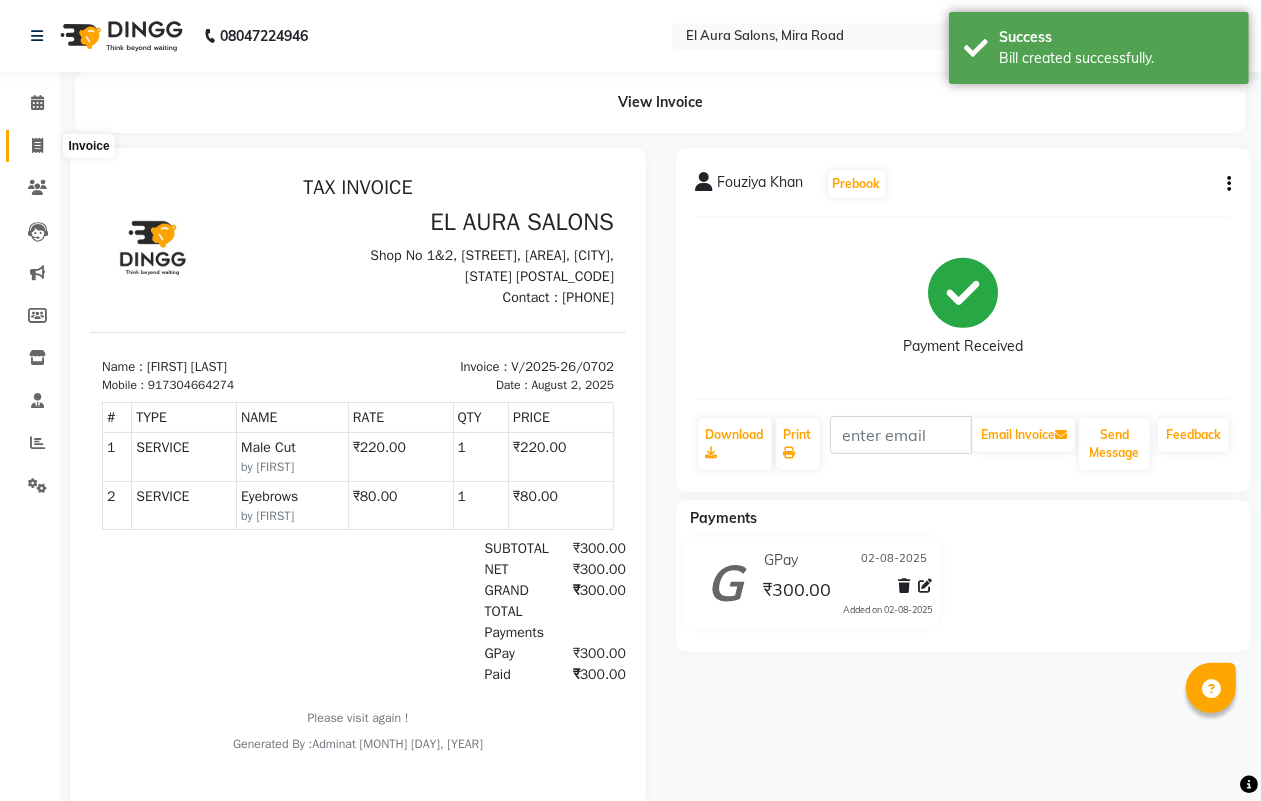 click 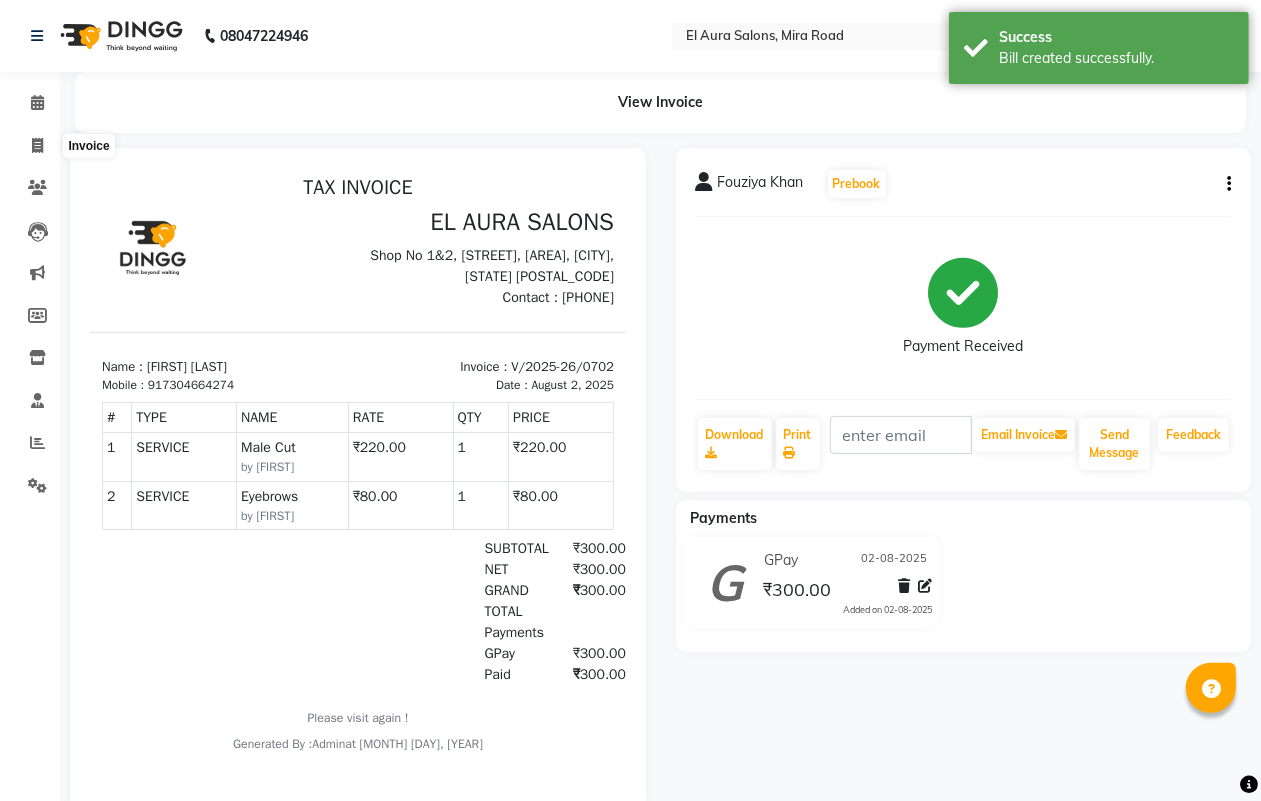 select on "service" 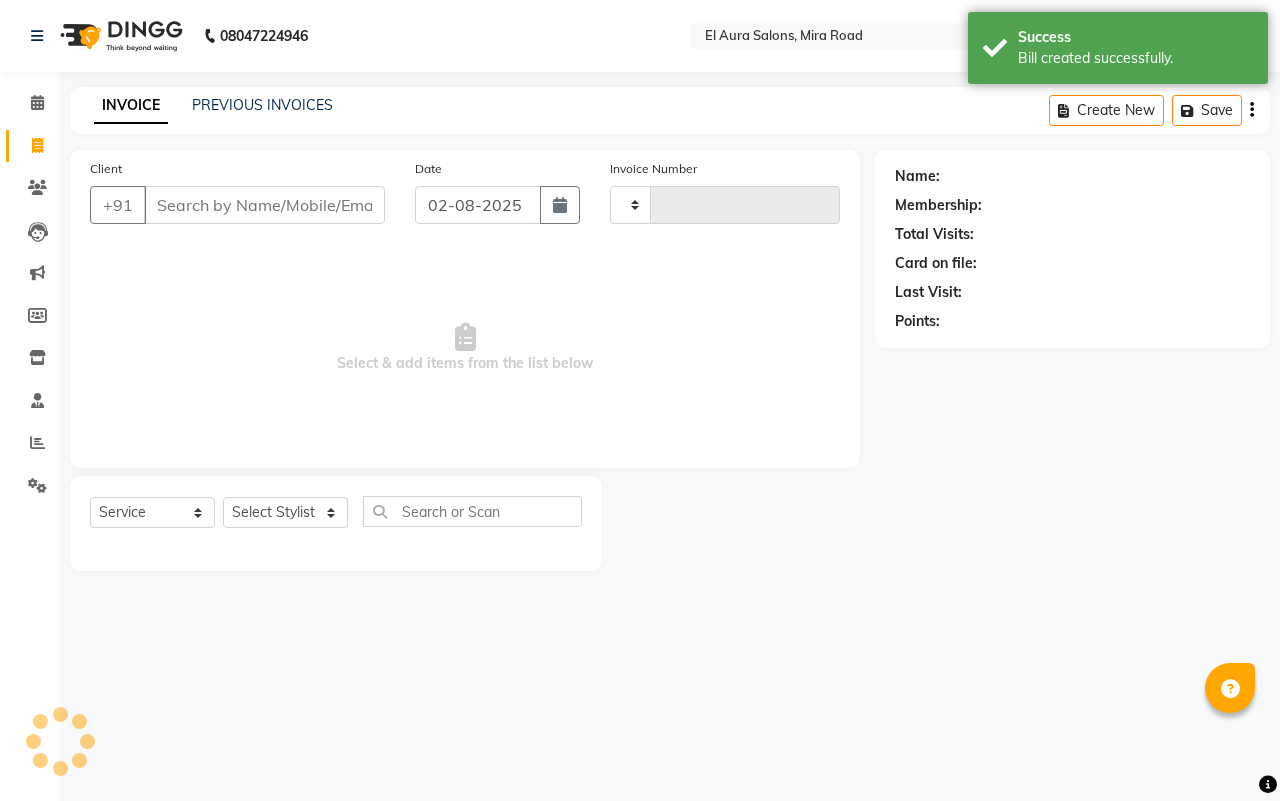 type on "0703" 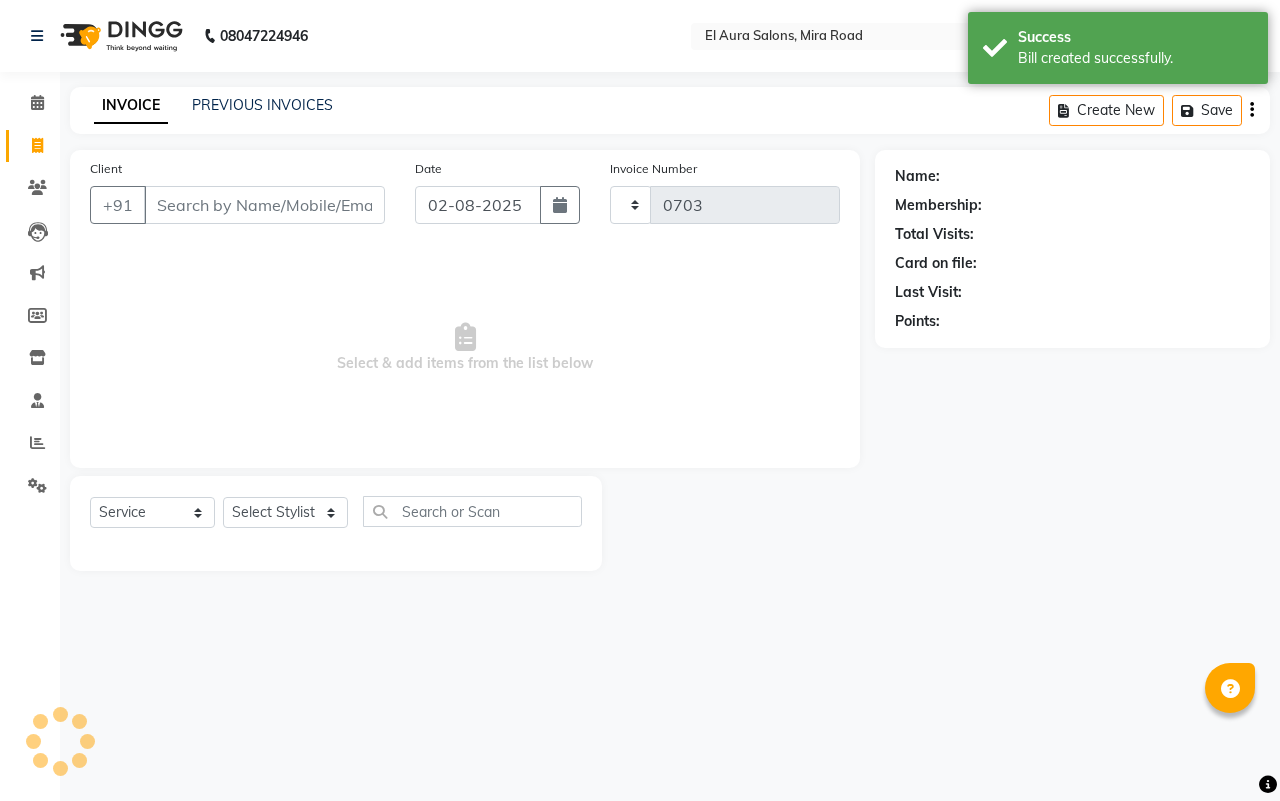 select on "94" 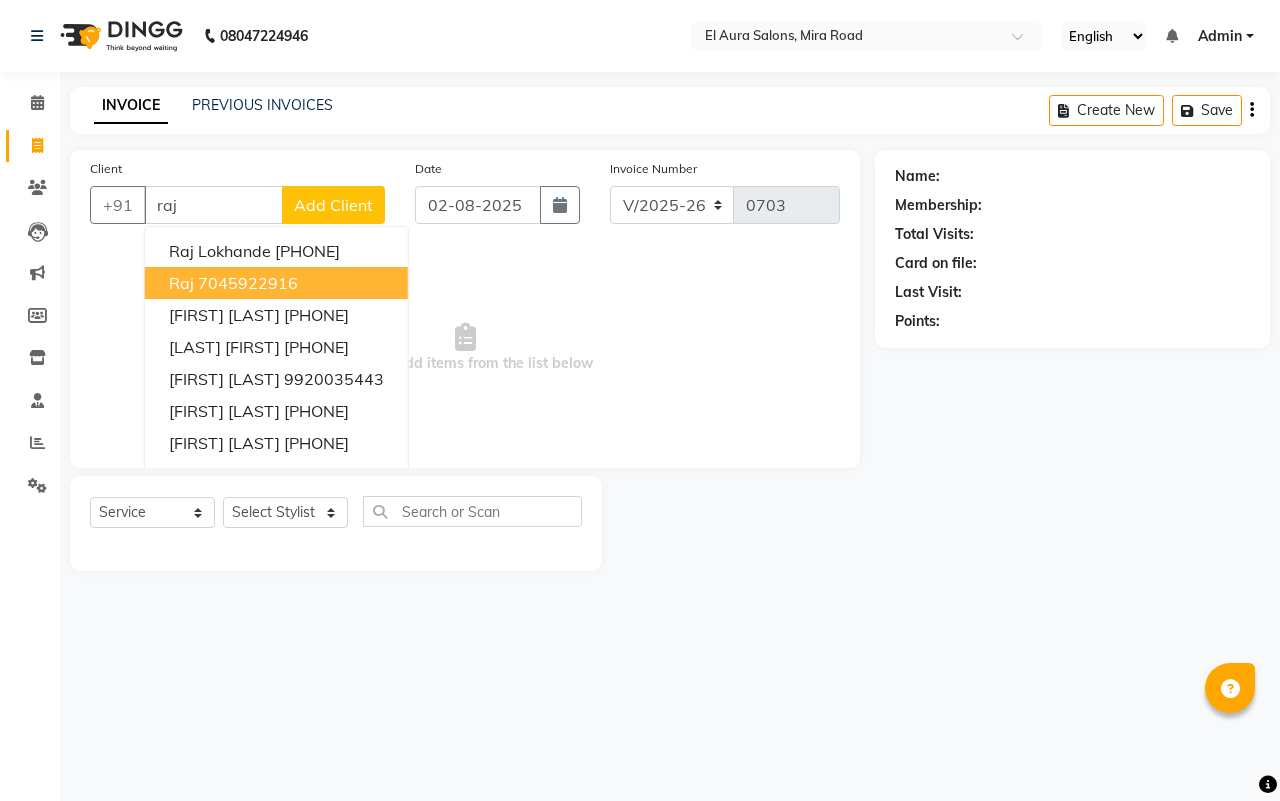 click on "[FIRST] [PHONE]" at bounding box center (276, 283) 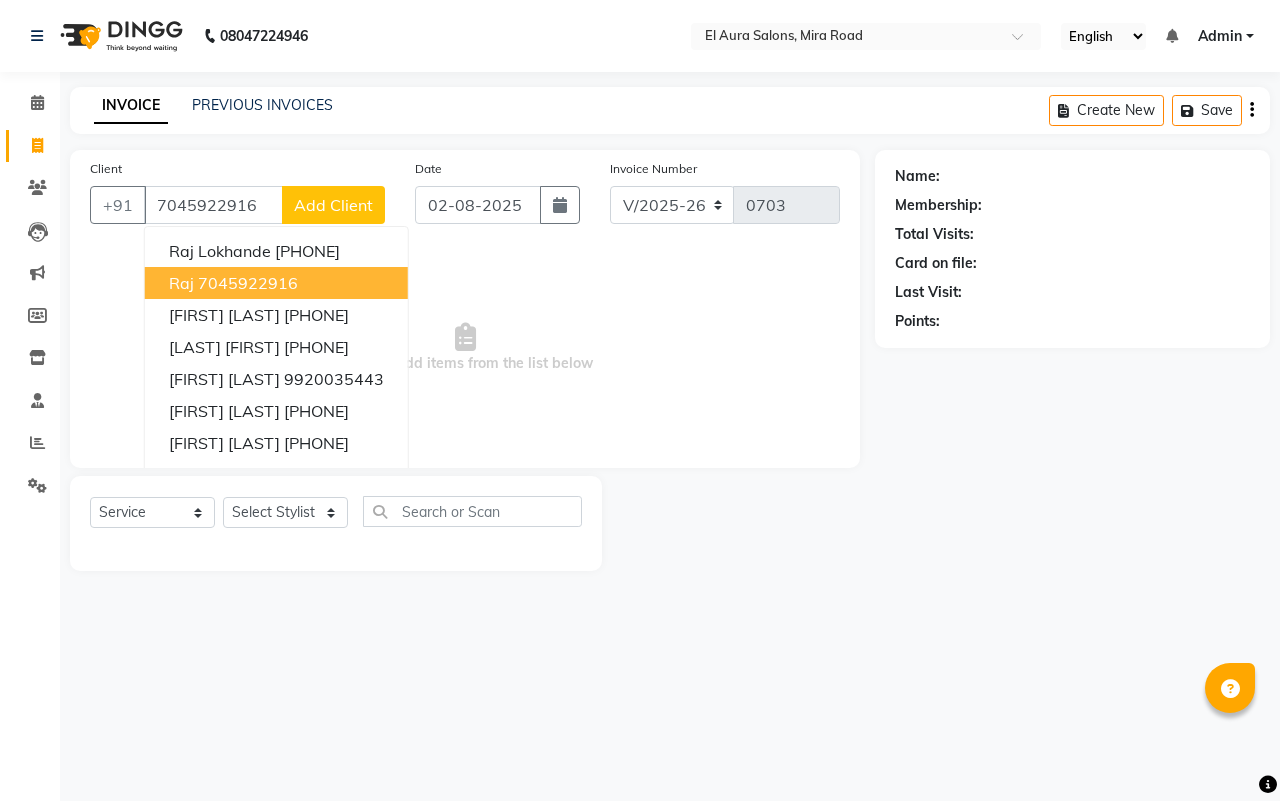 type on "7045922916" 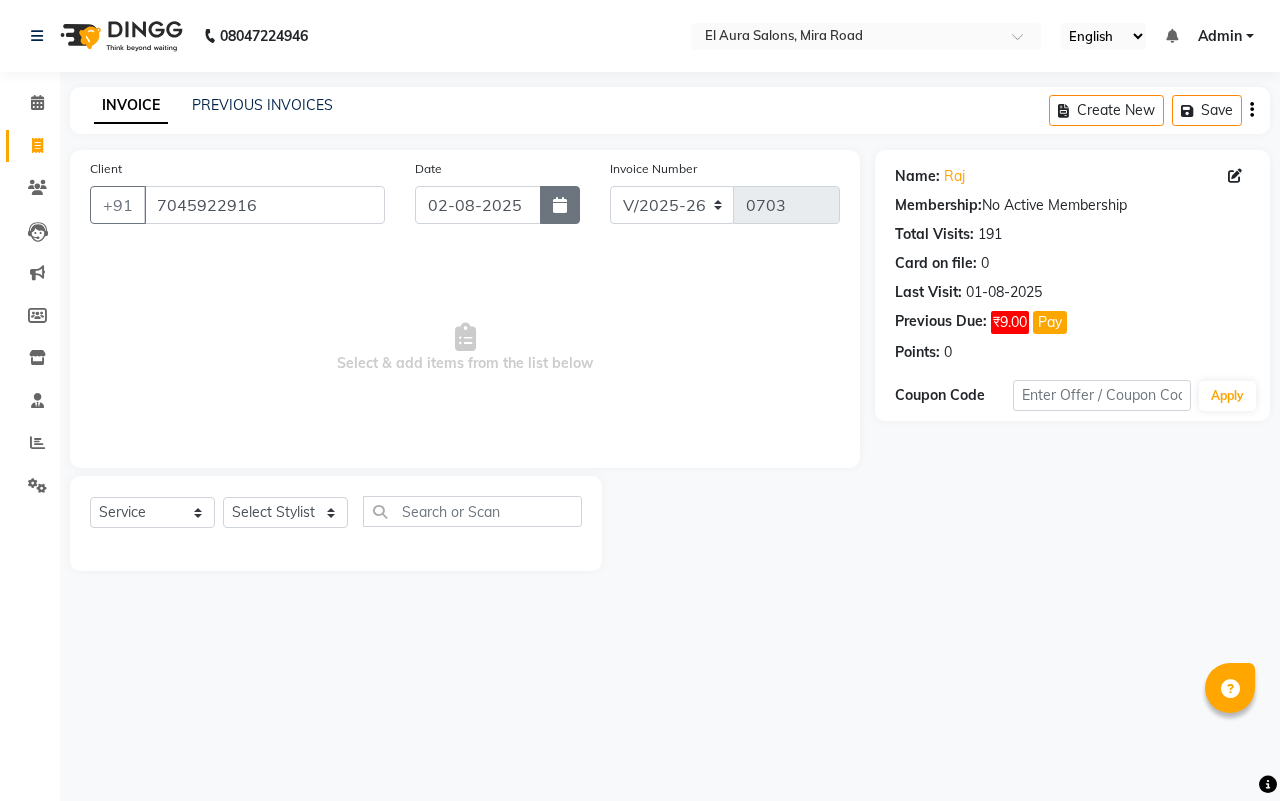 click 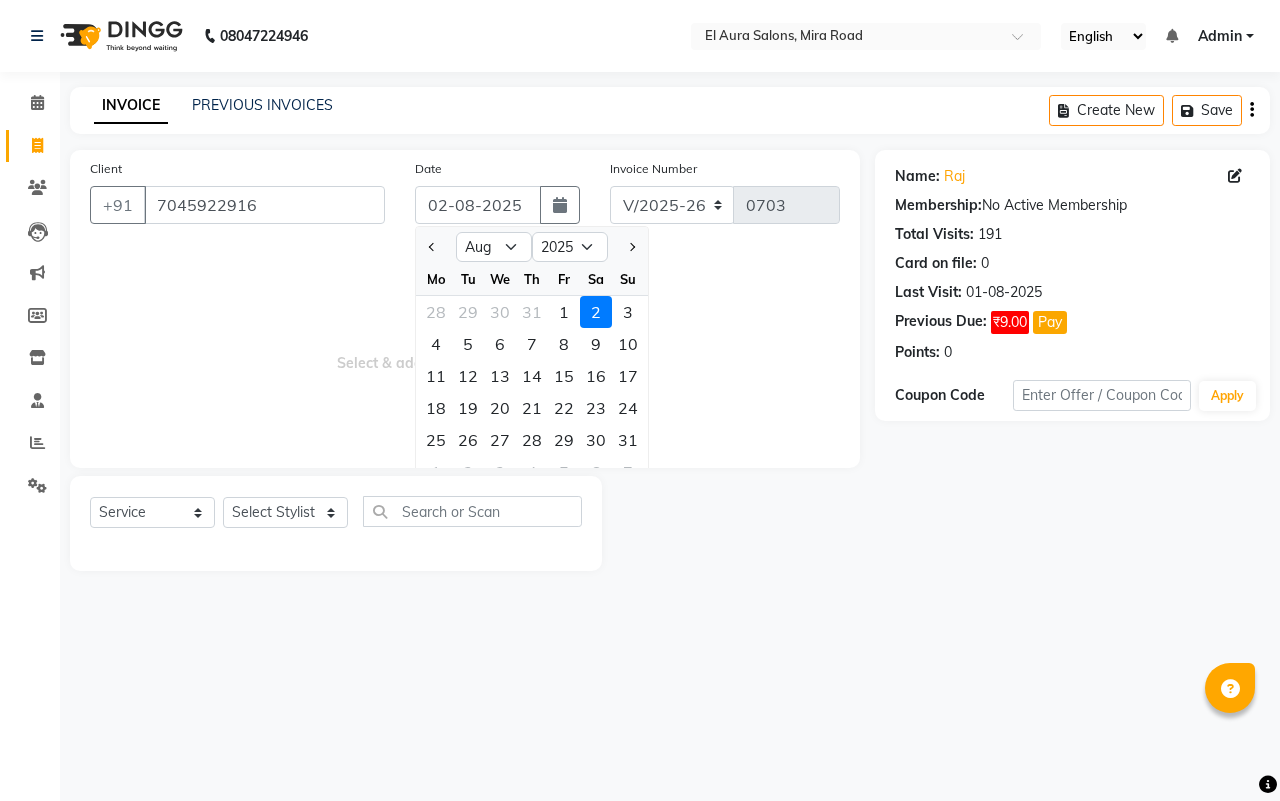 click on "Select & add items from the list below" at bounding box center (465, 348) 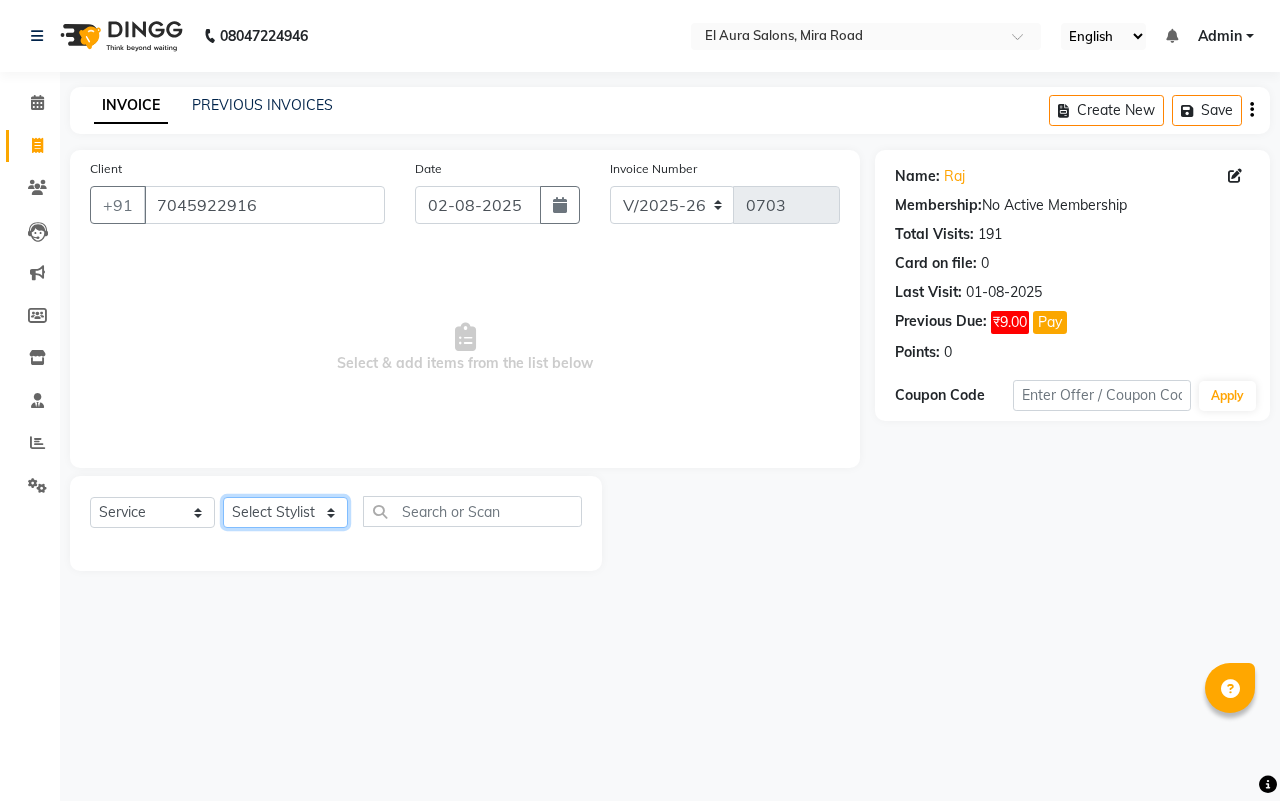 click on "Select Stylist Afsana Arif Ali Ekta Singh Faisal Salmani Feroz mithun Nazma Shaikh Owais Raj Lokhande Rinjan Rishi Rohit Talreja Ruchi Gaurav Singh ruksar sana Sandhya Pawan Sonar uvesh" 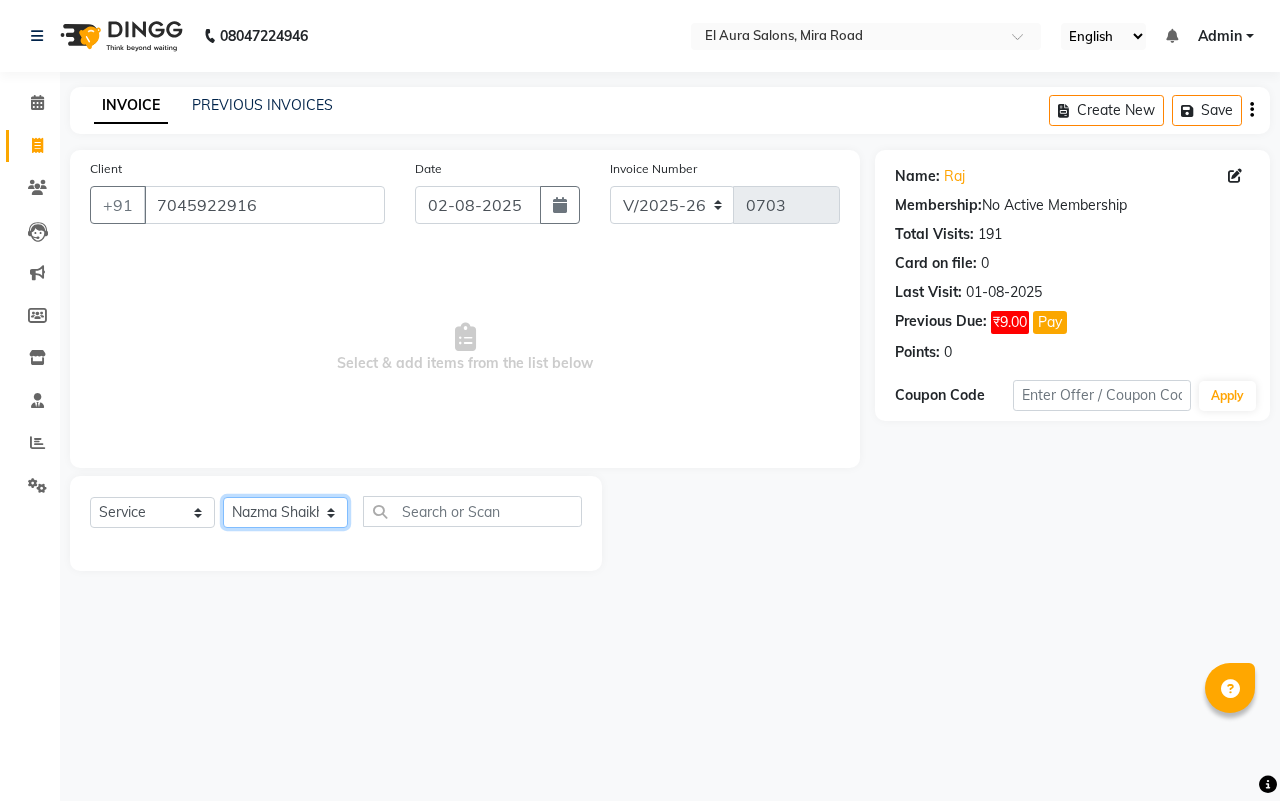 click on "Select Stylist Afsana Arif Ali Ekta Singh Faisal Salmani Feroz mithun Nazma Shaikh Owais Raj Lokhande Rinjan Rishi Rohit Talreja Ruchi Gaurav Singh ruksar sana Sandhya Pawan Sonar uvesh" 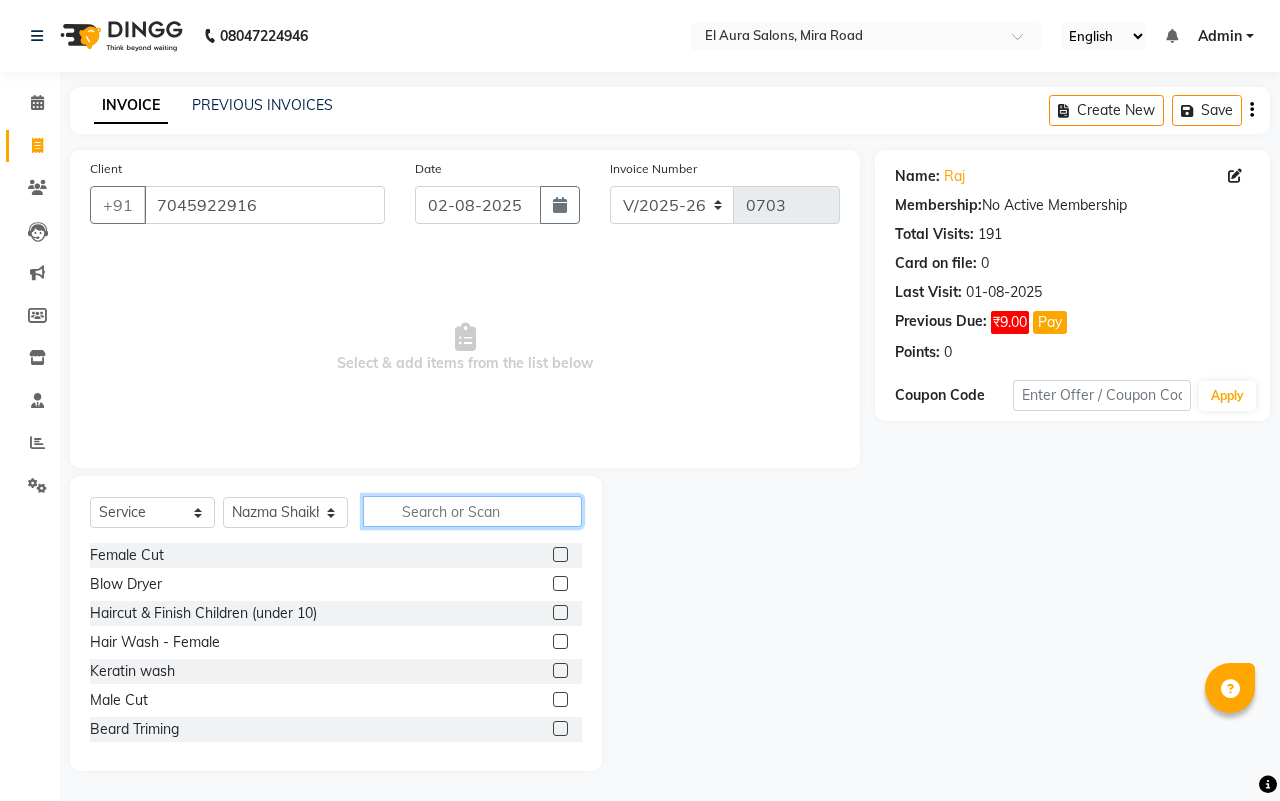 click 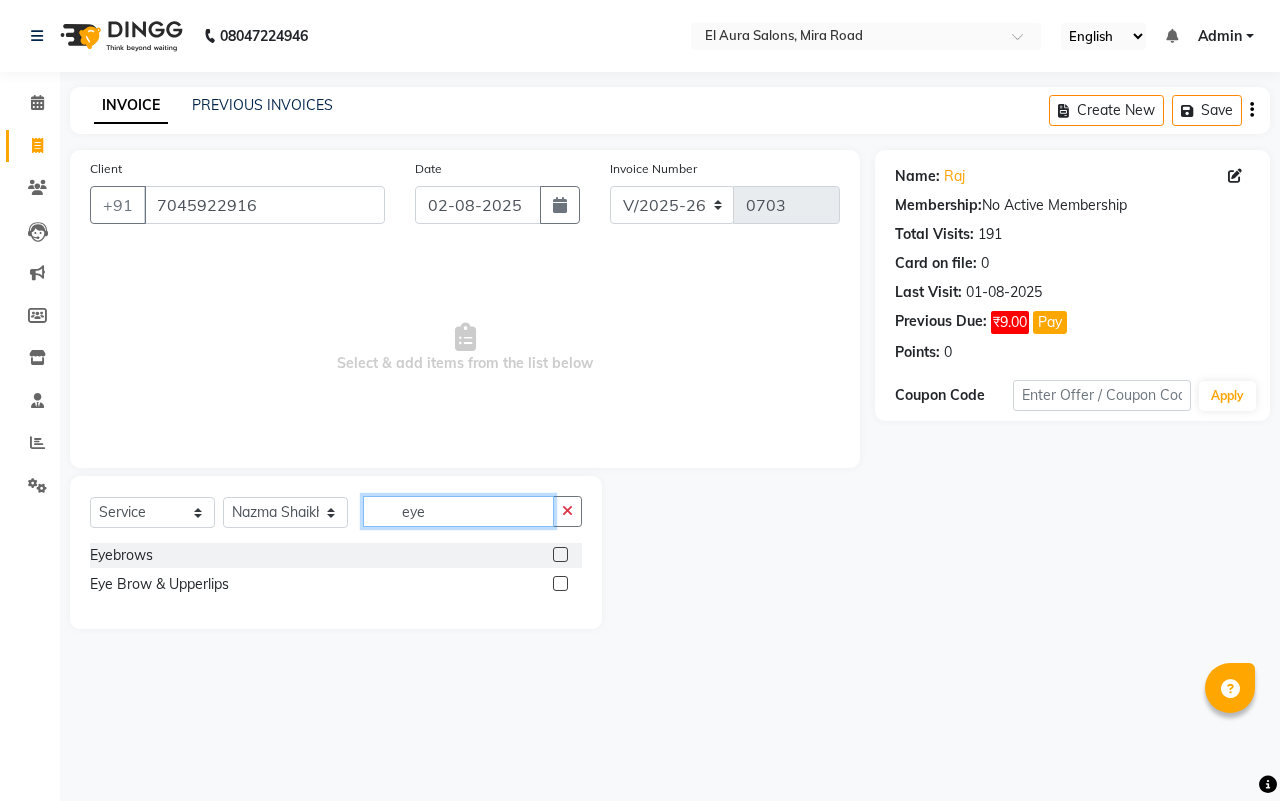 type on "eye" 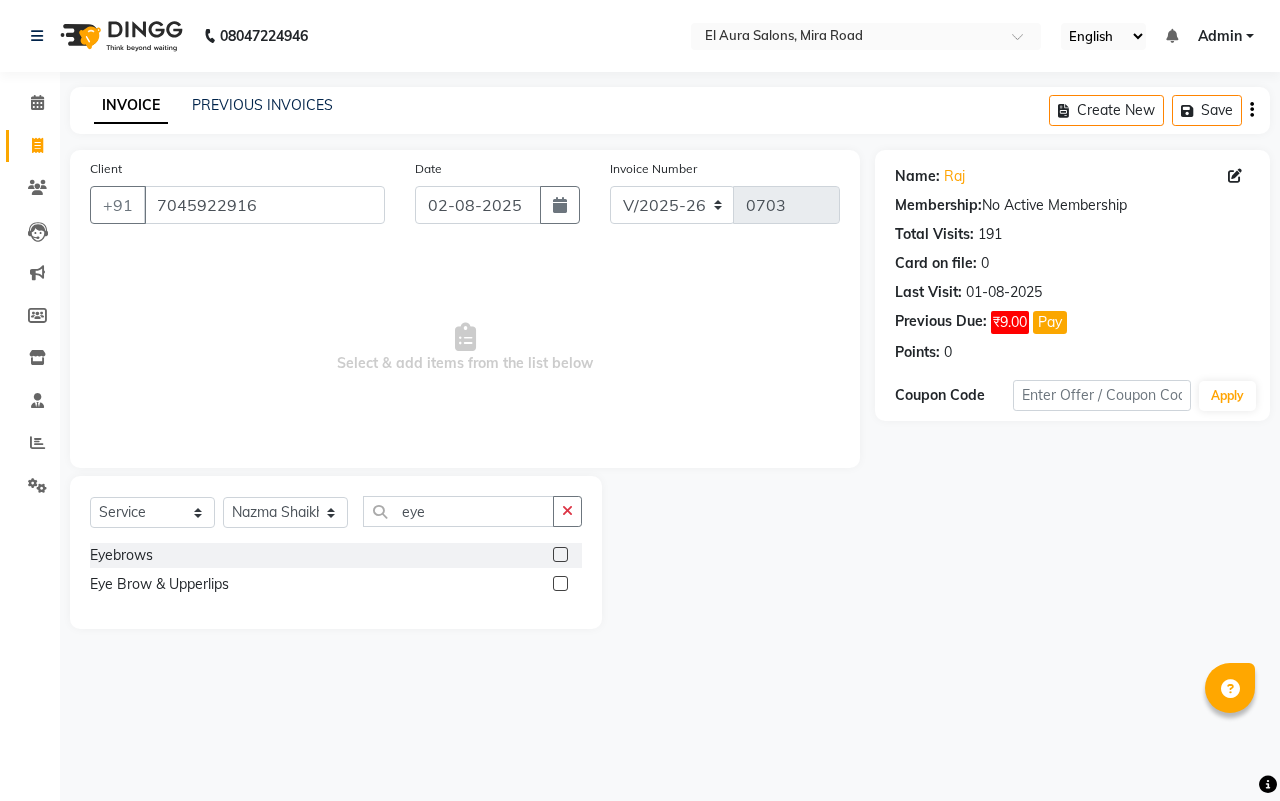click 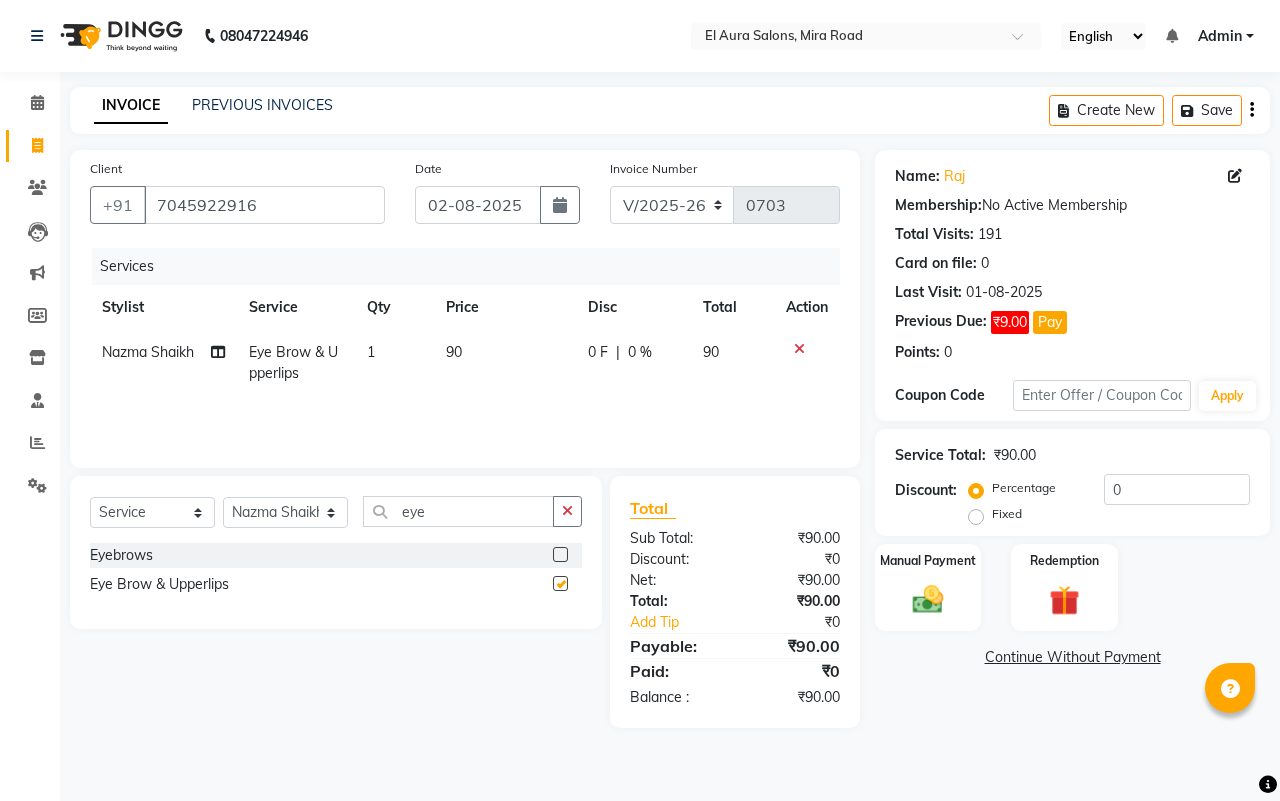 checkbox on "false" 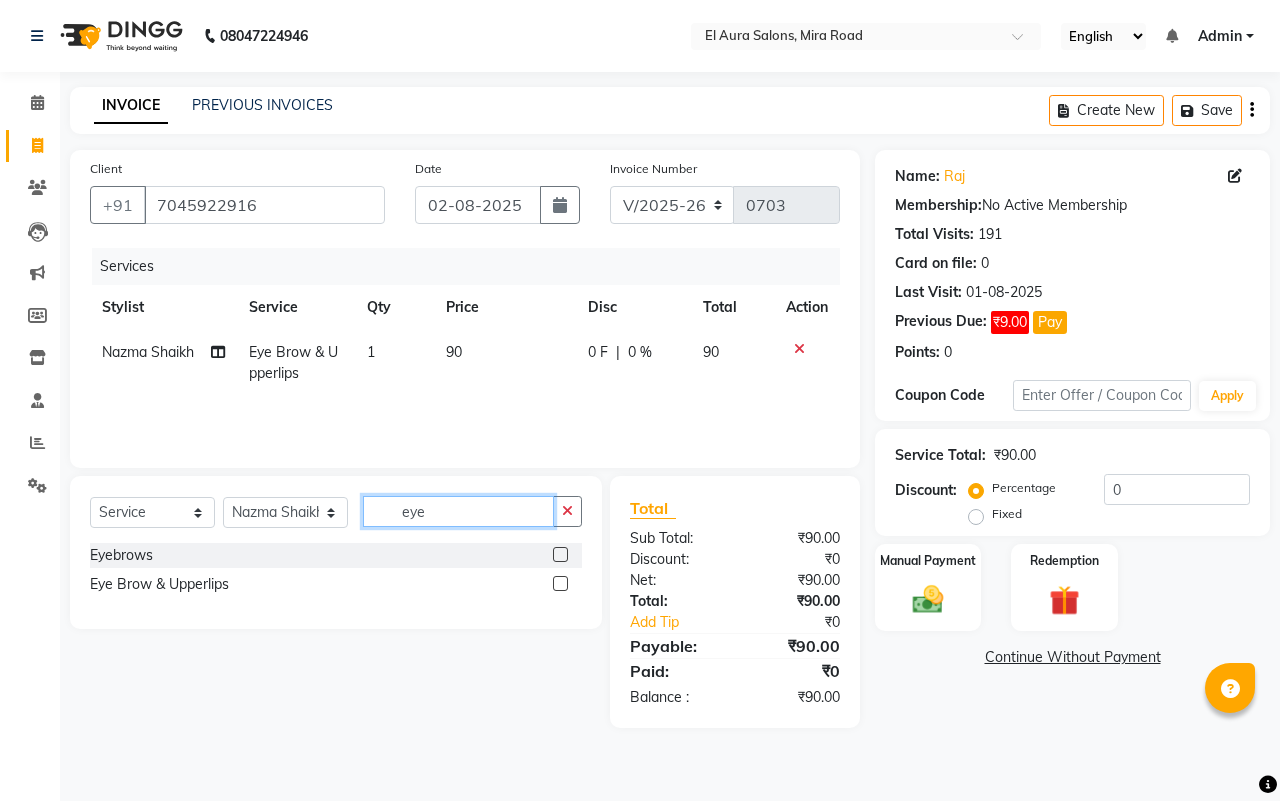 click on "eye" 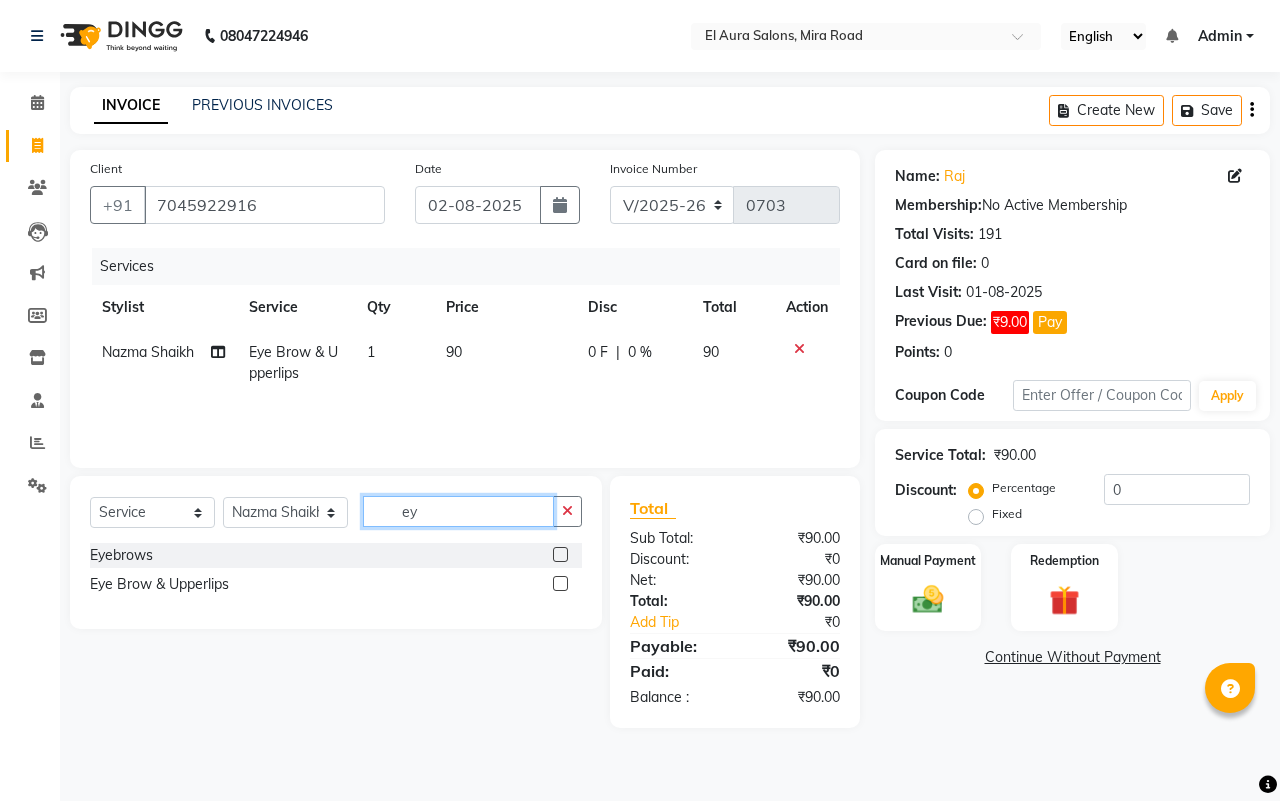 type on "e" 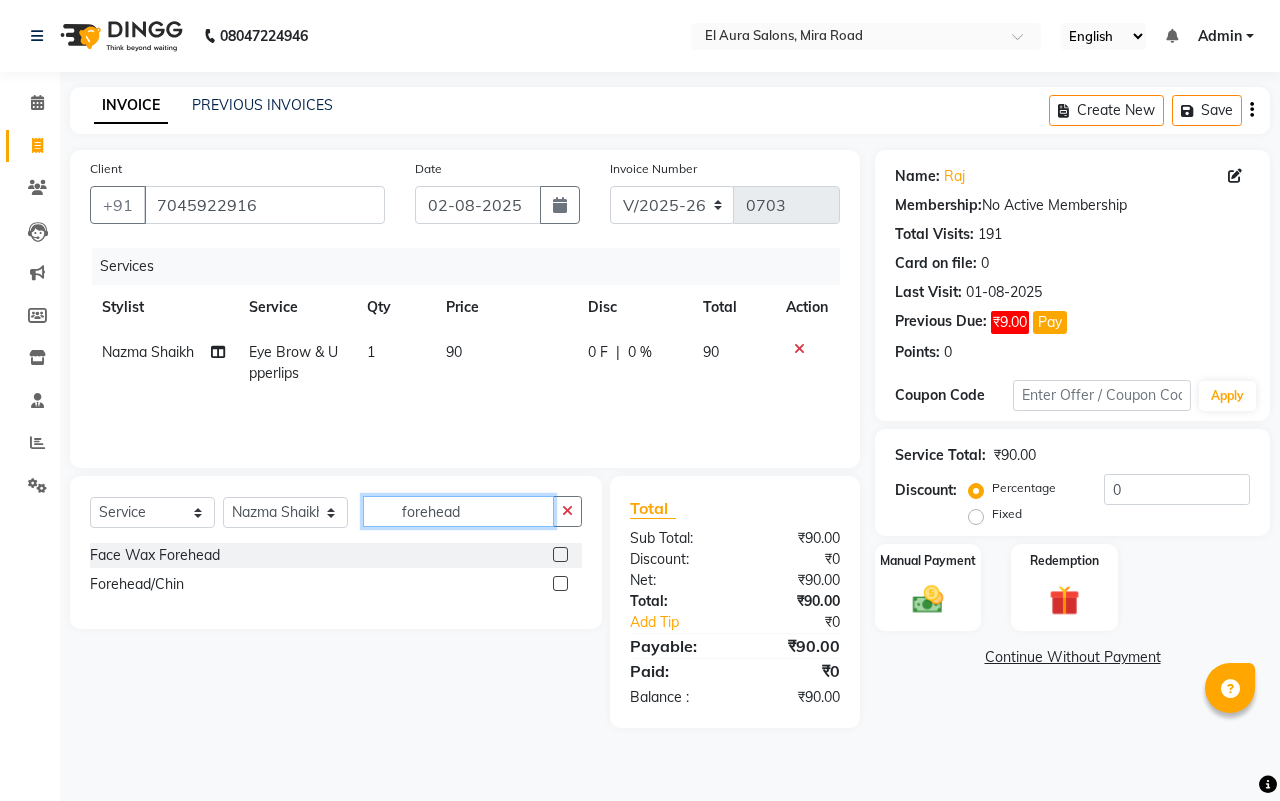 type on "forehead" 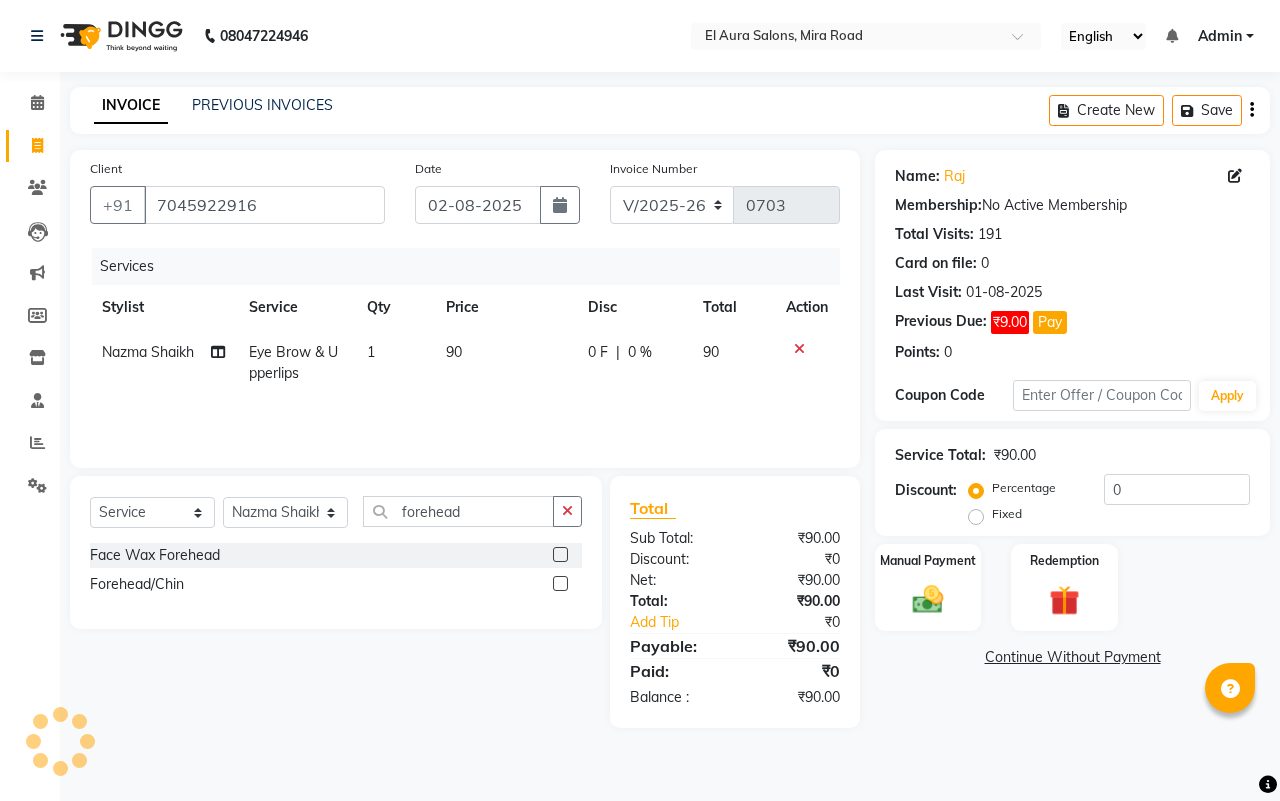 click 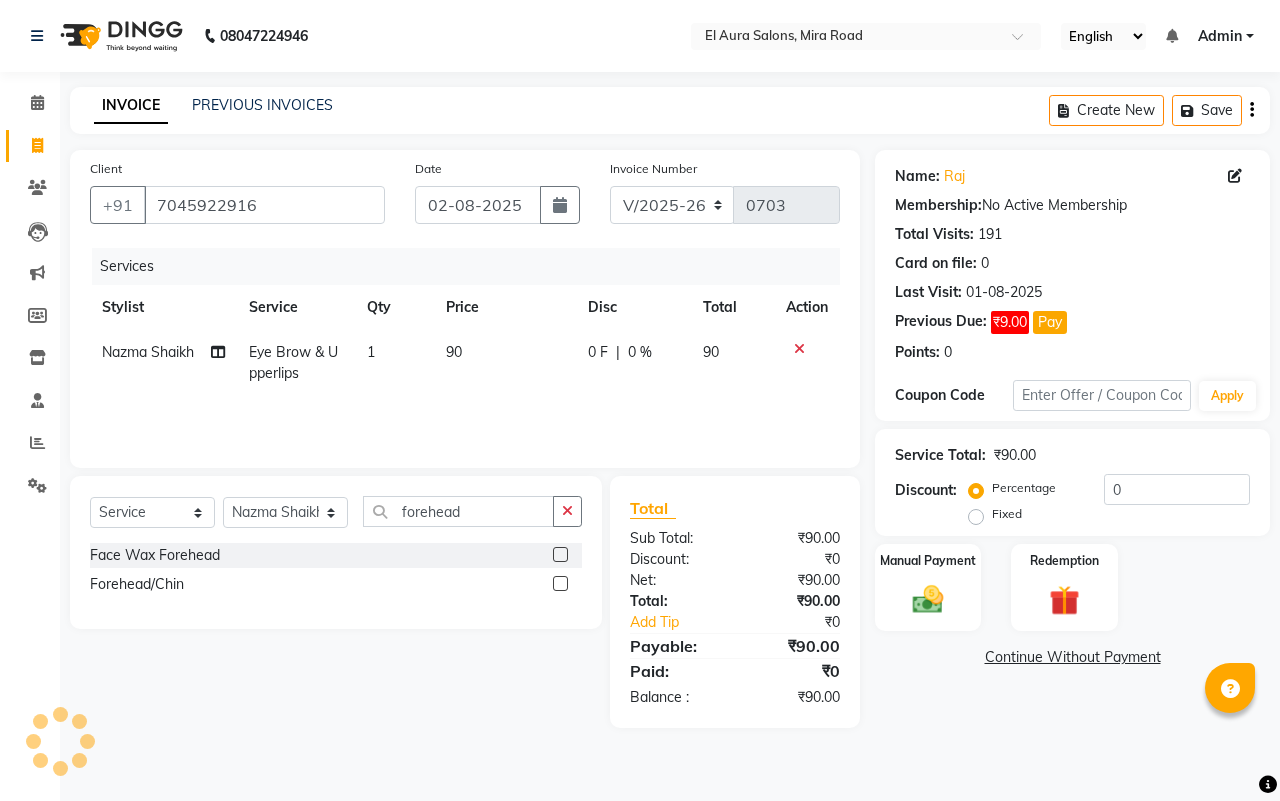 click at bounding box center [559, 584] 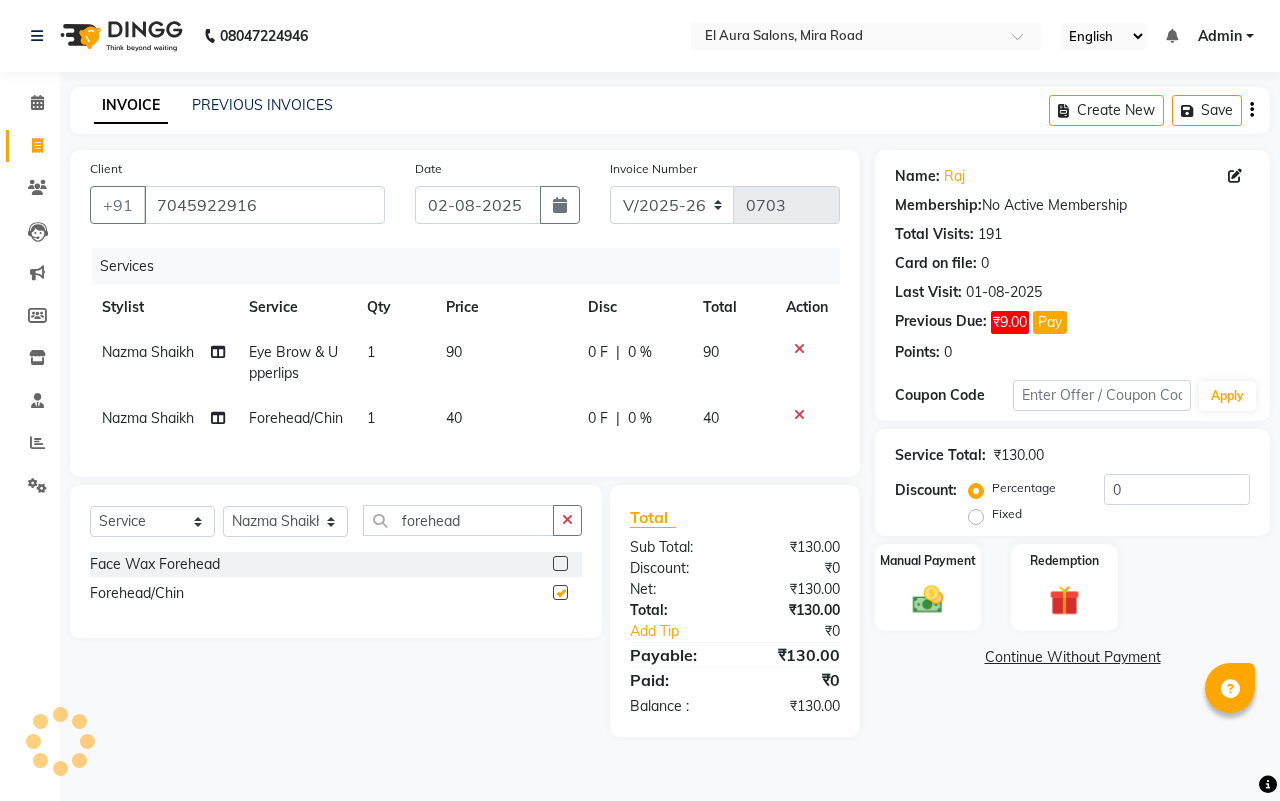 checkbox on "false" 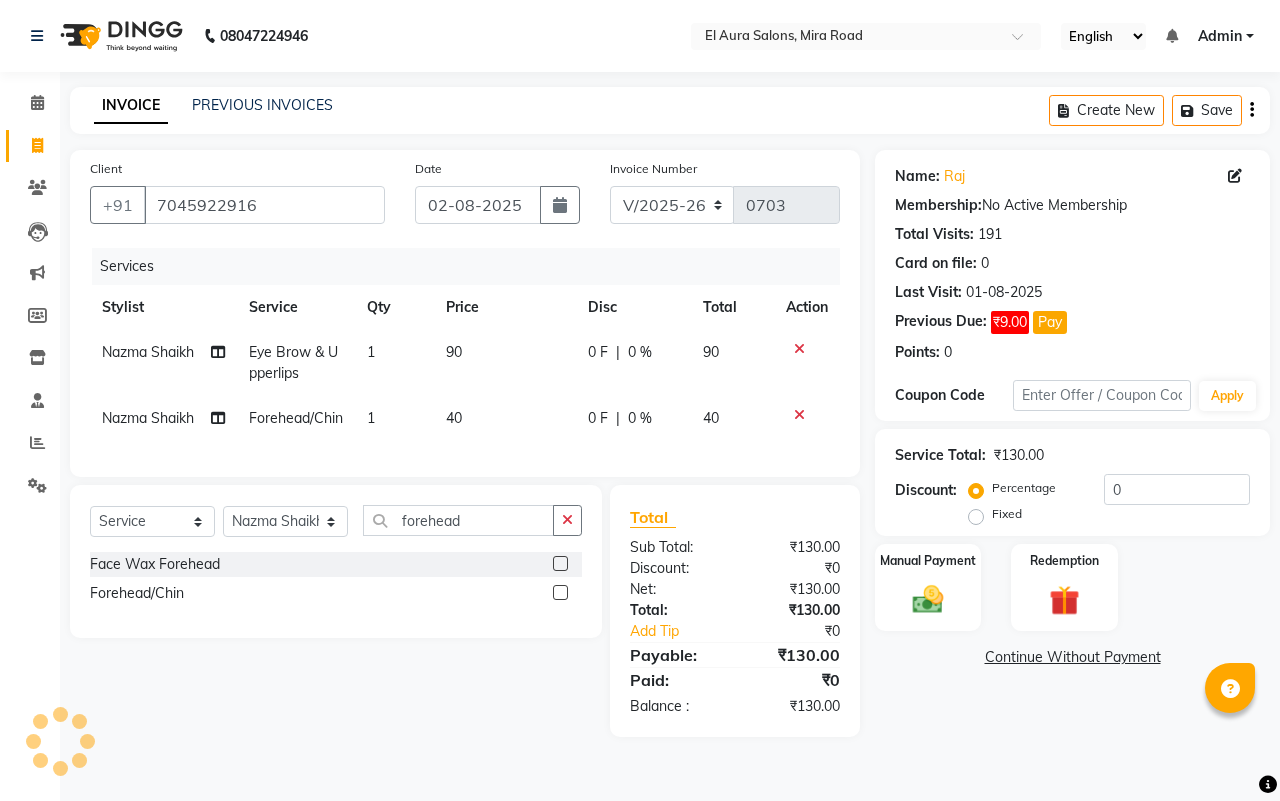 click on "90" 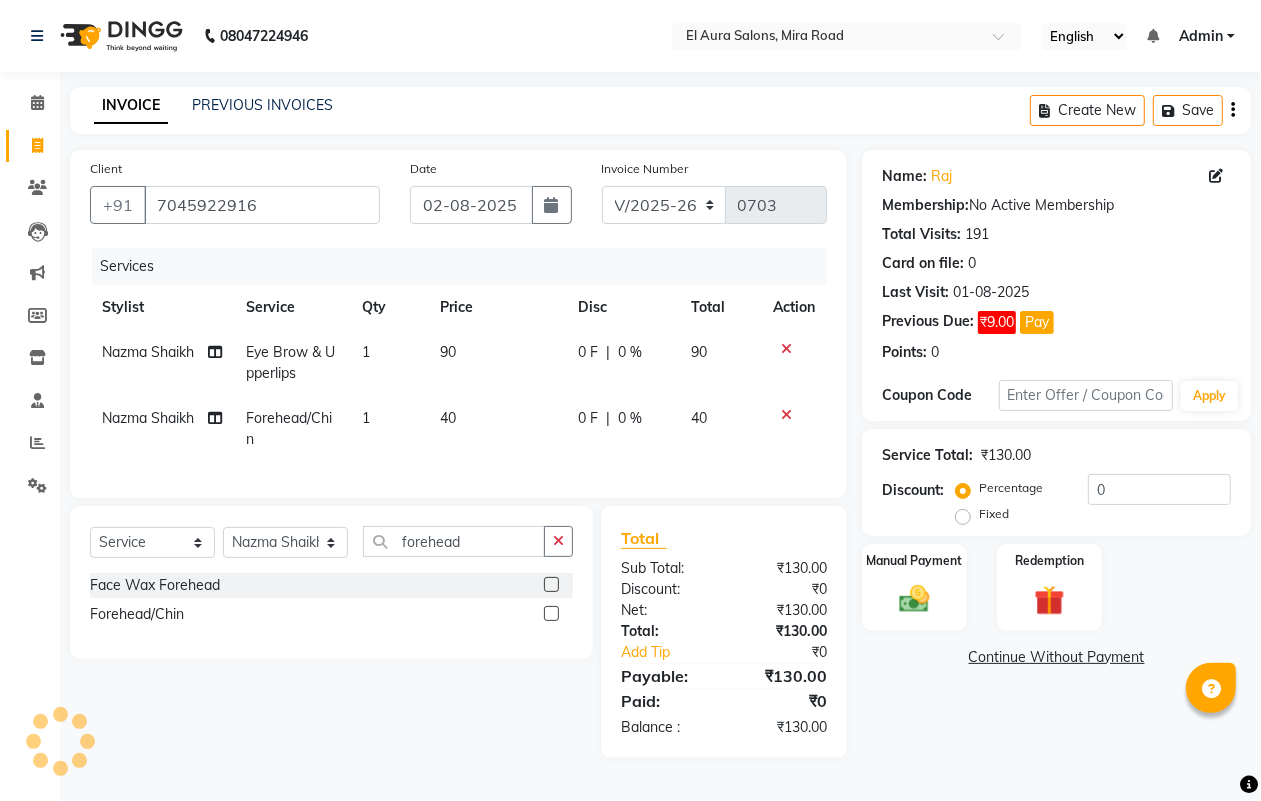 select on "37232" 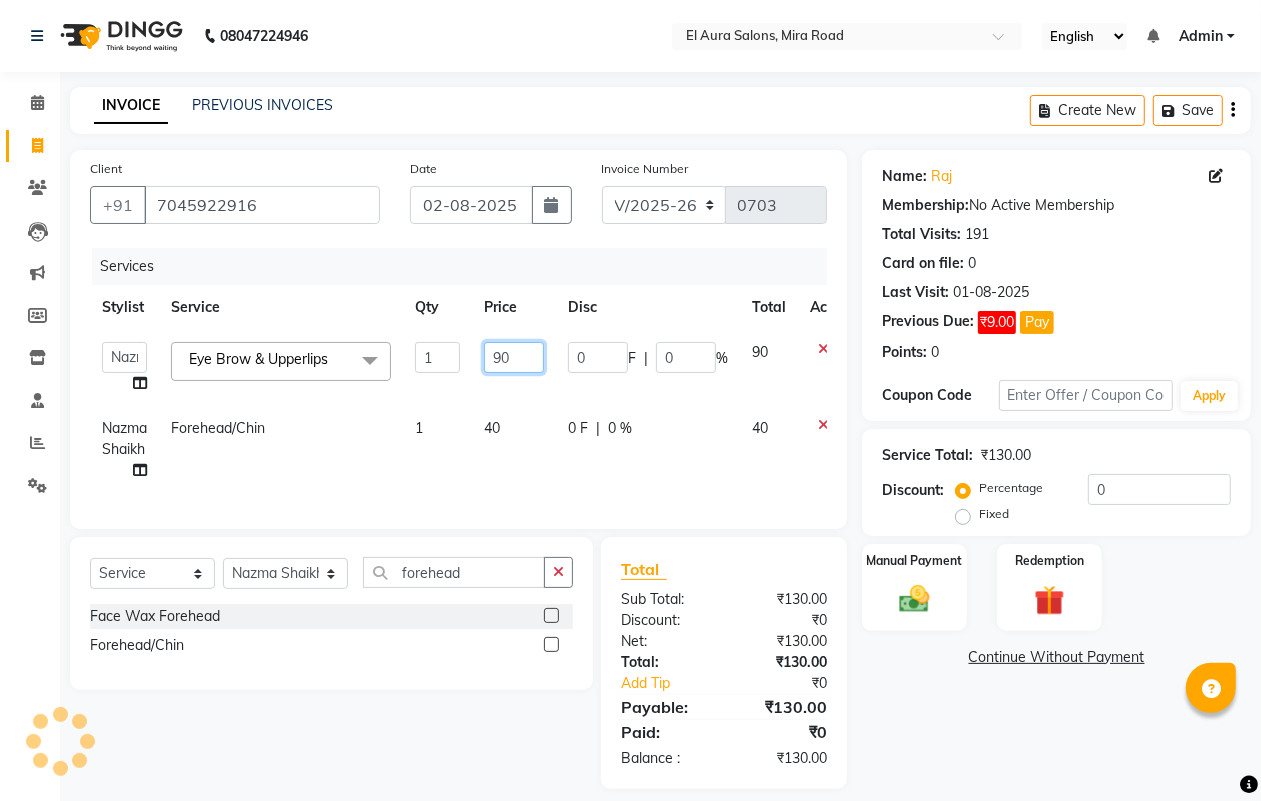 drag, startPoint x: 521, startPoint y: 361, endPoint x: 287, endPoint y: 341, distance: 234.85315 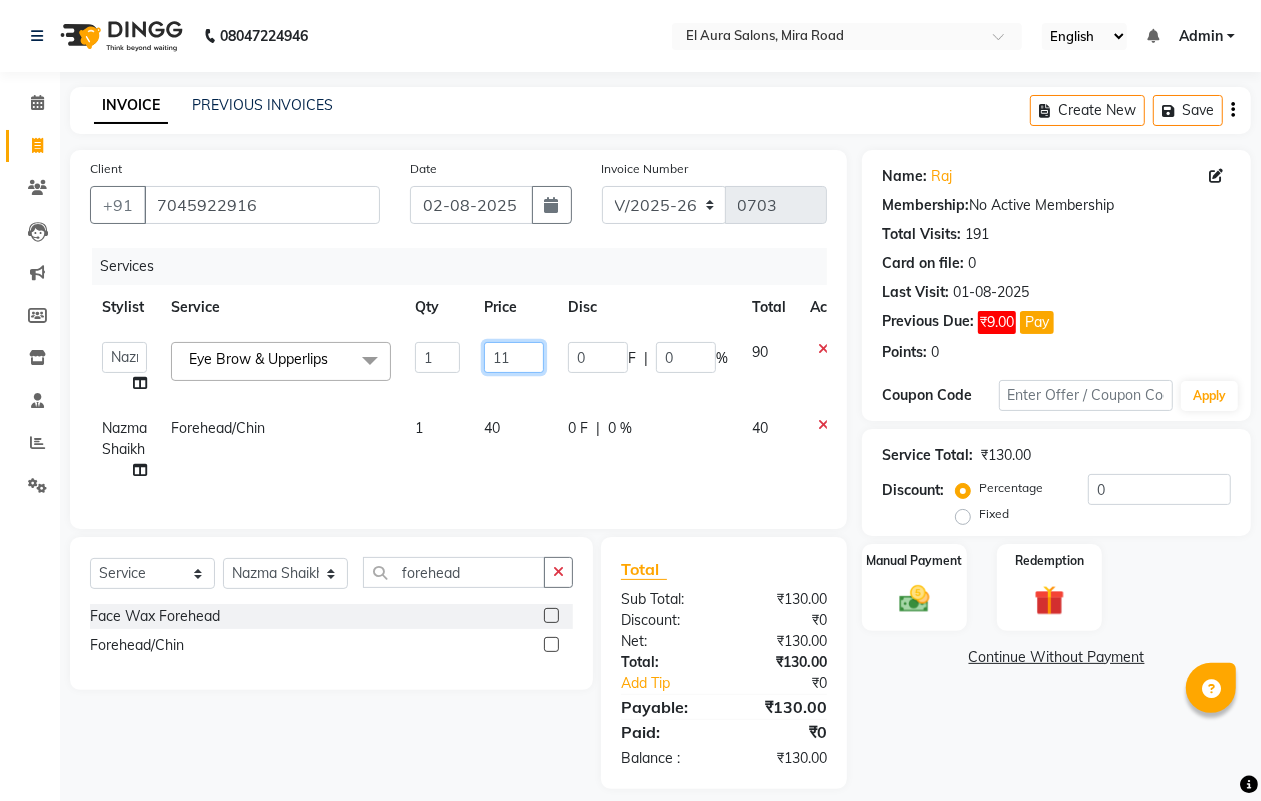type on "110" 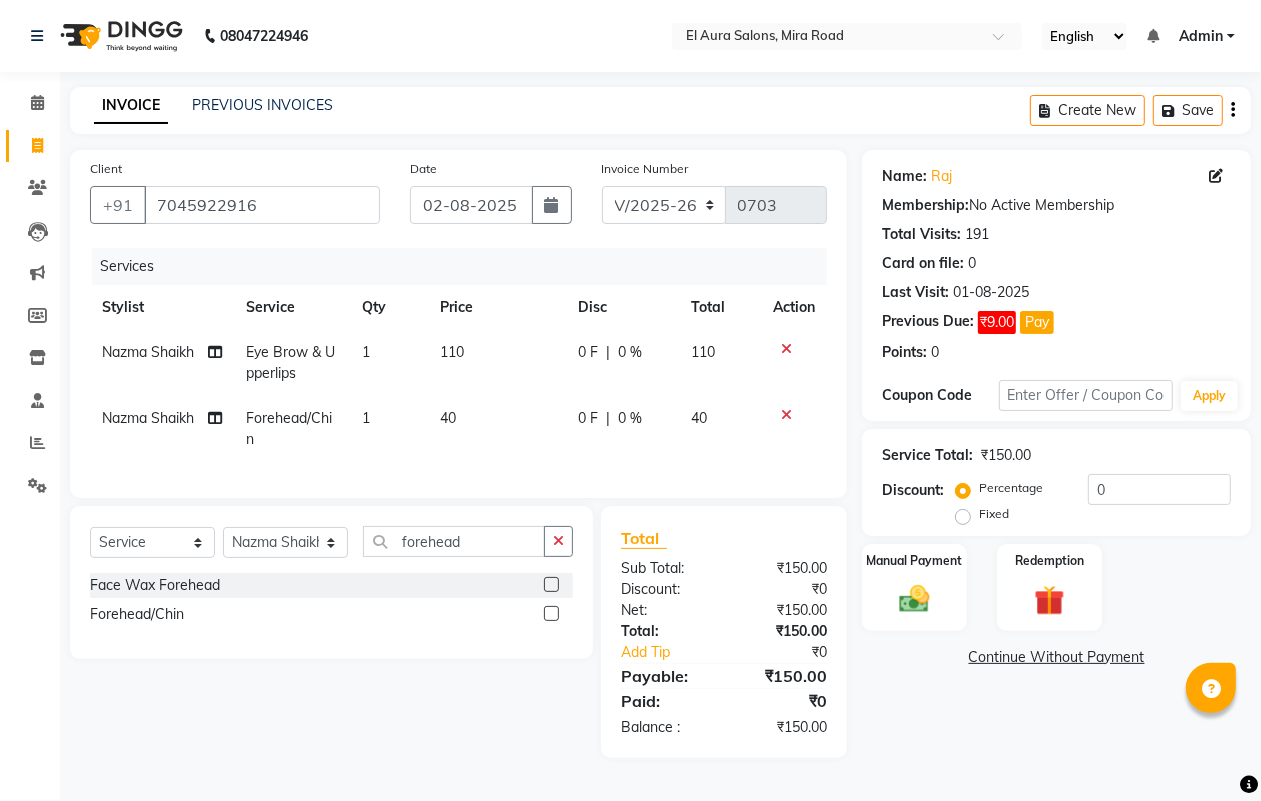 click on "40" 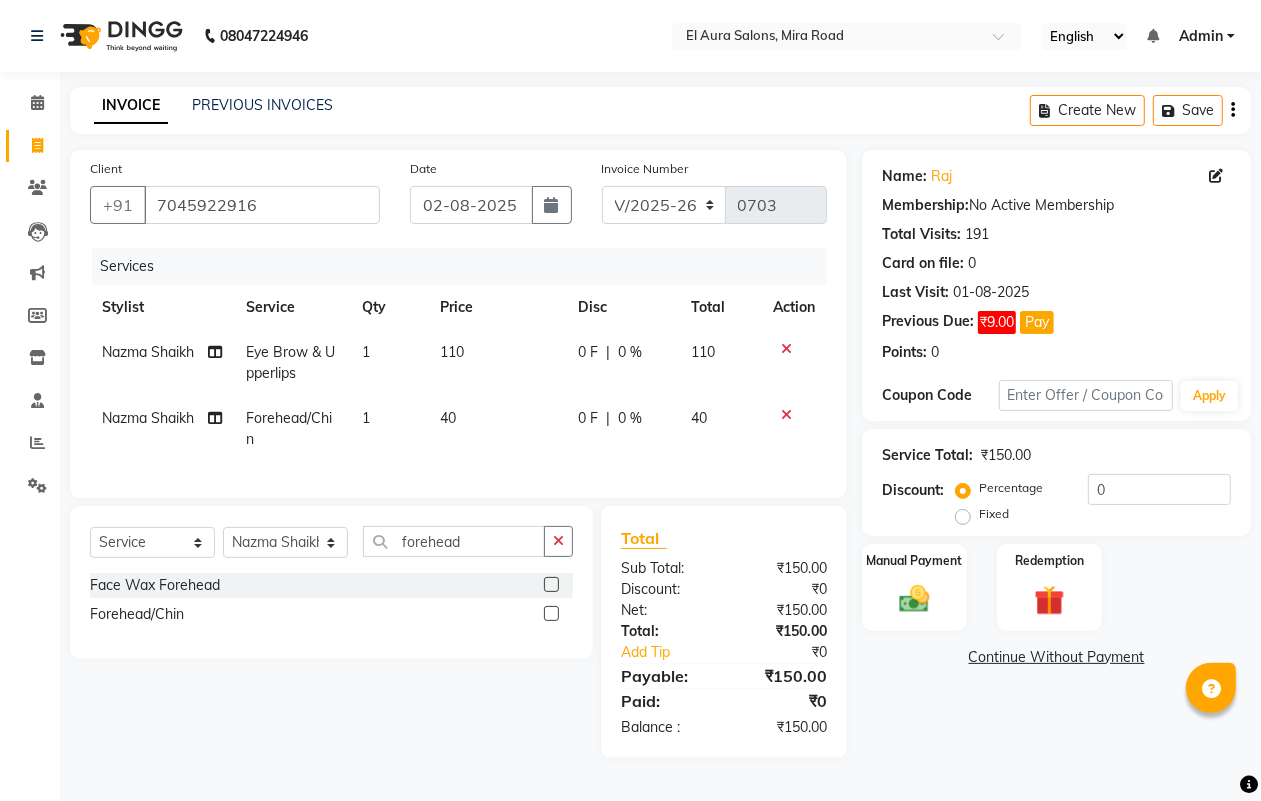 select on "37232" 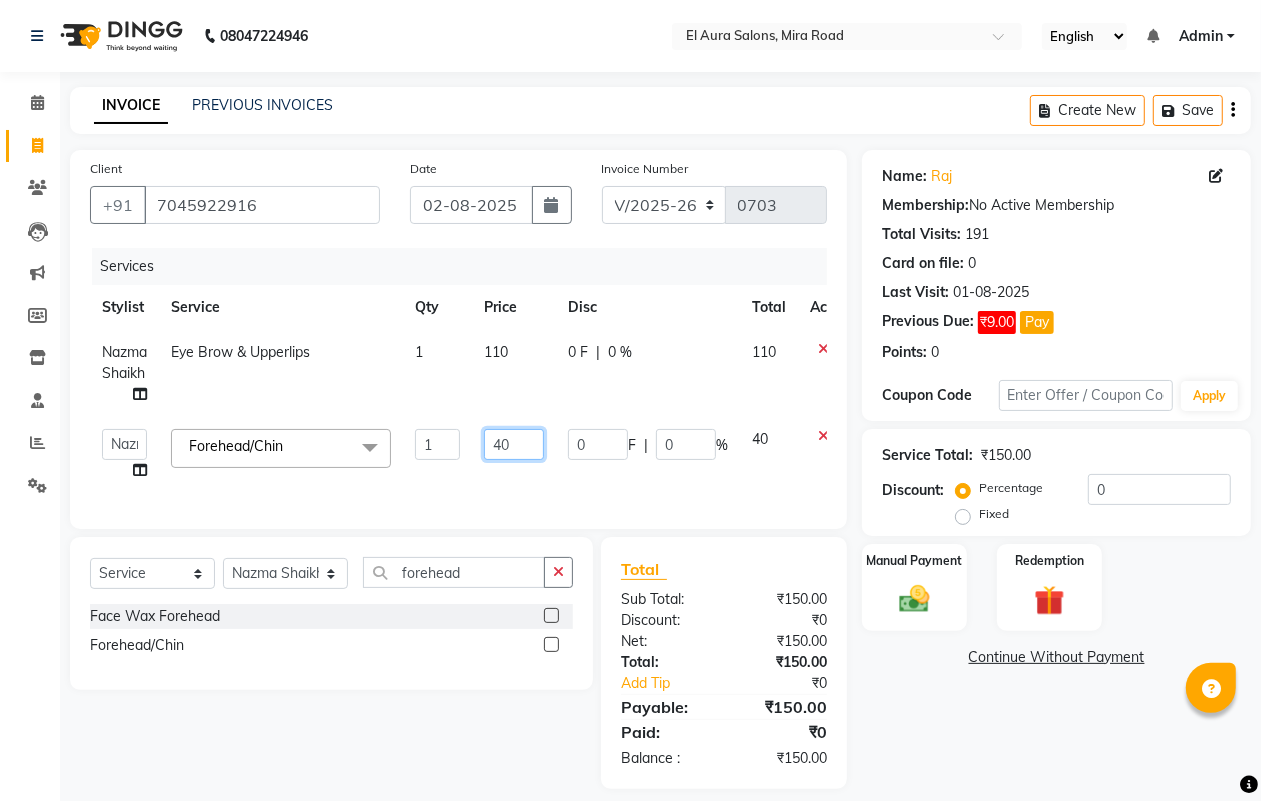 drag, startPoint x: 542, startPoint y: 452, endPoint x: 285, endPoint y: 465, distance: 257.32858 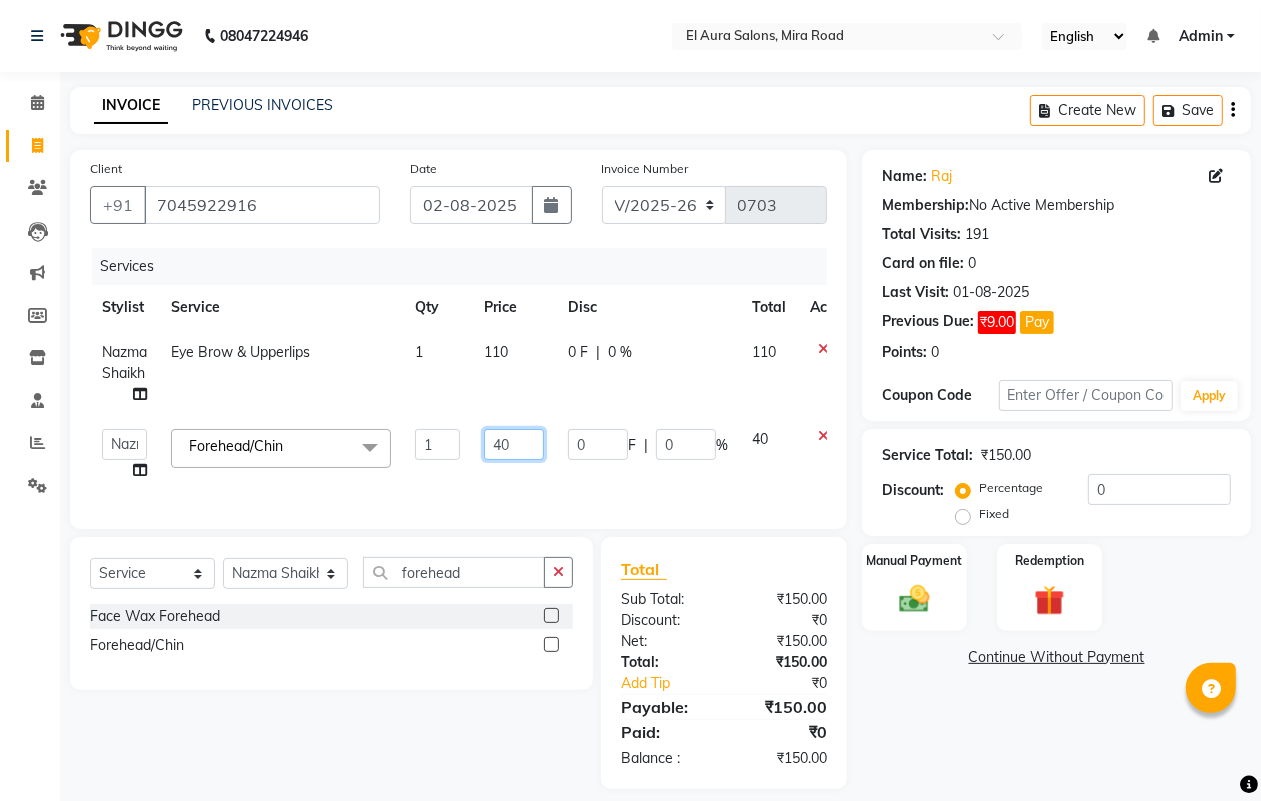 click on "Afsana   Arif Ali   Ekta Singh   Faisal Salmani   Feroz   mithun   Nazma Shaikh   Owais   Raj Lokhande   Rinjan   Rishi   Rohit Talreja   Ruchi Gaurav Singh   ruksar   sana   Sandhya Pawan Sonar   uvesh  Forehead/Chin&nbsp;x Female Cut Blow Dryer Haircut & Finish Children (under 10) Hair Wash - Female Keratin wash Male Cut Beard Triming Shaving Childdren Cut Styling Shave Hair Wash - Male Hair Setting - Male Head Massage Hair Setting - Female Female Hair Trimming Male Package Smoothening Keratin KeraSmooth WellaPlex Tanino Biotin Nanoplastia Botox Root Touch up - Female Root Touch up - Male Beard Color Global Color Highlights Highlights - Loreal Single Streak Creative Color Color Change Highlights Half Head Pre-Lightning Balayage Hair Spa - Female Keratin Spa - Female Ampule - Female Hair Spa - Male Treatment/ Ritual - Male Ampule - Male Full Arms (C ) Full Arms (D) Full Legs(C ) Full Legs  (D) Underarms(C ) Underarms(D ) Front Body / Back Body(C ) Front Body / back Body (D ) Full Arms+Full legs+ Unerarms(C) 1" 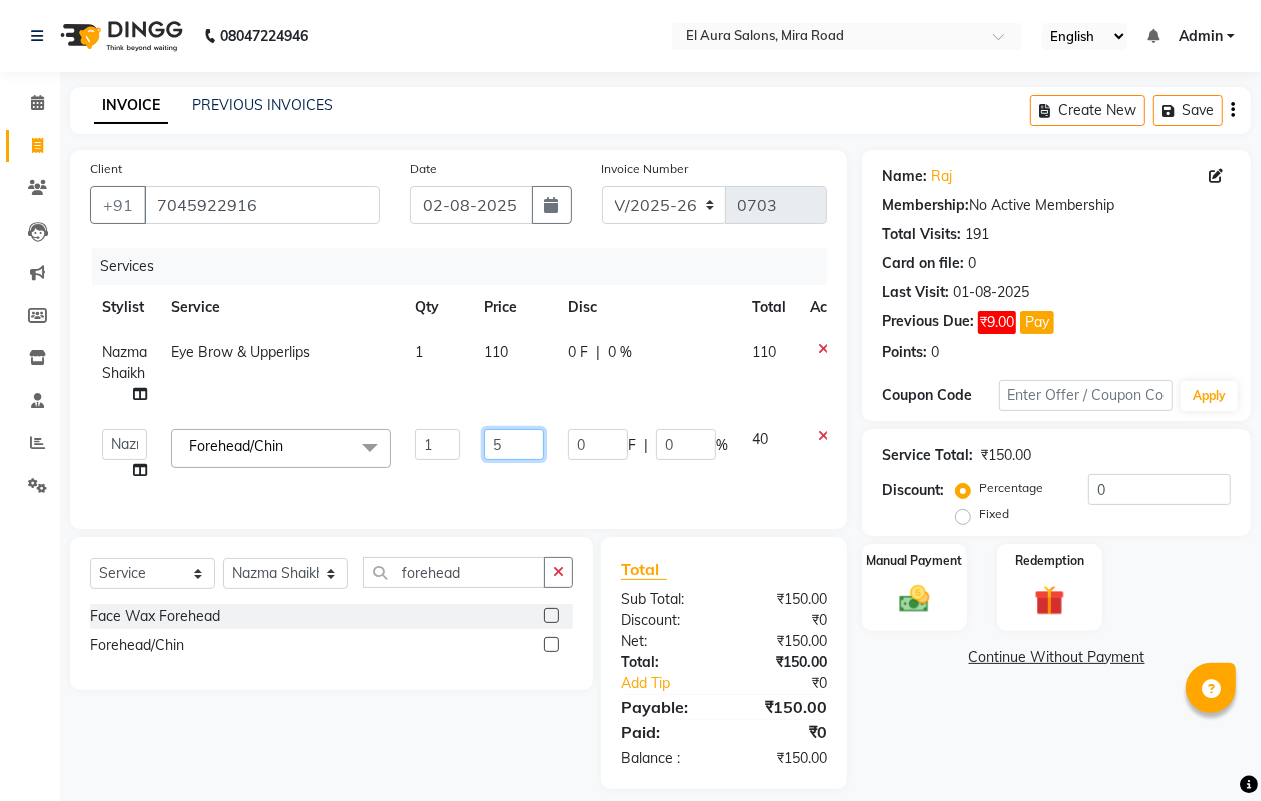type on "50" 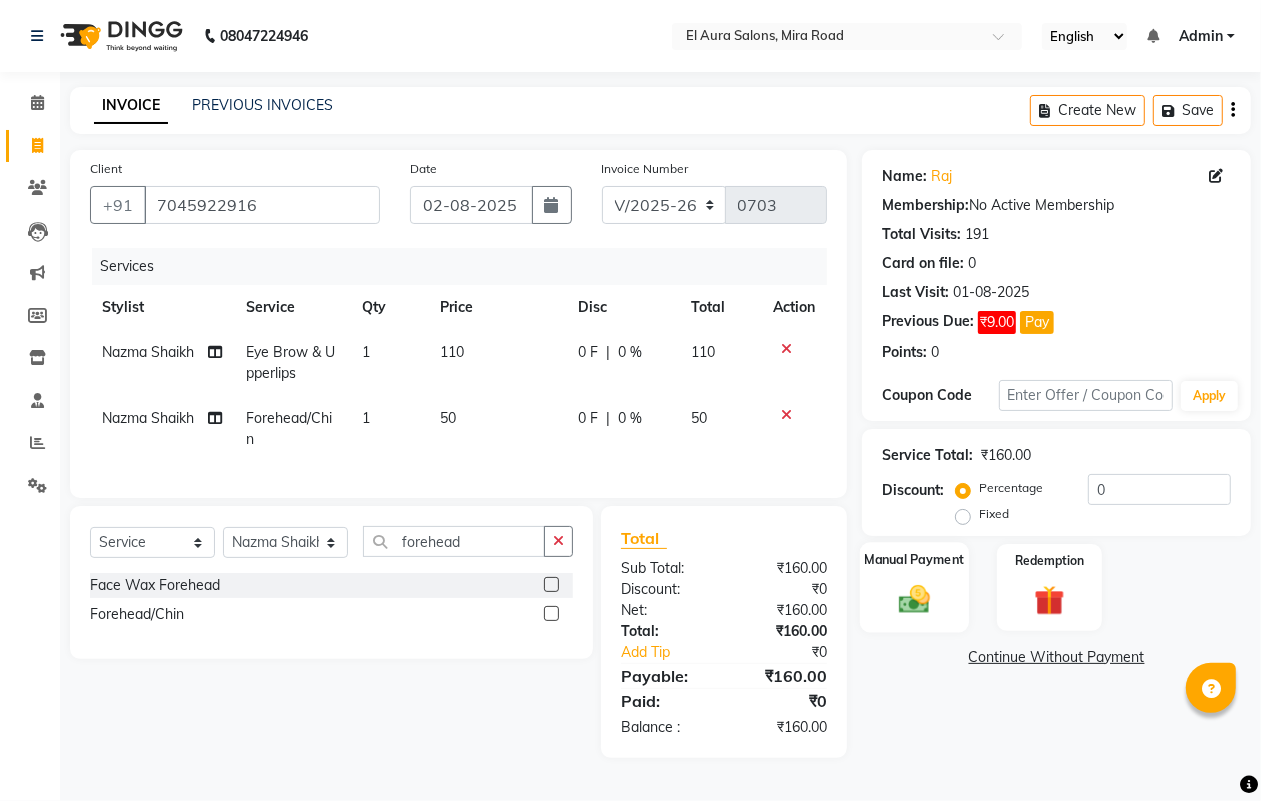 click 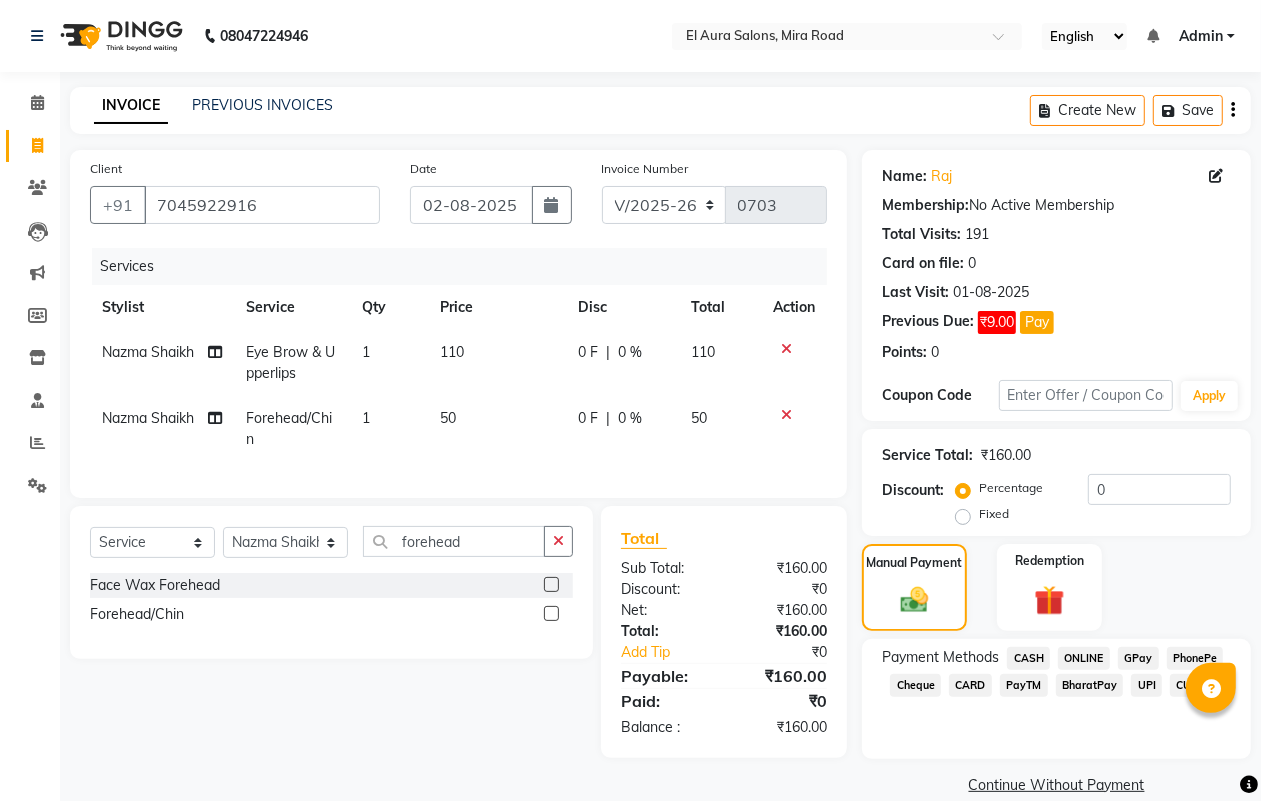 click on "GPay" 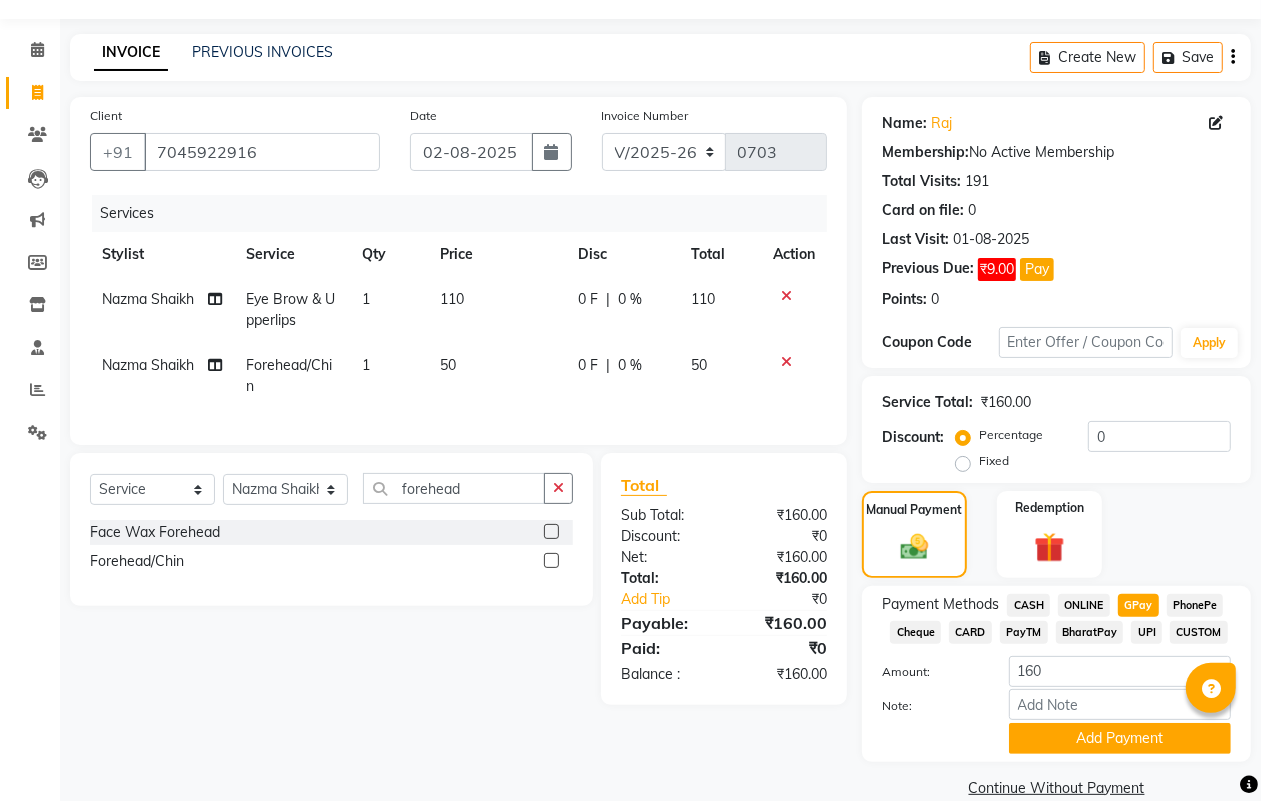 scroll, scrollTop: 83, scrollLeft: 0, axis: vertical 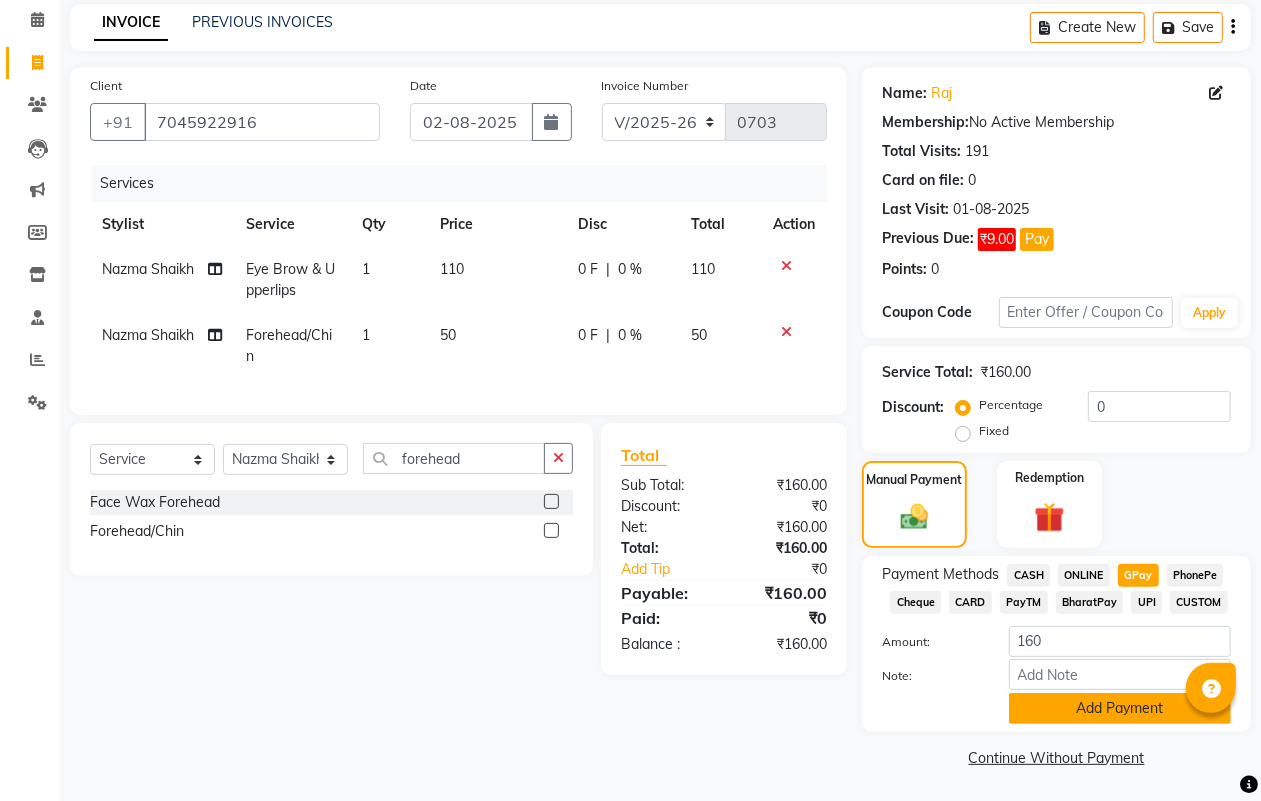 click on "Add Payment" 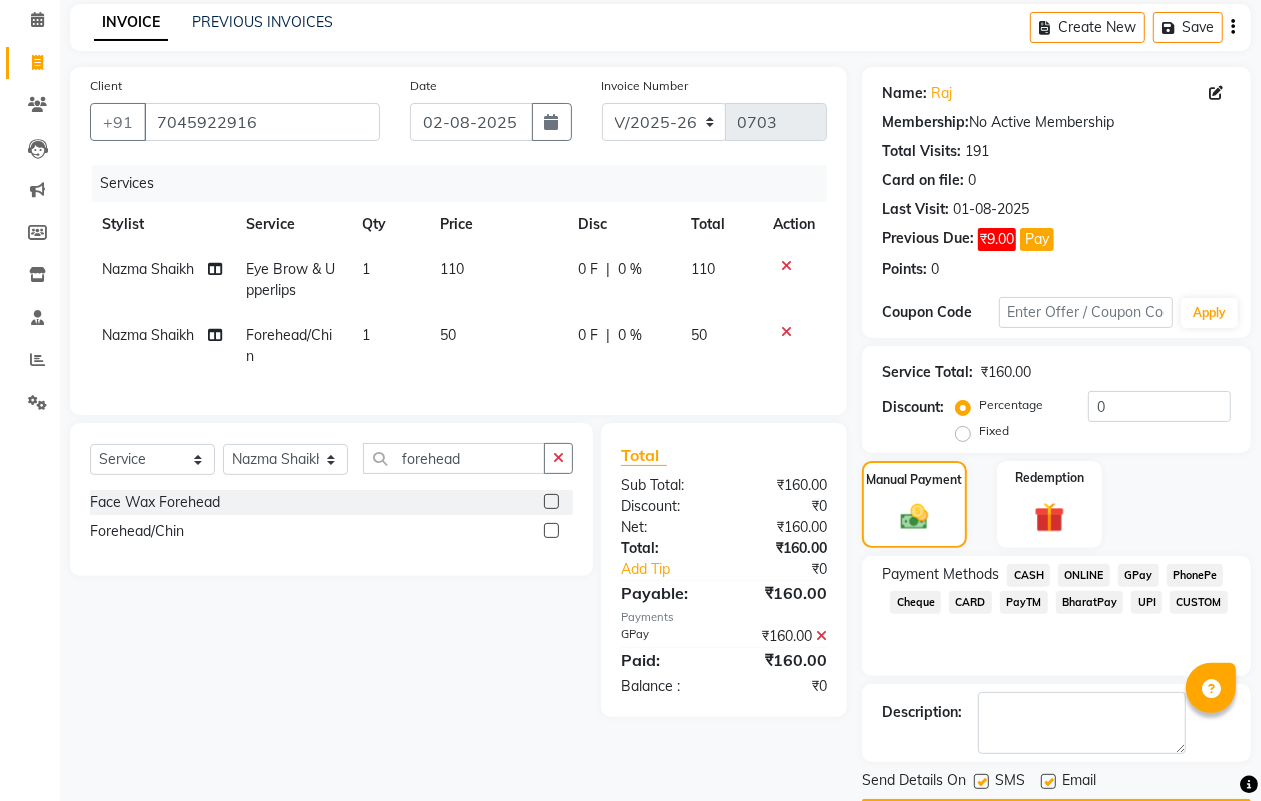 scroll, scrollTop: 142, scrollLeft: 0, axis: vertical 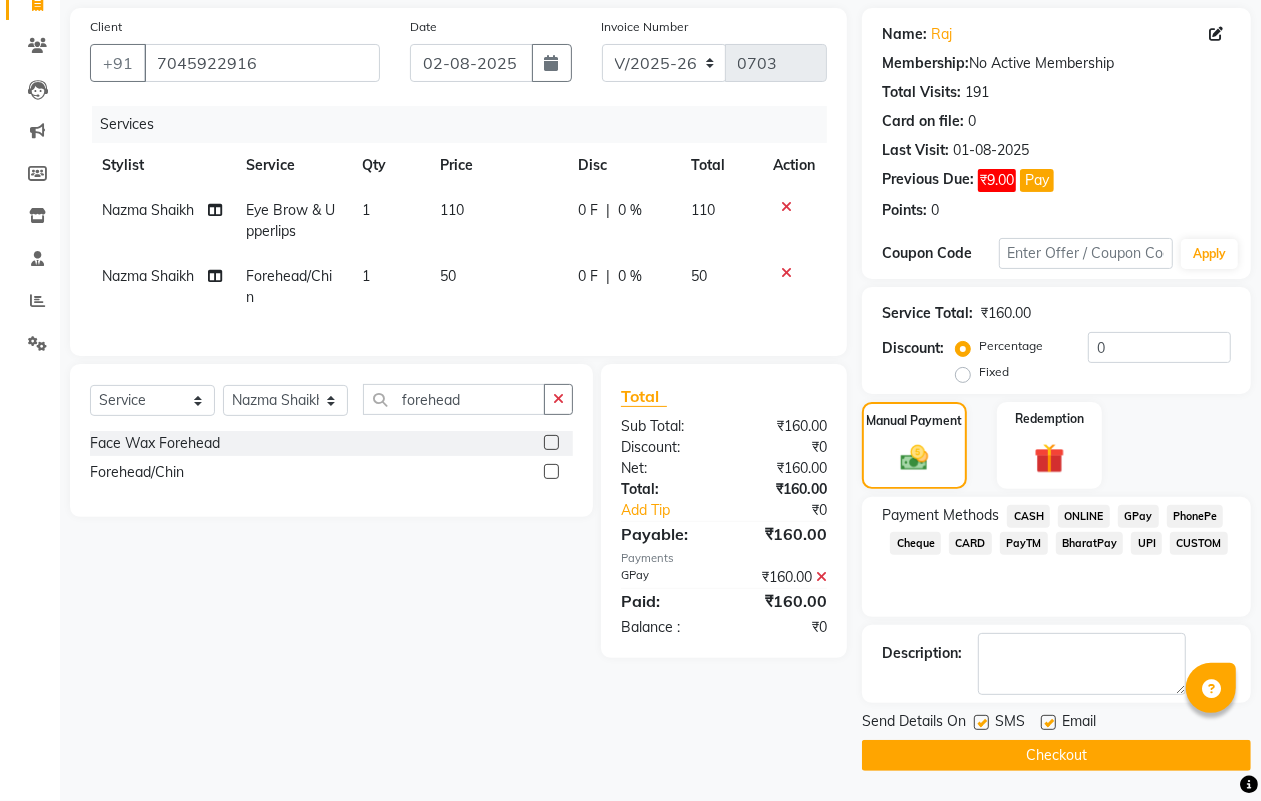click 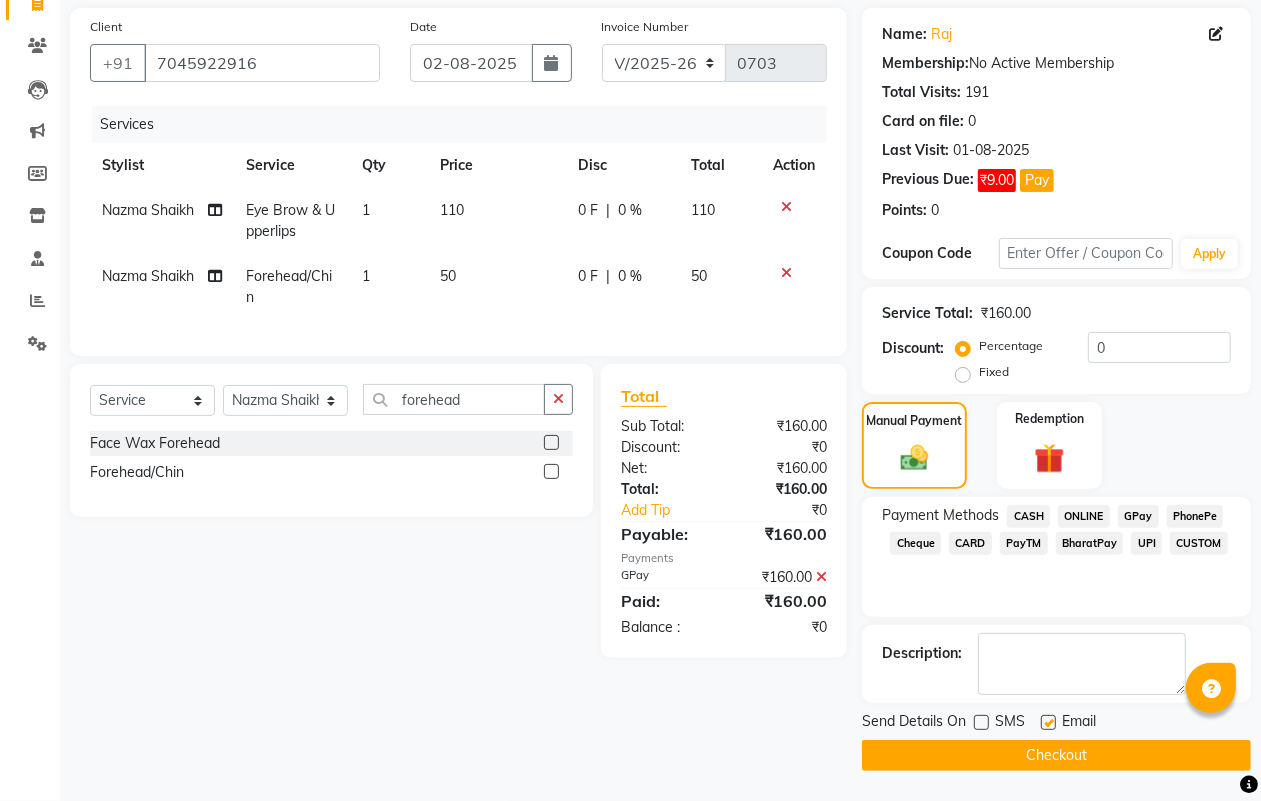 click on "Checkout" 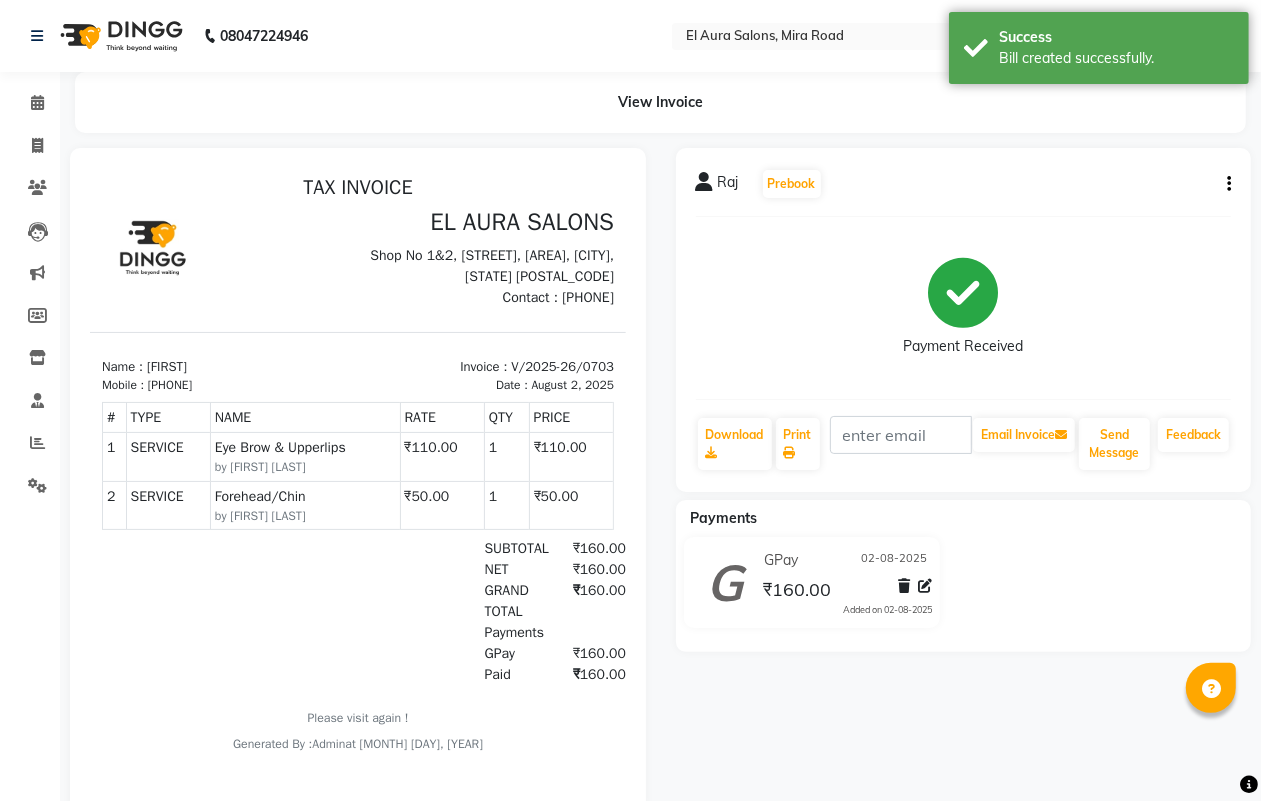 scroll, scrollTop: 0, scrollLeft: 0, axis: both 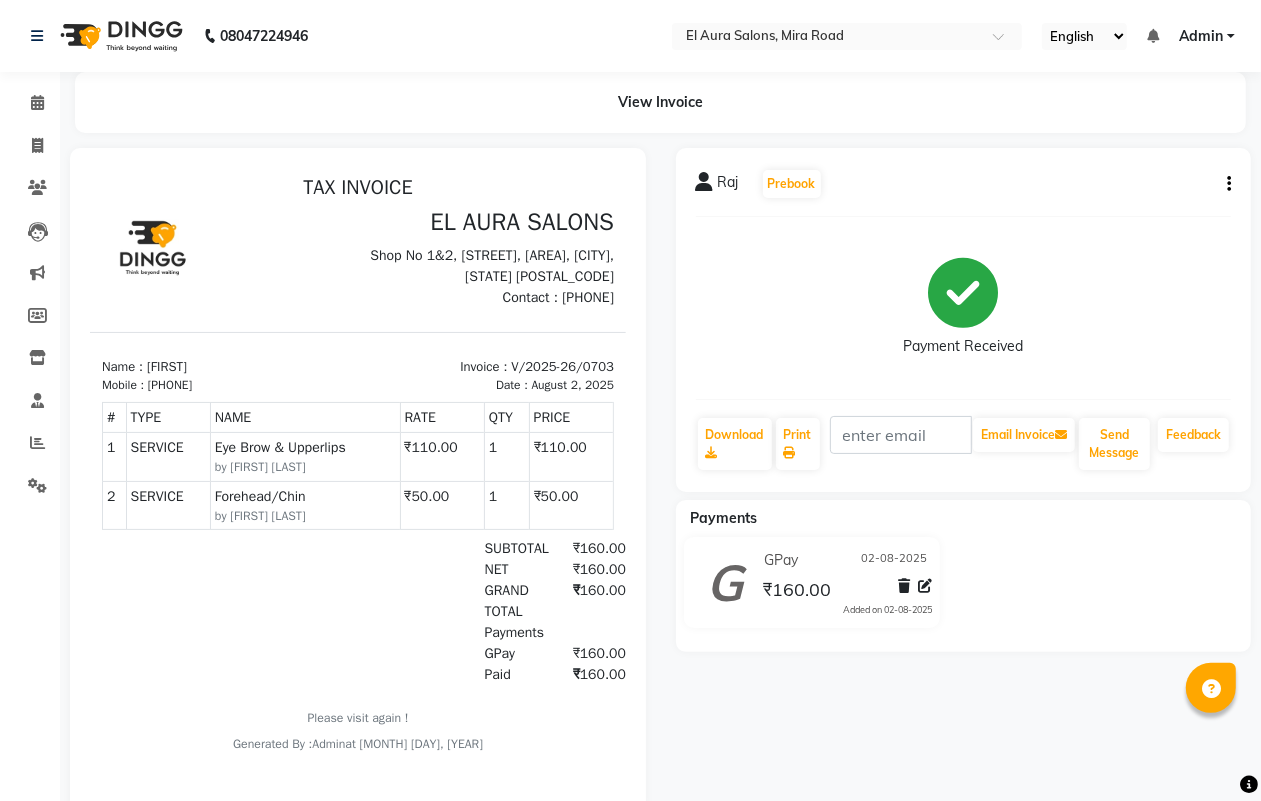 click on "Clients" 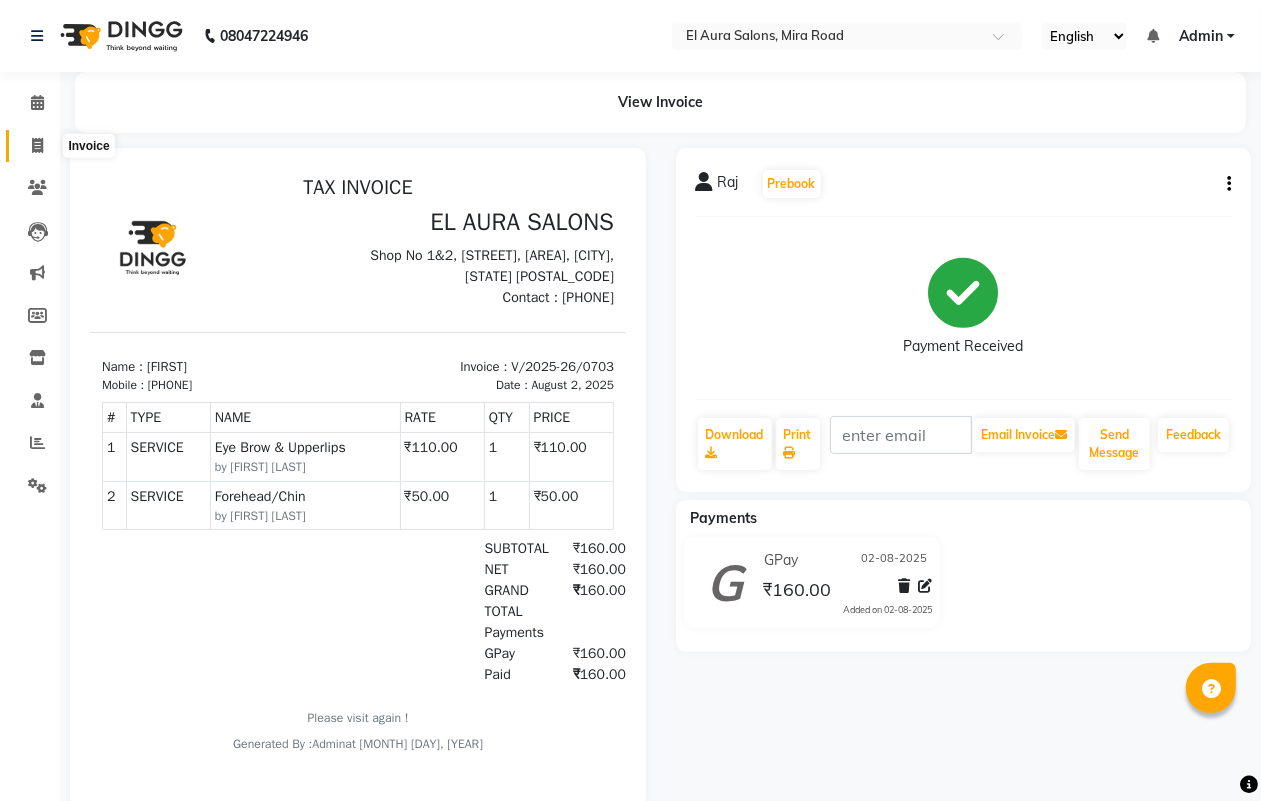 click 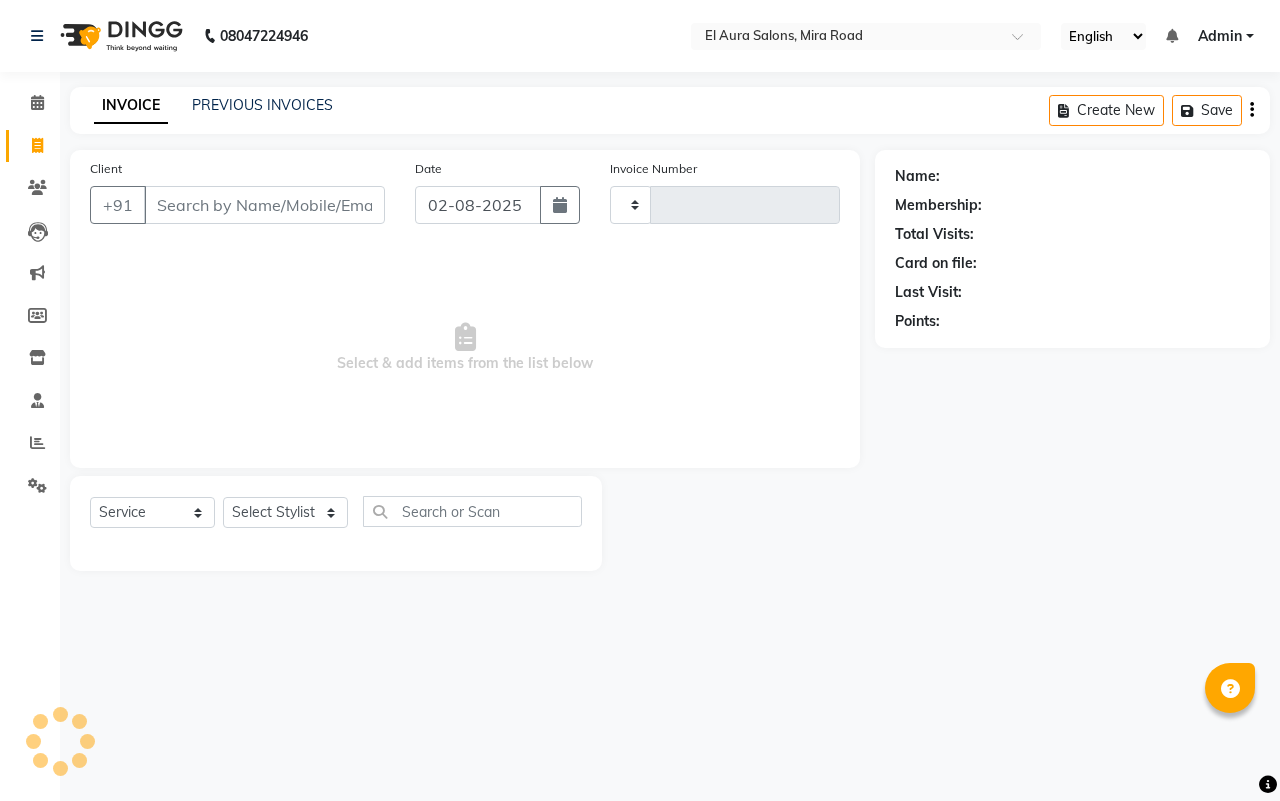 type on "0704" 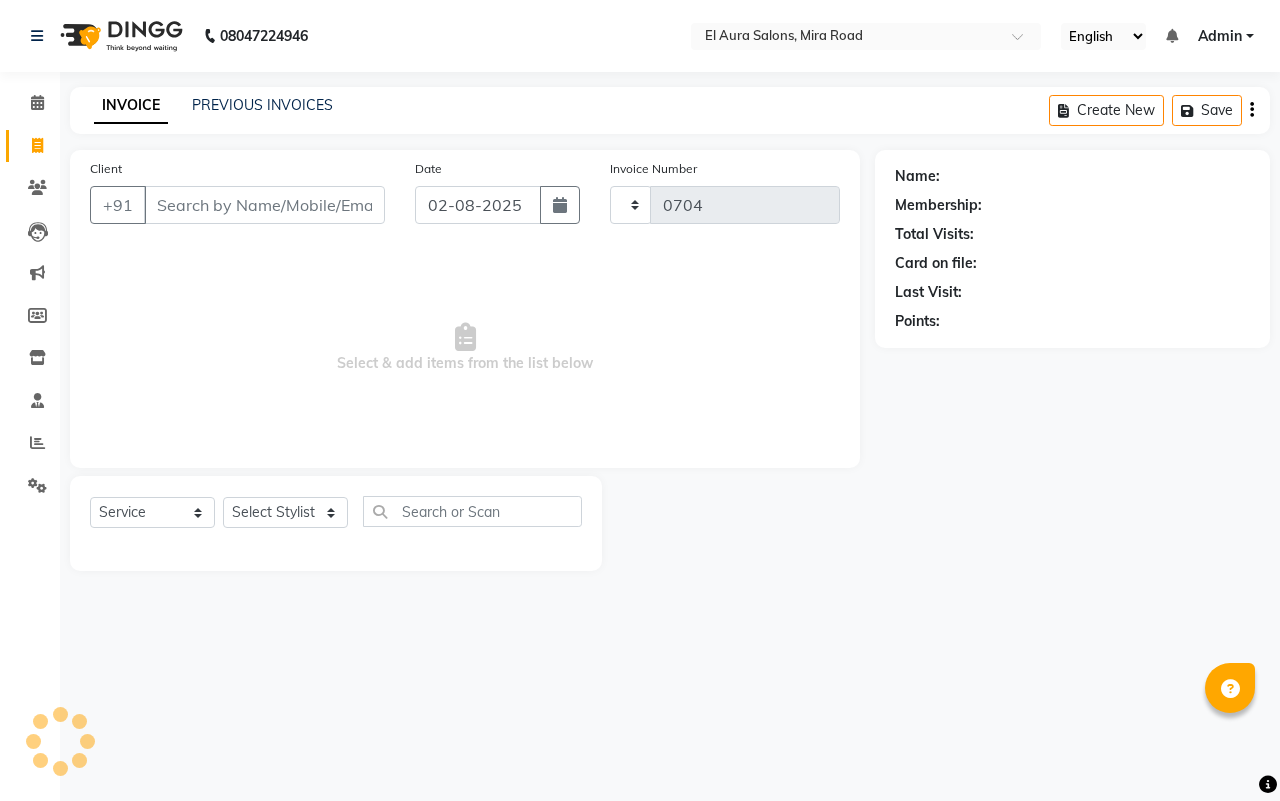 select on "94" 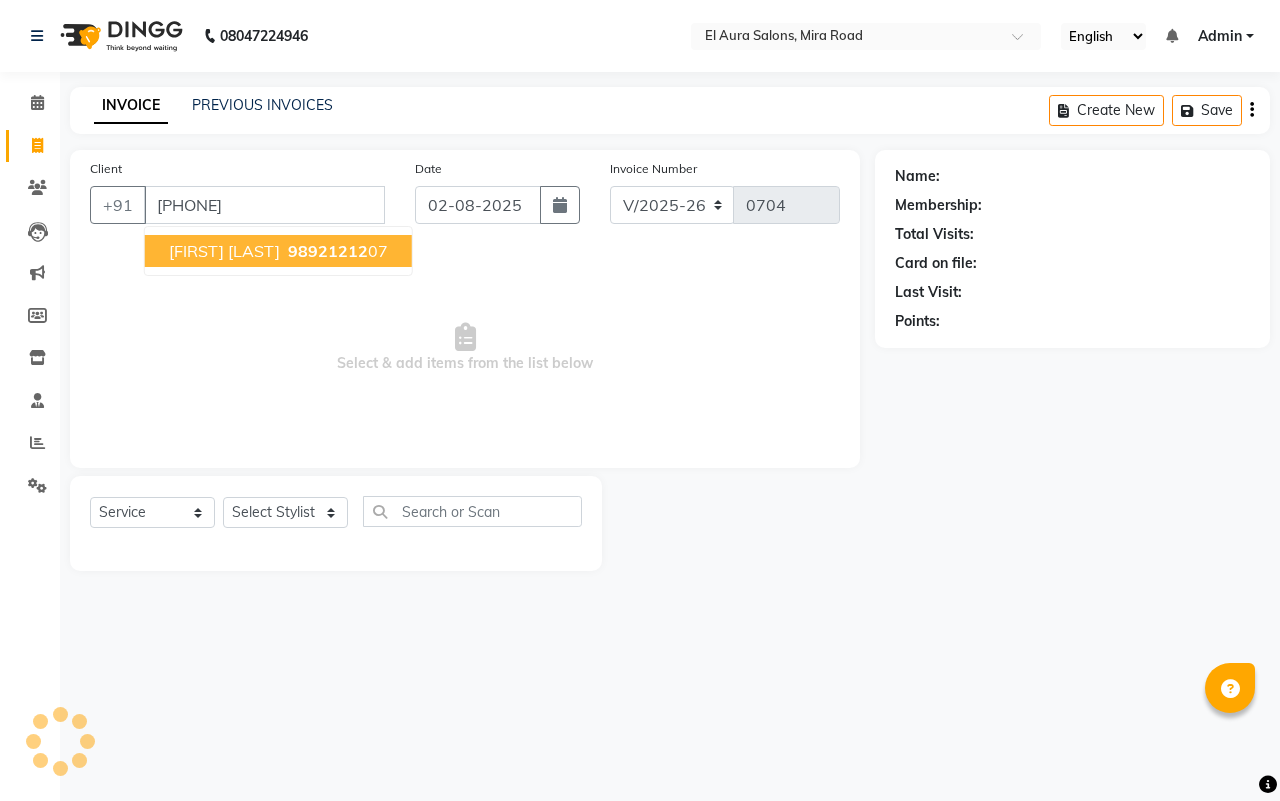 type on "[PHONE]" 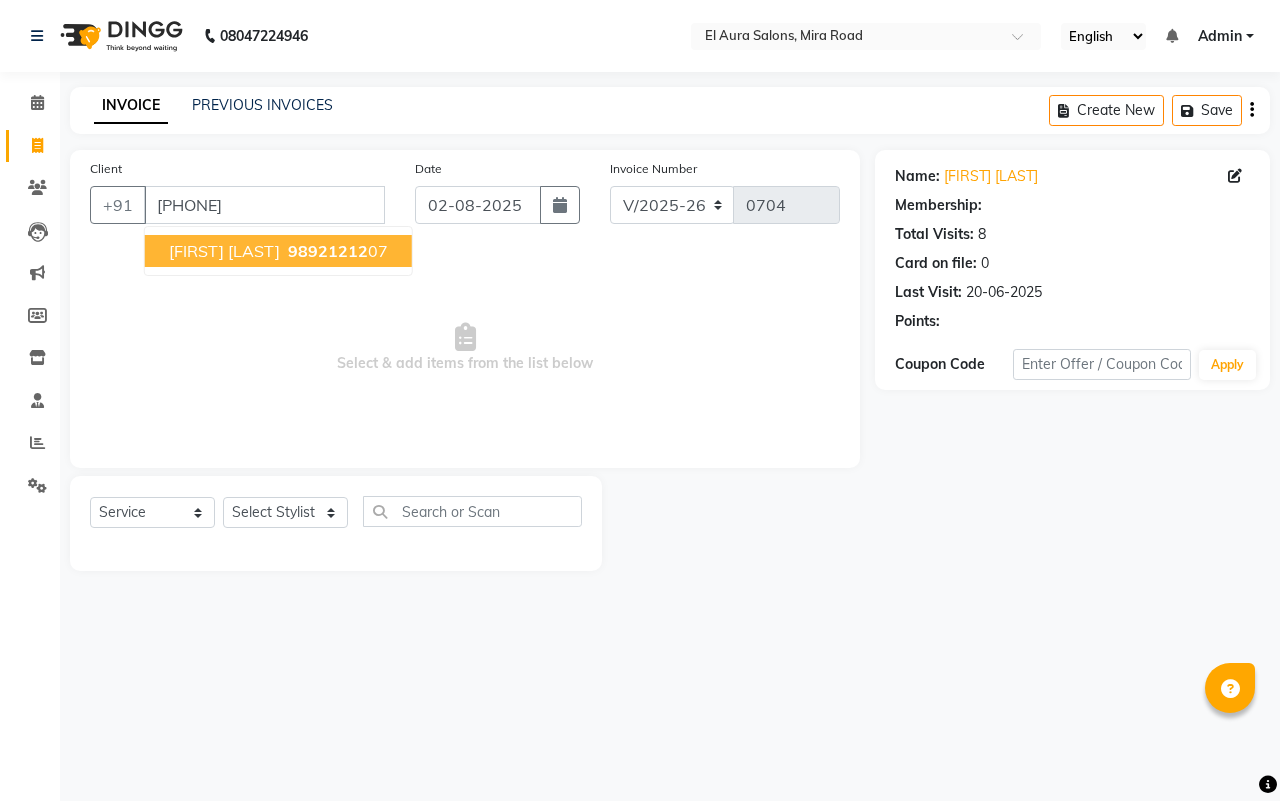 click on "98921212" at bounding box center (328, 251) 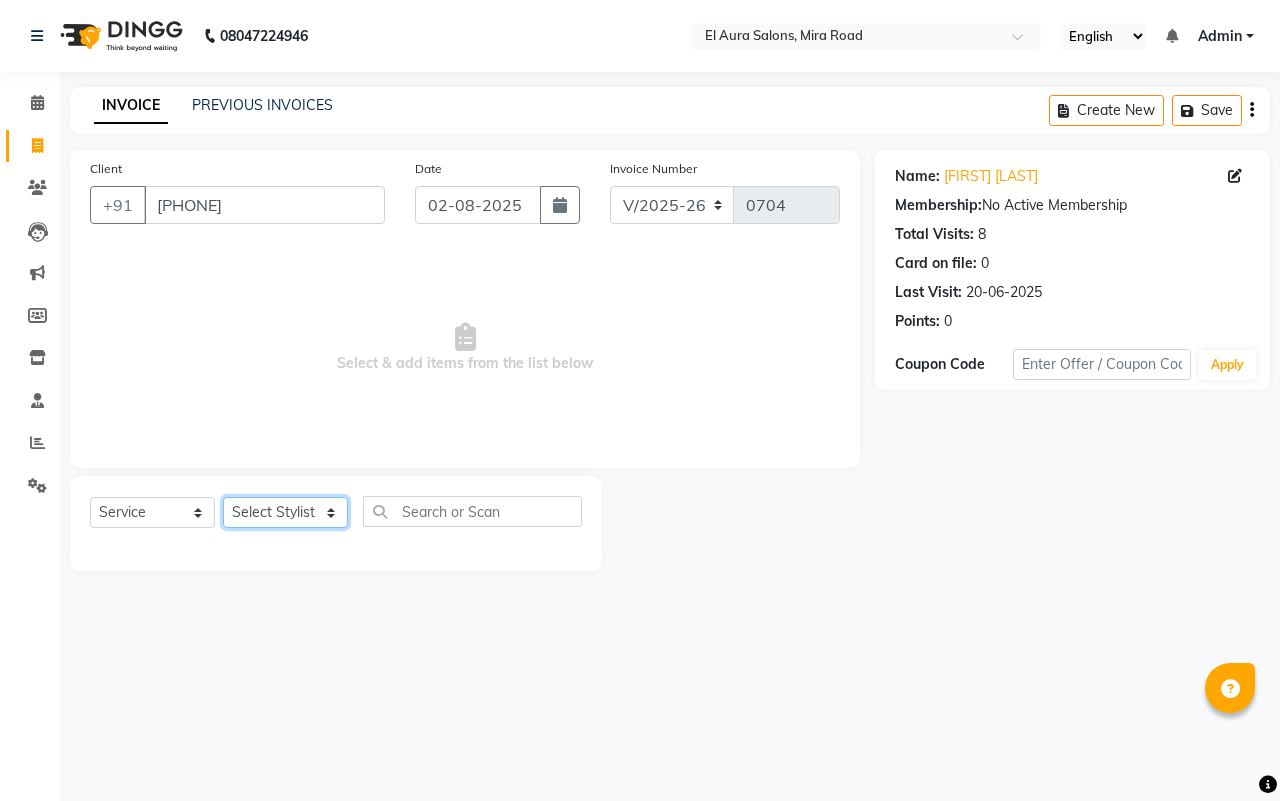click on "Select Stylist Afsana Arif Ali Ekta Singh Faisal Salmani Feroz mithun Nazma Shaikh Owais Raj Lokhande Rinjan Rishi Rohit Talreja Ruchi Gaurav Singh ruksar sana Sandhya Pawan Sonar uvesh" 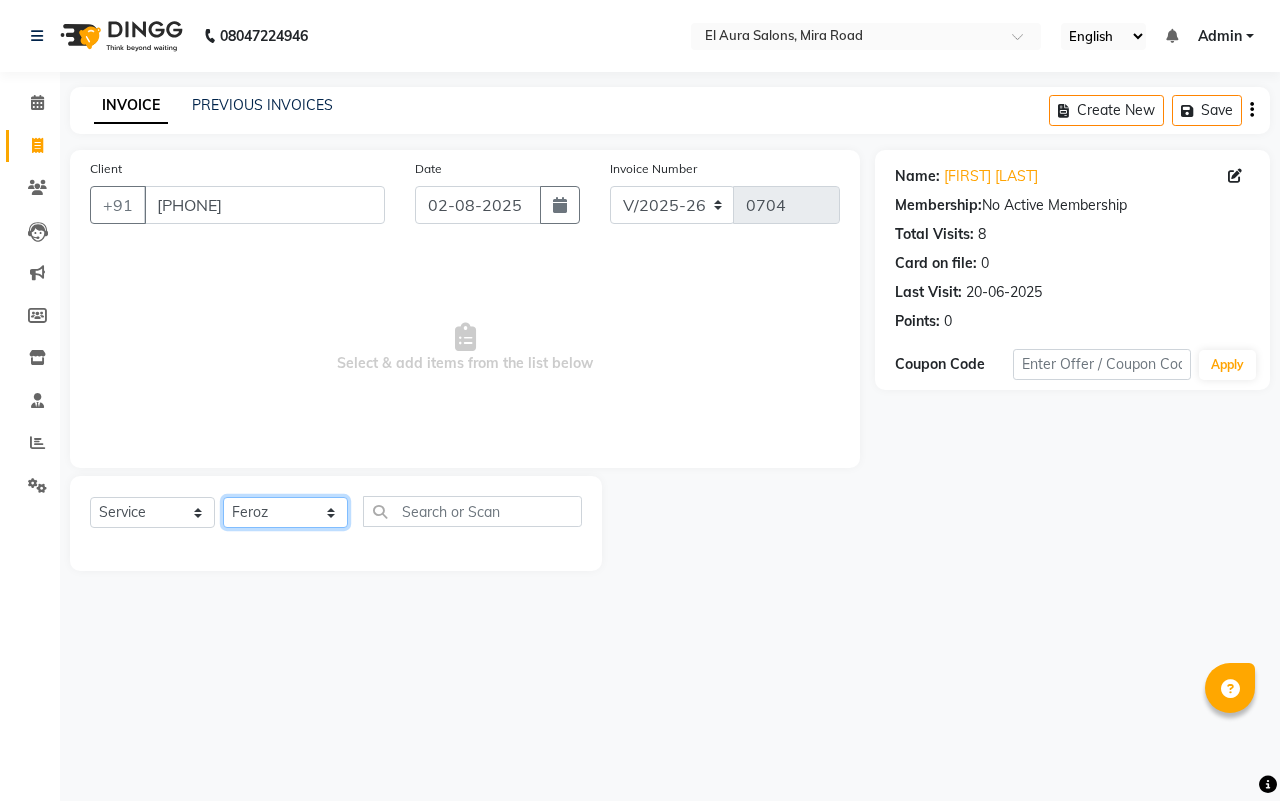 click on "Select Stylist Afsana Arif Ali Ekta Singh Faisal Salmani Feroz mithun Nazma Shaikh Owais Raj Lokhande Rinjan Rishi Rohit Talreja Ruchi Gaurav Singh ruksar sana Sandhya Pawan Sonar uvesh" 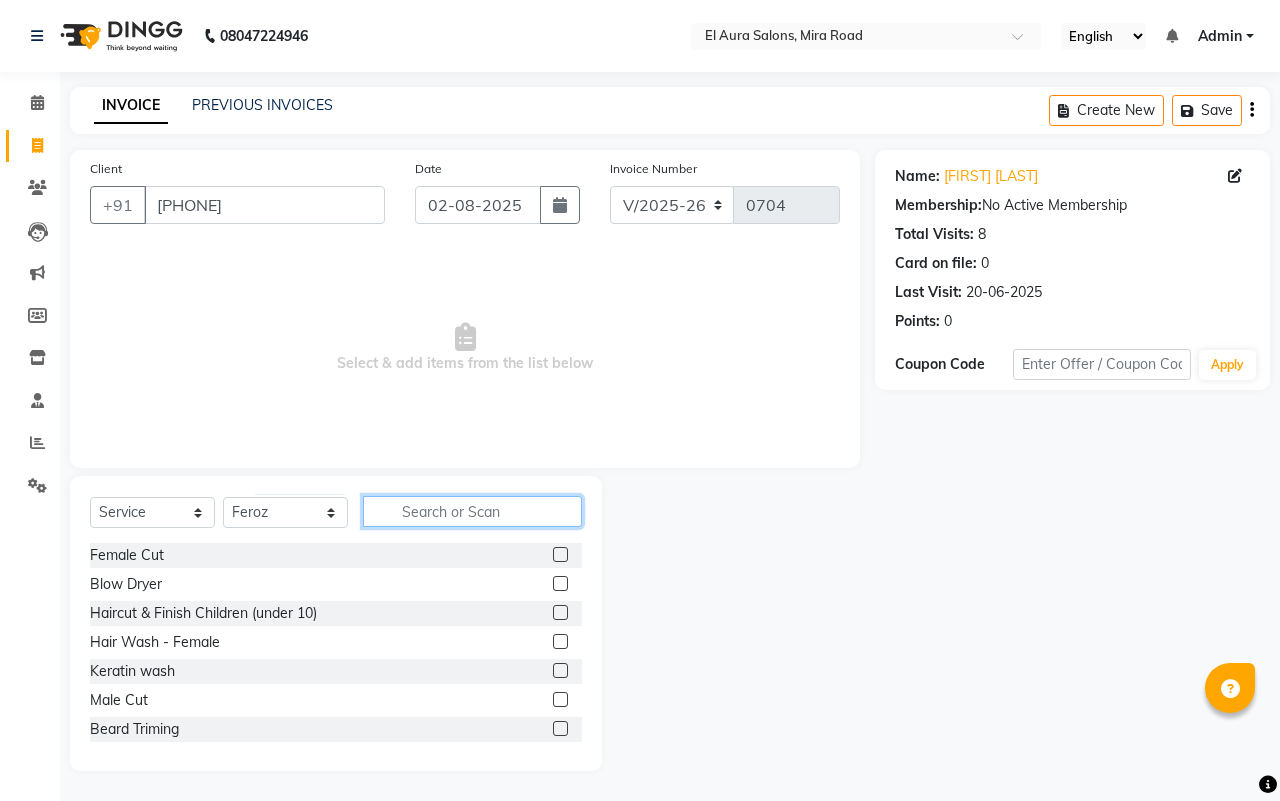 click 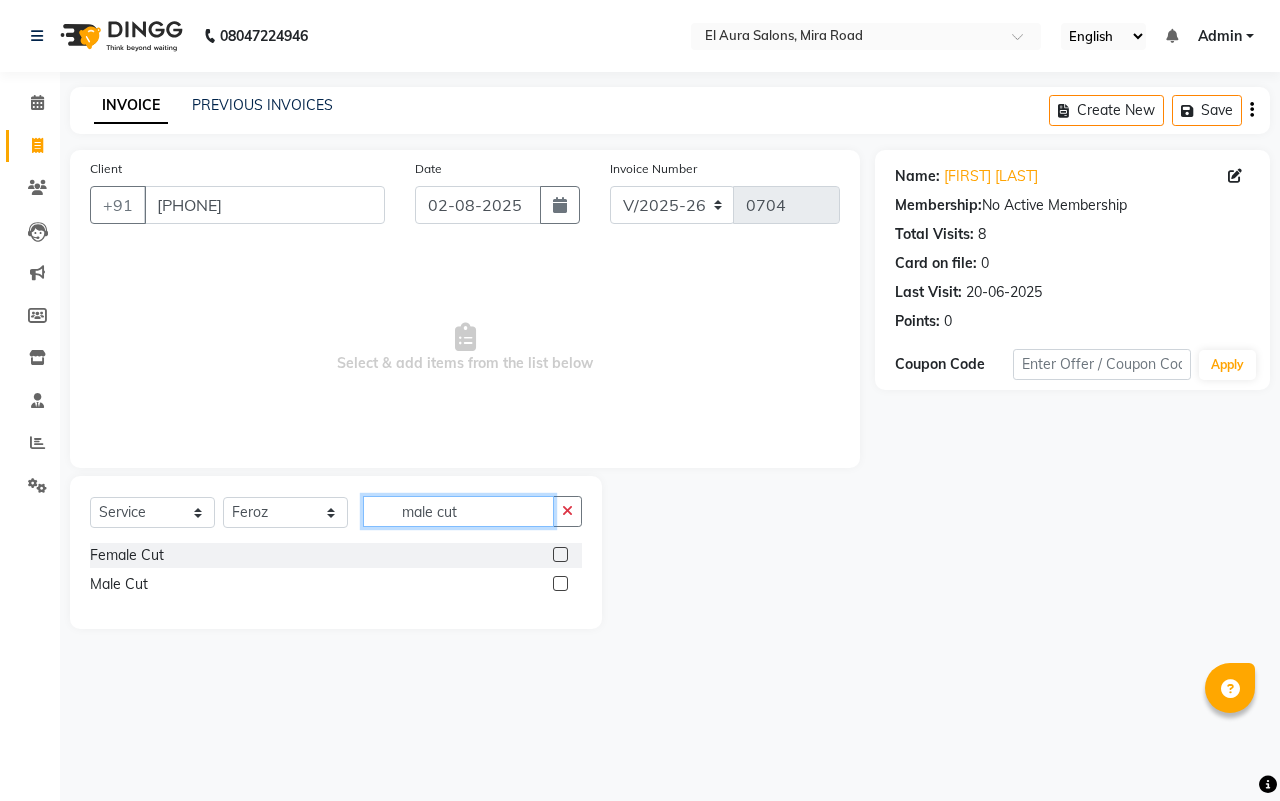 type on "male cut" 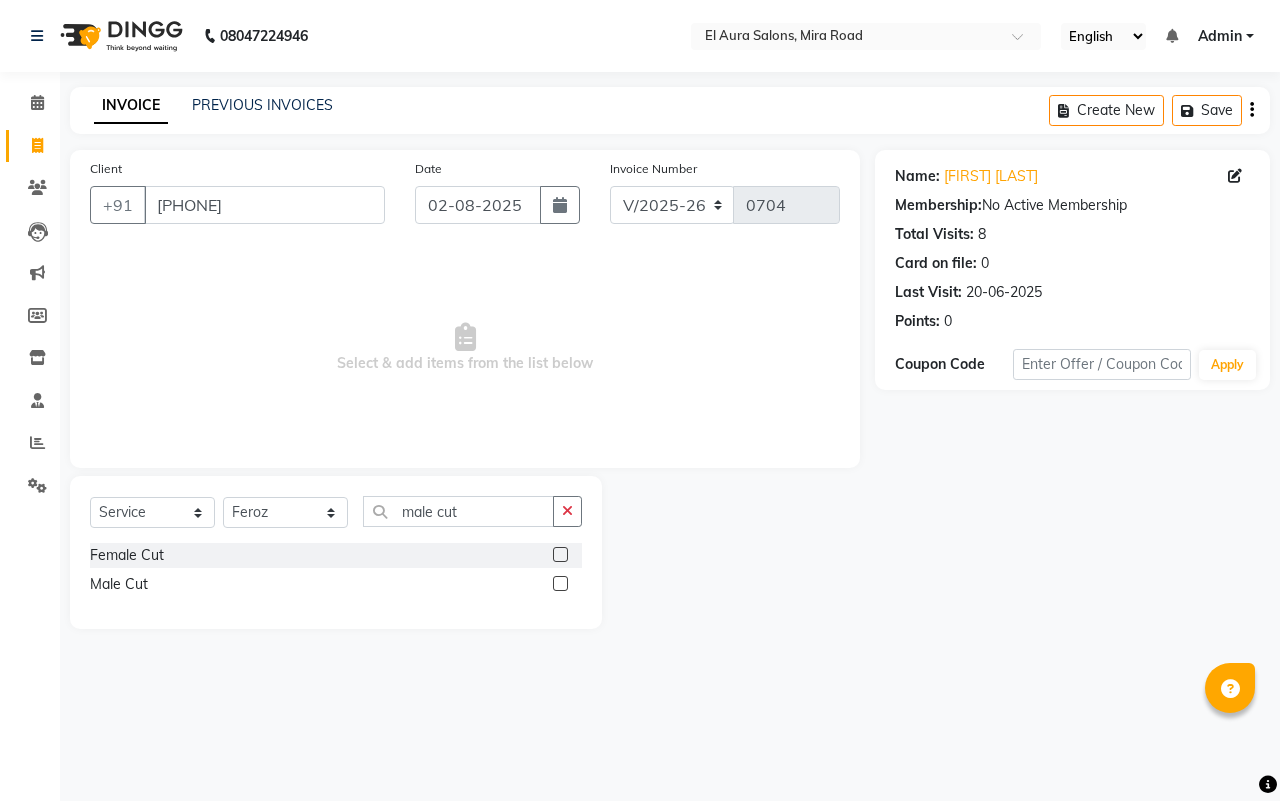 click 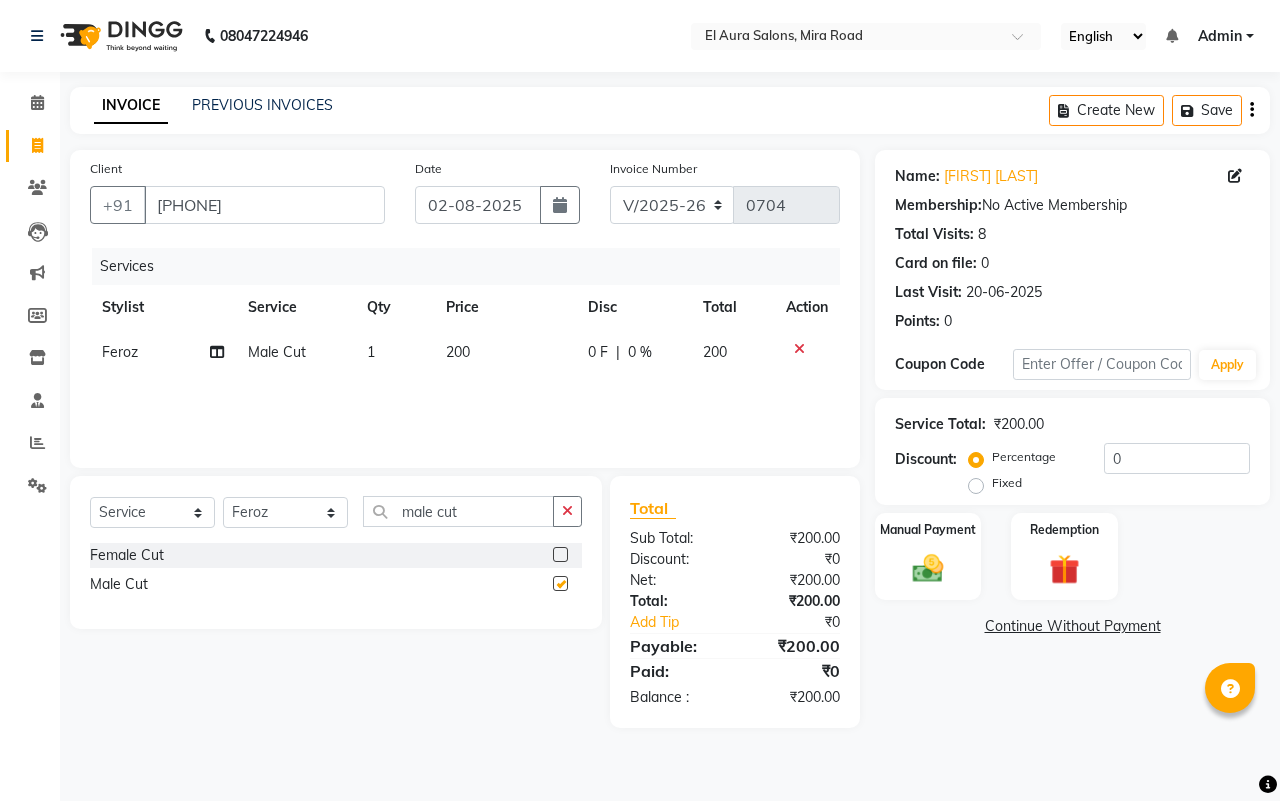 checkbox on "false" 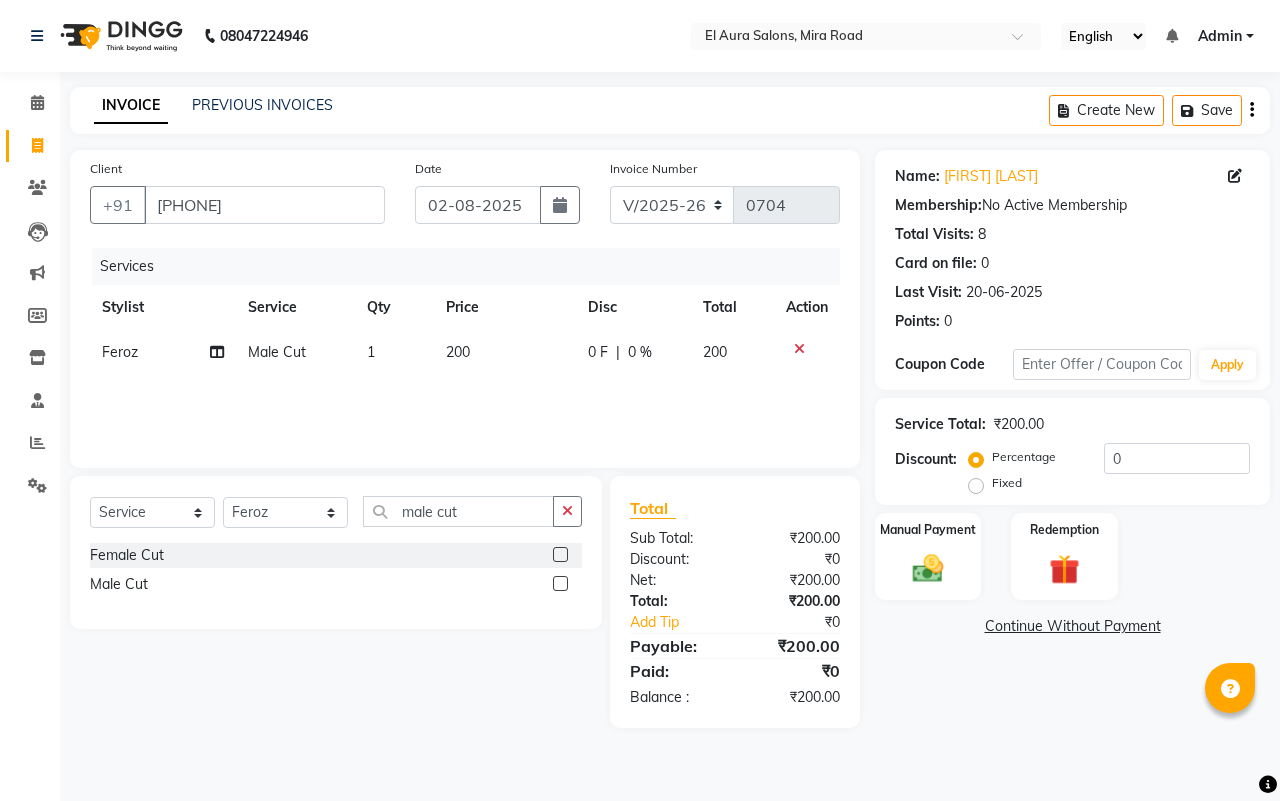 click on "200" 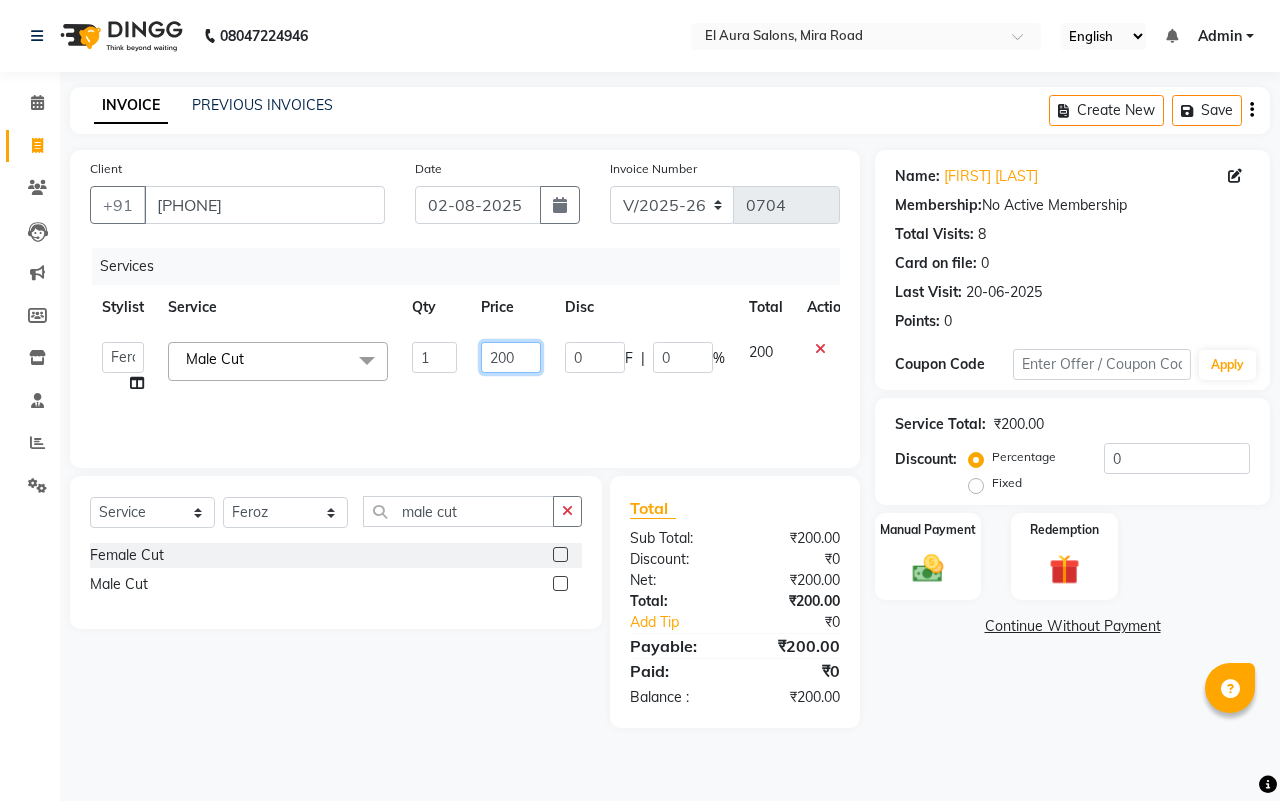 drag, startPoint x: 525, startPoint y: 350, endPoint x: 450, endPoint y: 341, distance: 75.53807 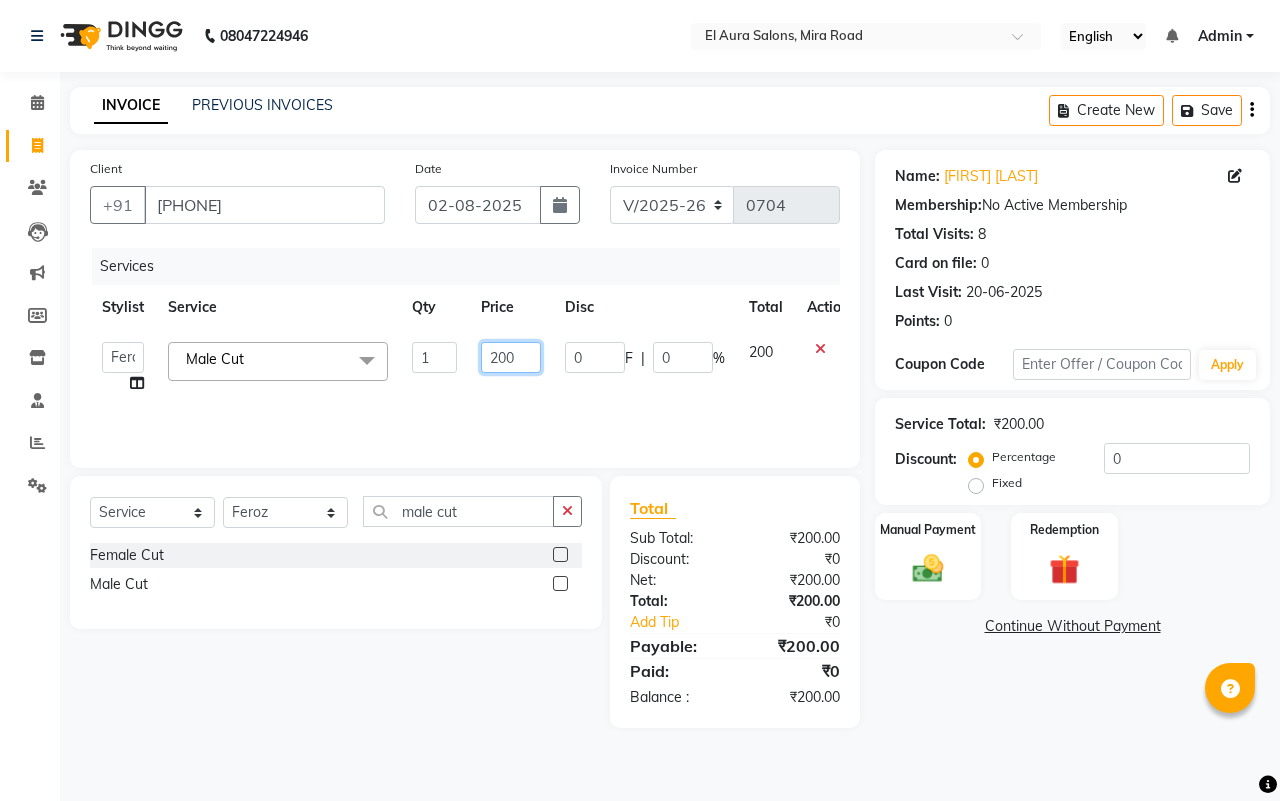 click on "Afsana   Arif Ali   Ekta Singh   Faisal Salmani   Feroz   mithun   Nazma Shaikh   Owais   Raj Lokhande   Rinjan   Rishi   Rohit Talreja   Ruchi Gaurav Singh   ruksar   sana   Sandhya Pawan Sonar   uvesh  Male Cut&nbsp;x Female Cut Blow Dryer Haircut & Finish Children (under 10) Hair Wash - Female Keratin wash Male Cut Beard Triming Shaving Childdren Cut Styling Shave Hair Wash - Male Hair Setting - Male Head Massage Hair Setting - Female Female Hair Trimming Male Package Smoothening Keratin KeraSmooth WellaPlex Tanino Biotin Nanoplastia Botox Root Touch up - Female Root Touch up - Male Beard Color Global Color Highlights Highlights - Loreal Single Streak Creative Color Color Change Highlights Half Head Pre-Lightning Balayage Hair Spa - Female Keratin Spa - Female Ampule - Female Hair Spa - Male Treatment/ Ritual - Male Ampule - Male Full Arms (C ) Full Arms (D) Full Legs(C ) Full Legs  (D) Underarms(C ) Underarms(D ) Front Body / Back Body(C ) Front Body / back Body (D ) Full Arms+Full legs+ Unerarms(C) Ear Wax" 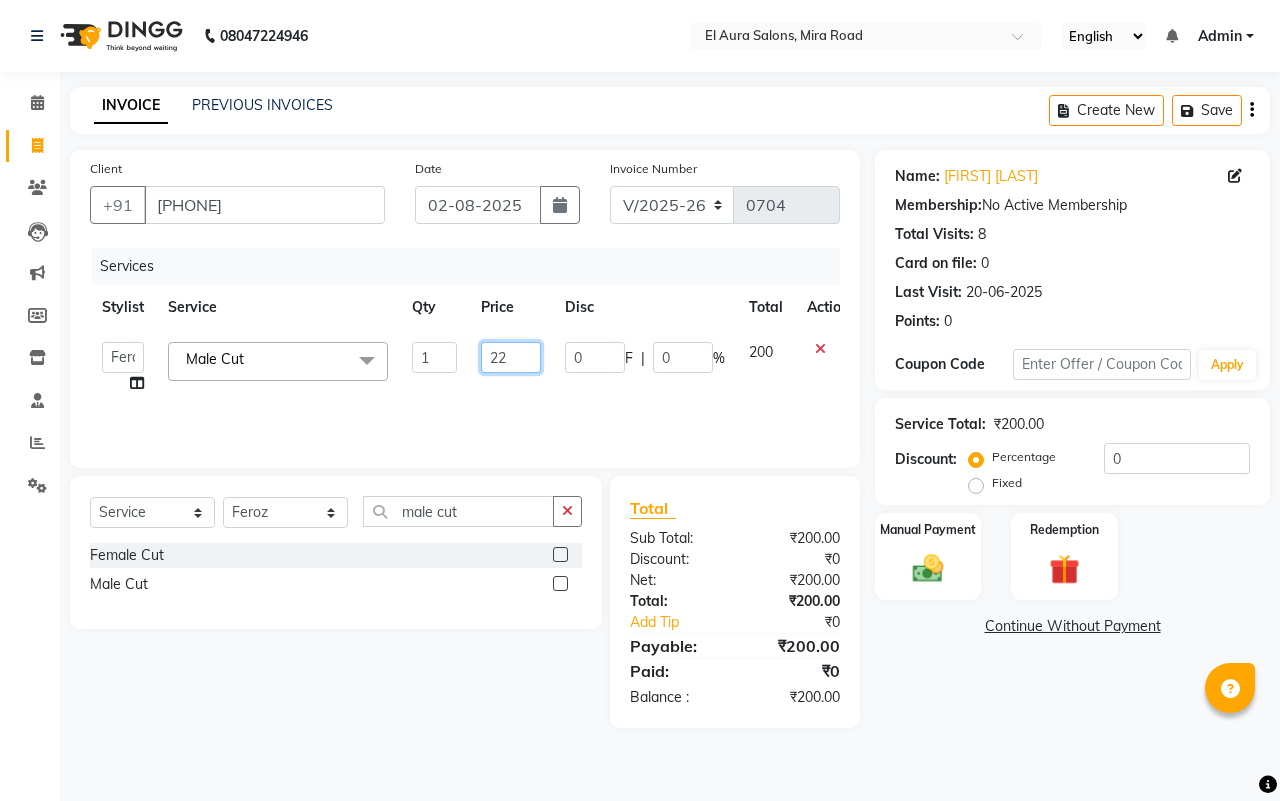 type on "220" 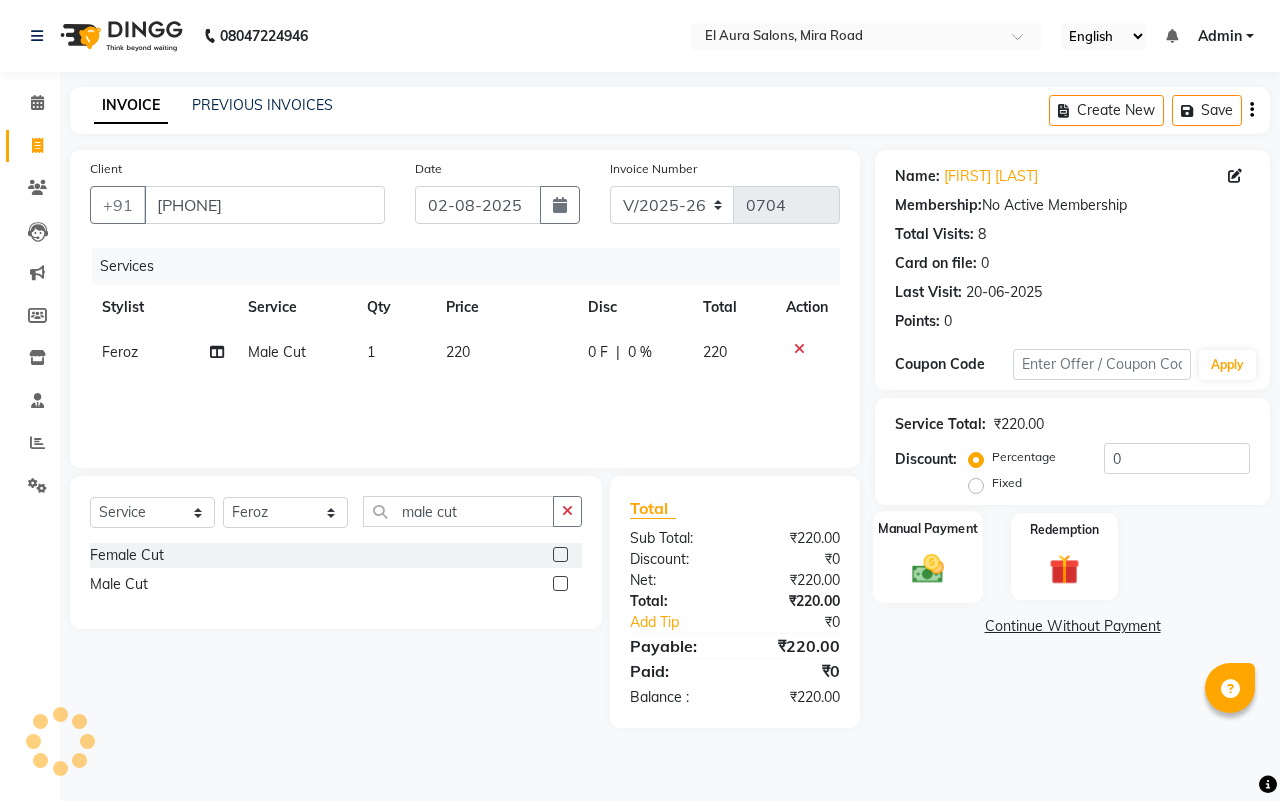 click 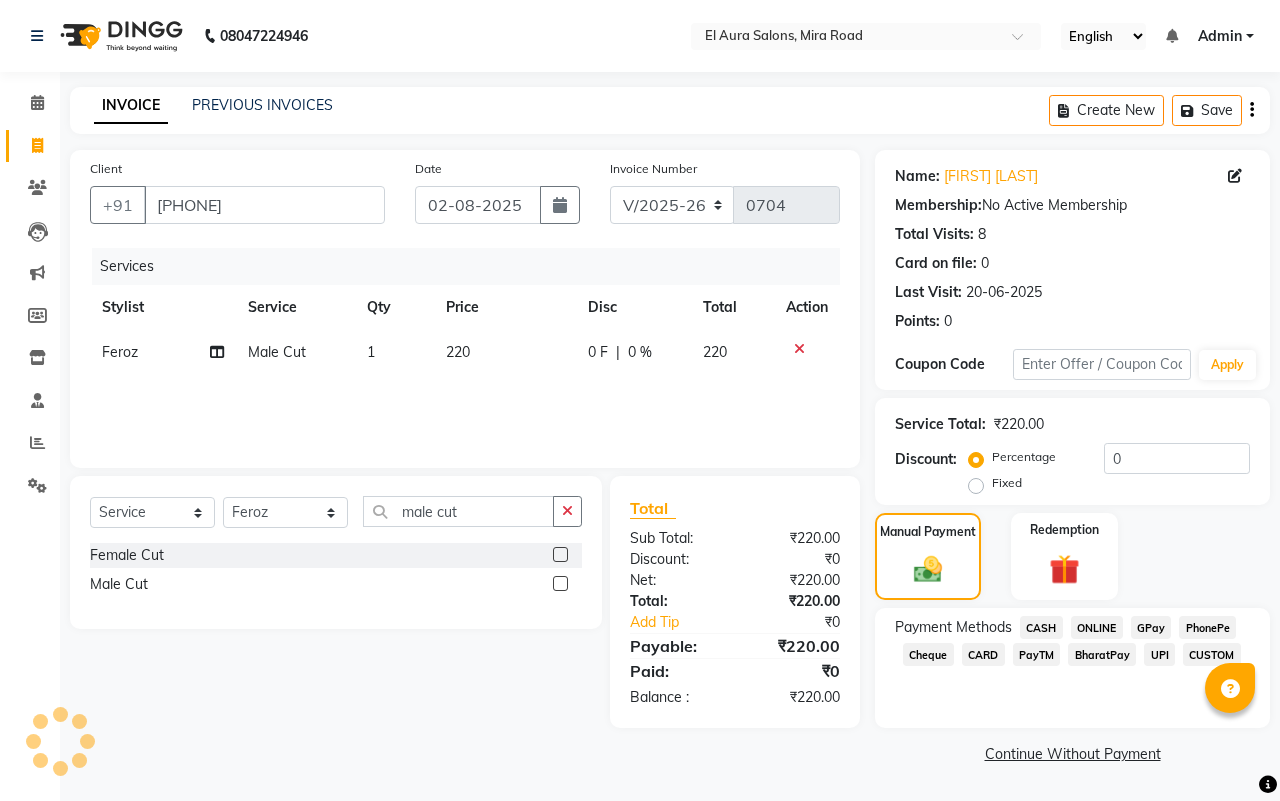click on "GPay" 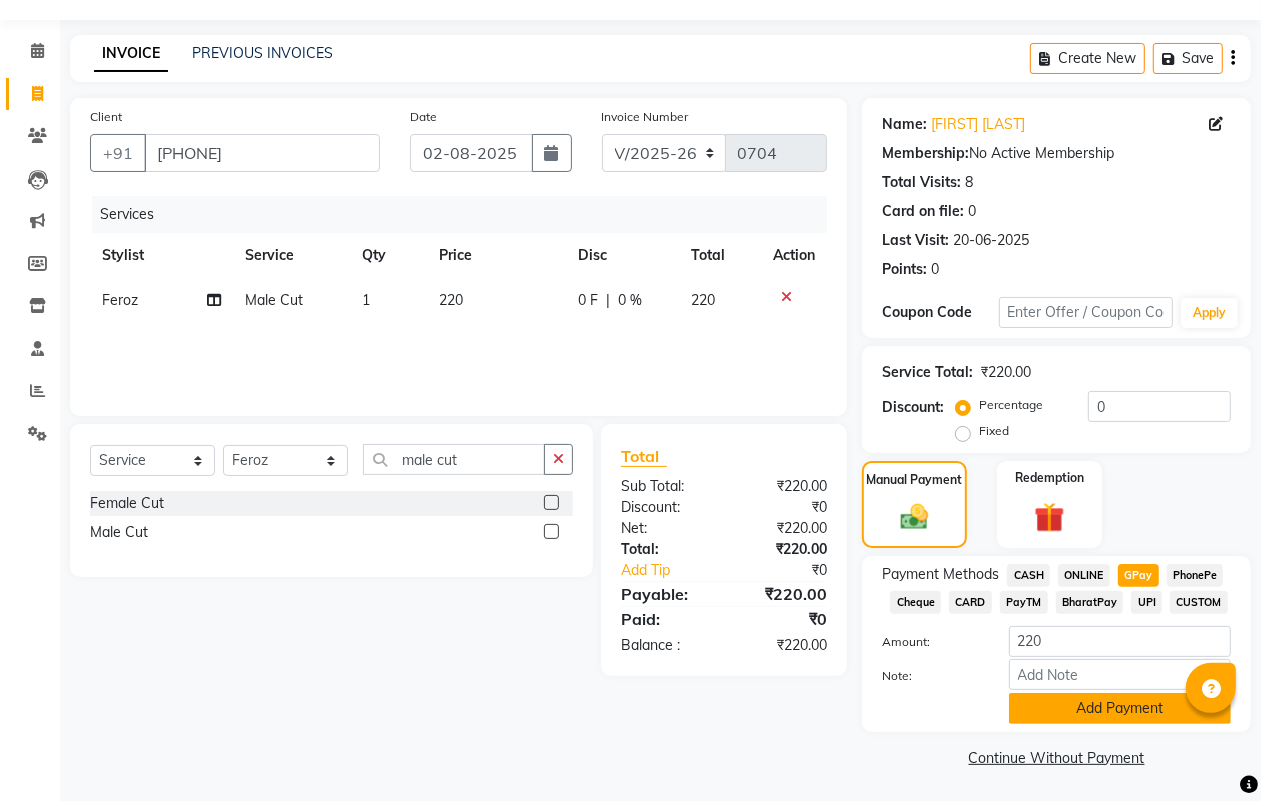 click on "Add Payment" 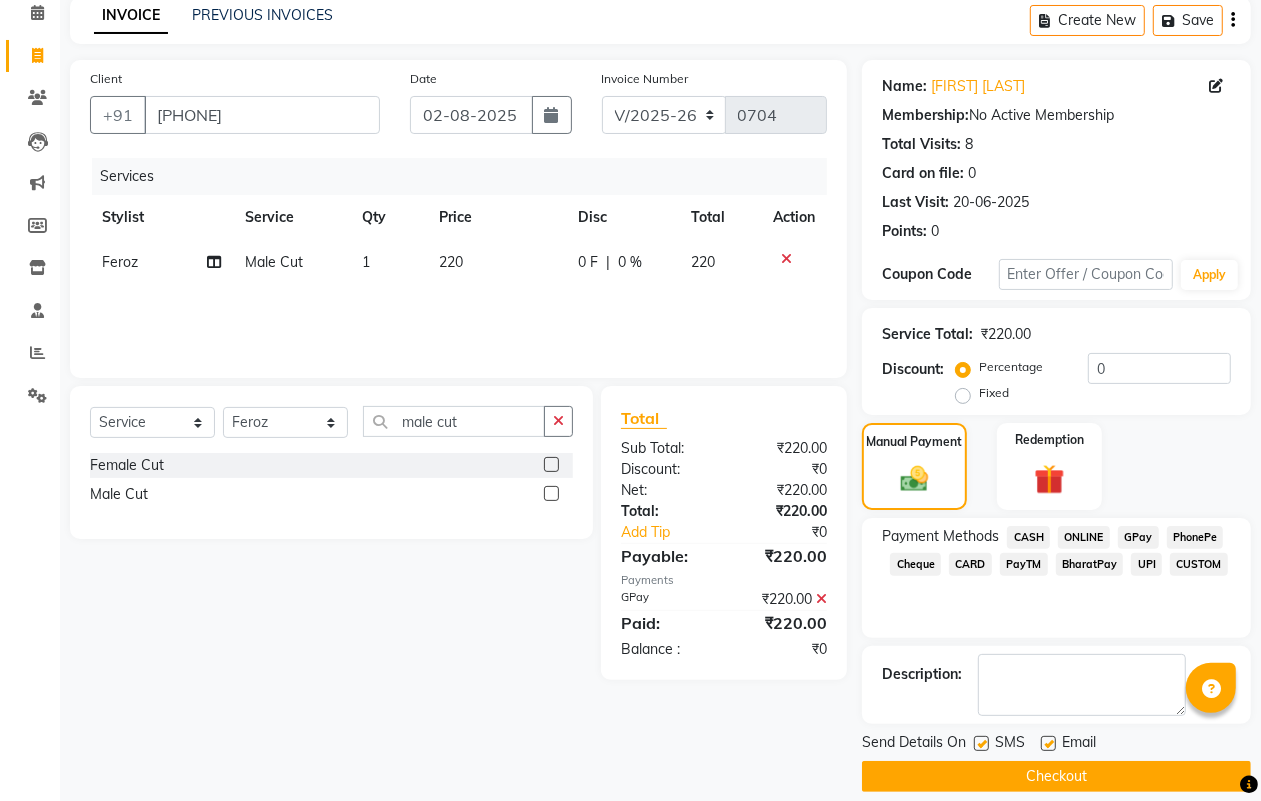 scroll, scrollTop: 111, scrollLeft: 0, axis: vertical 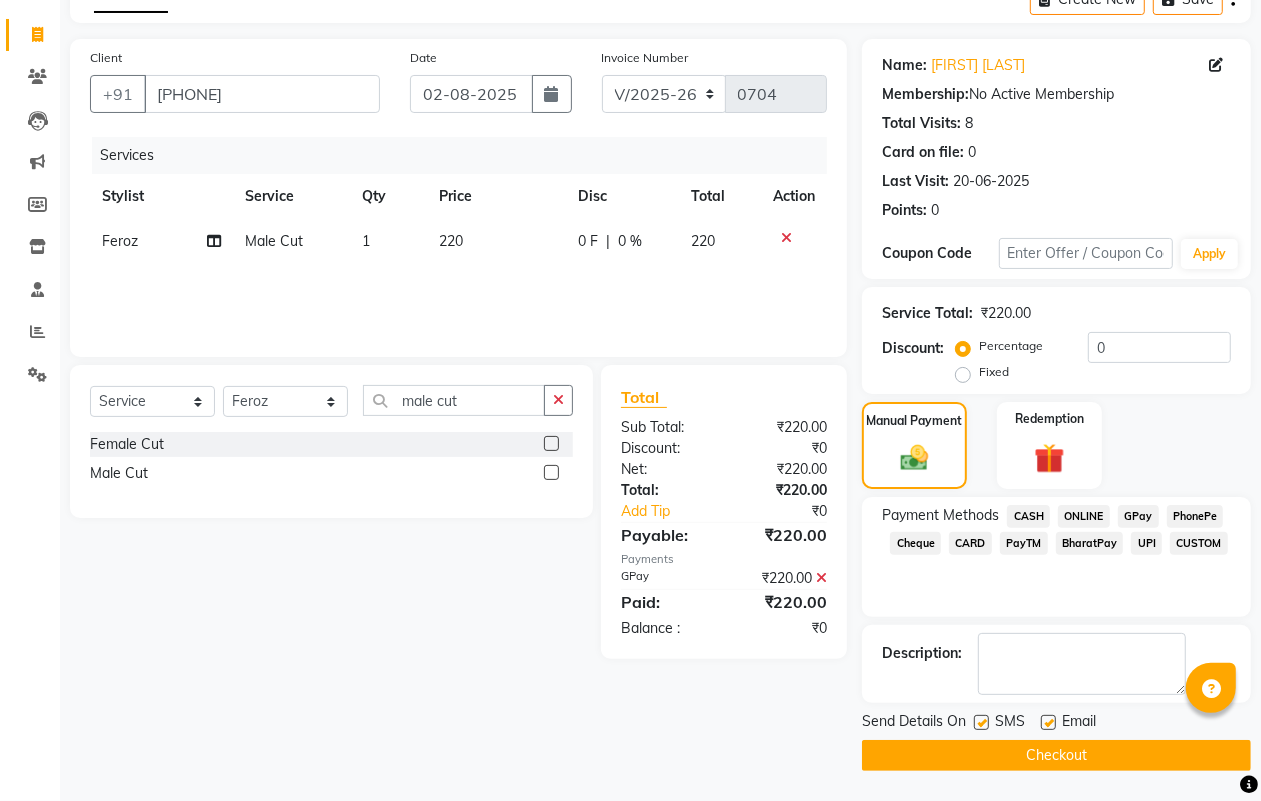click 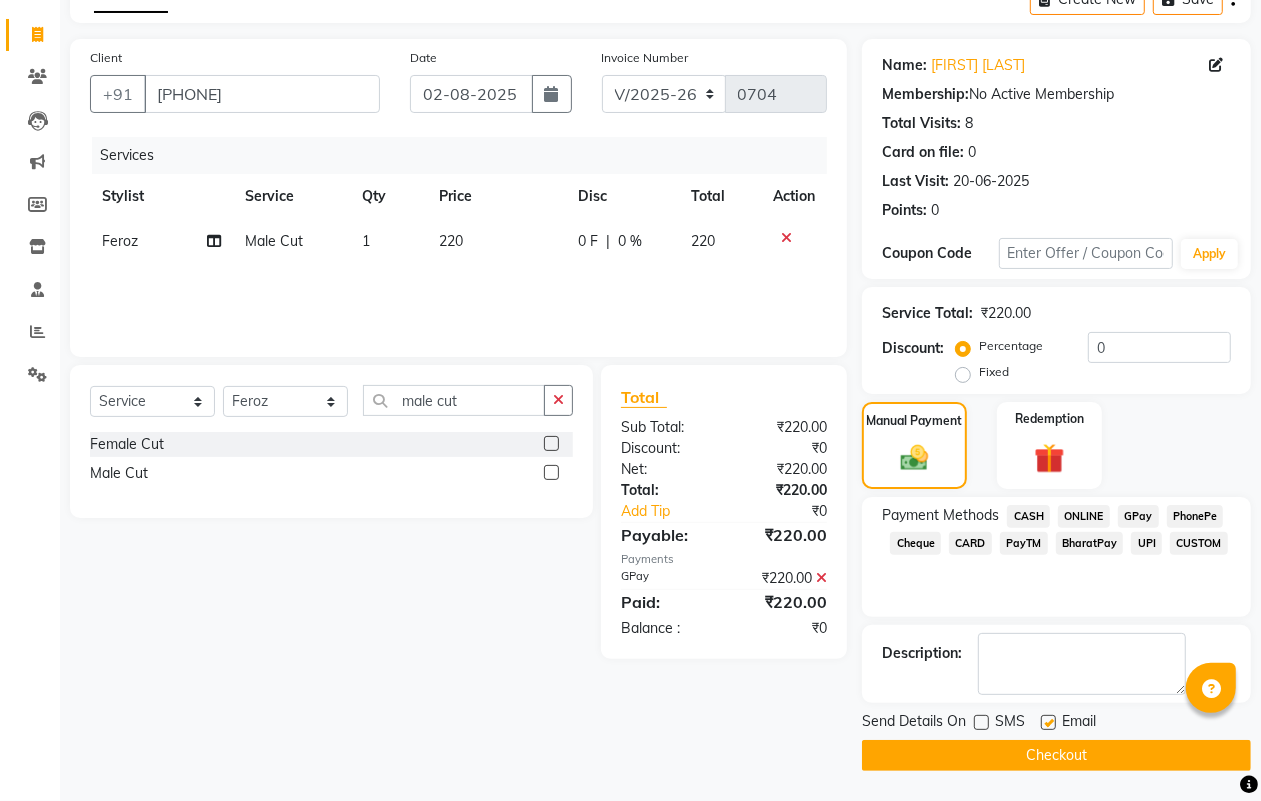 click on "Checkout" 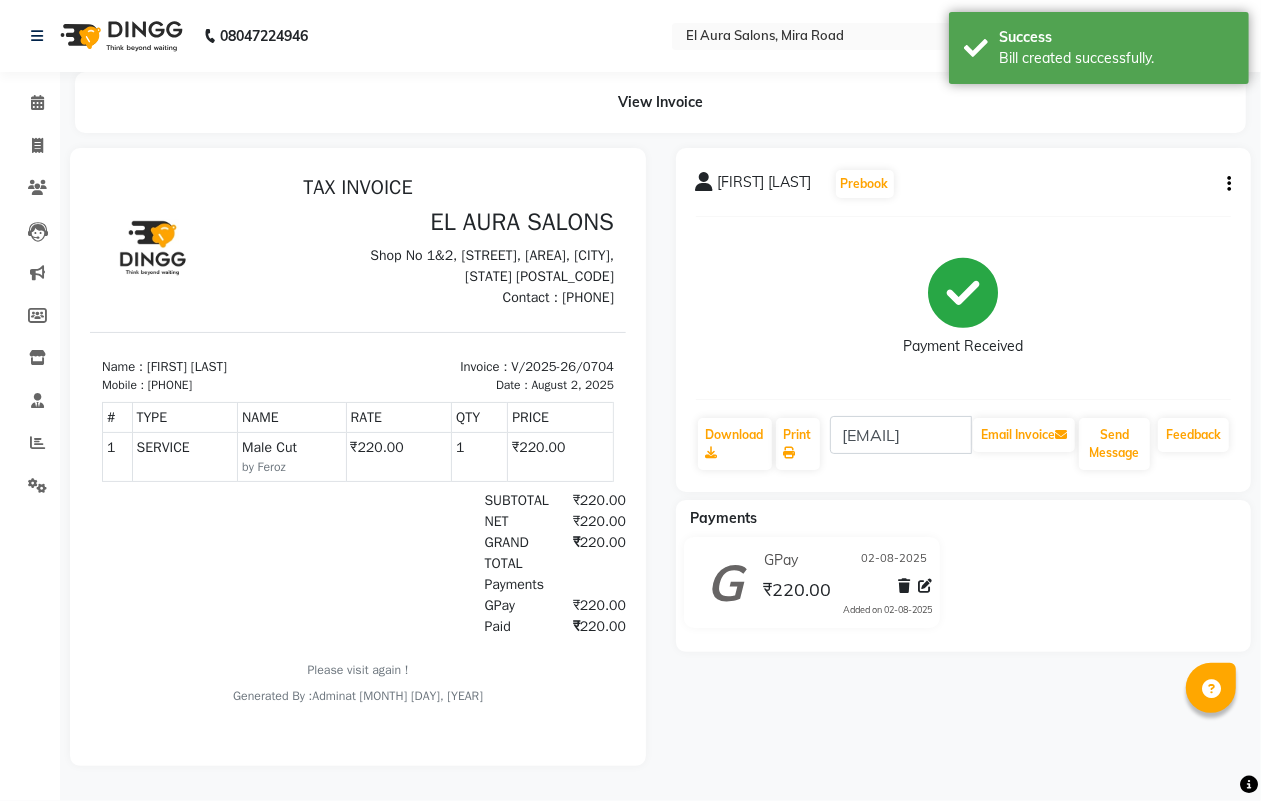 scroll, scrollTop: 0, scrollLeft: 0, axis: both 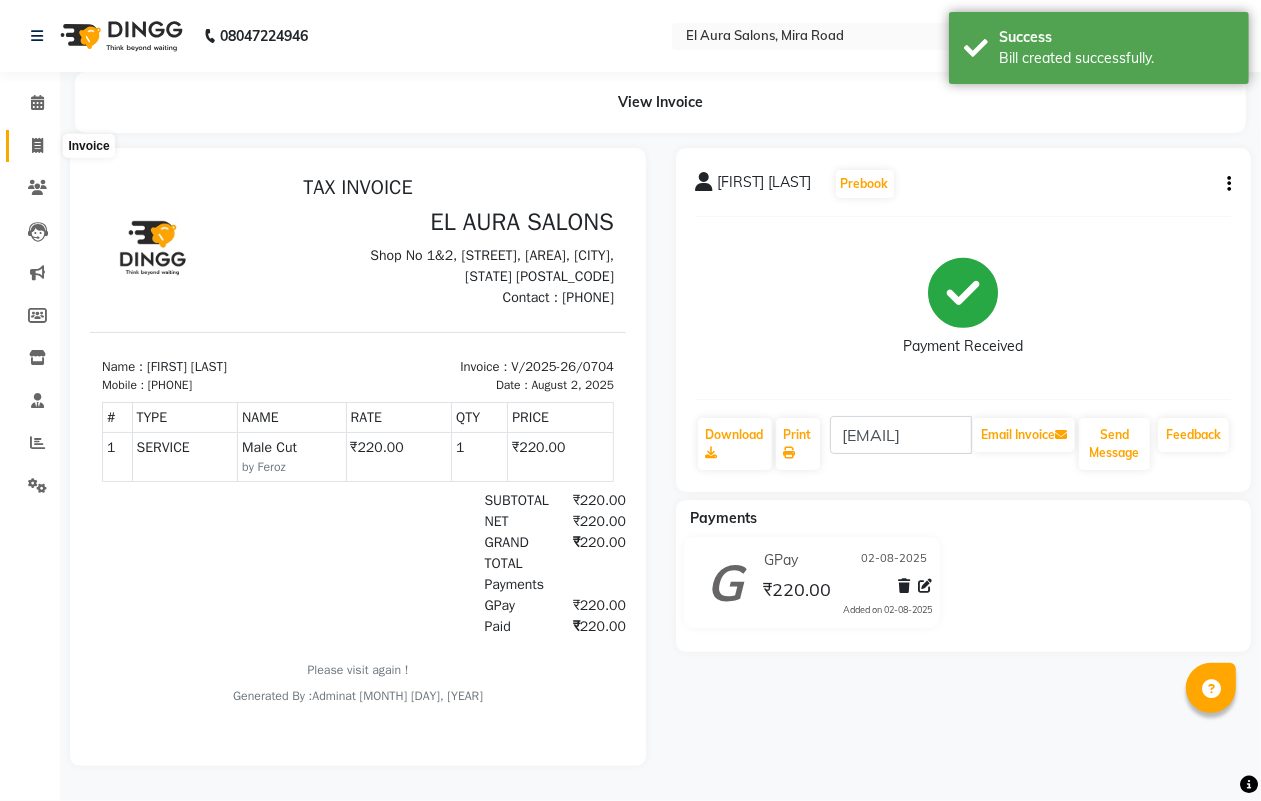 click 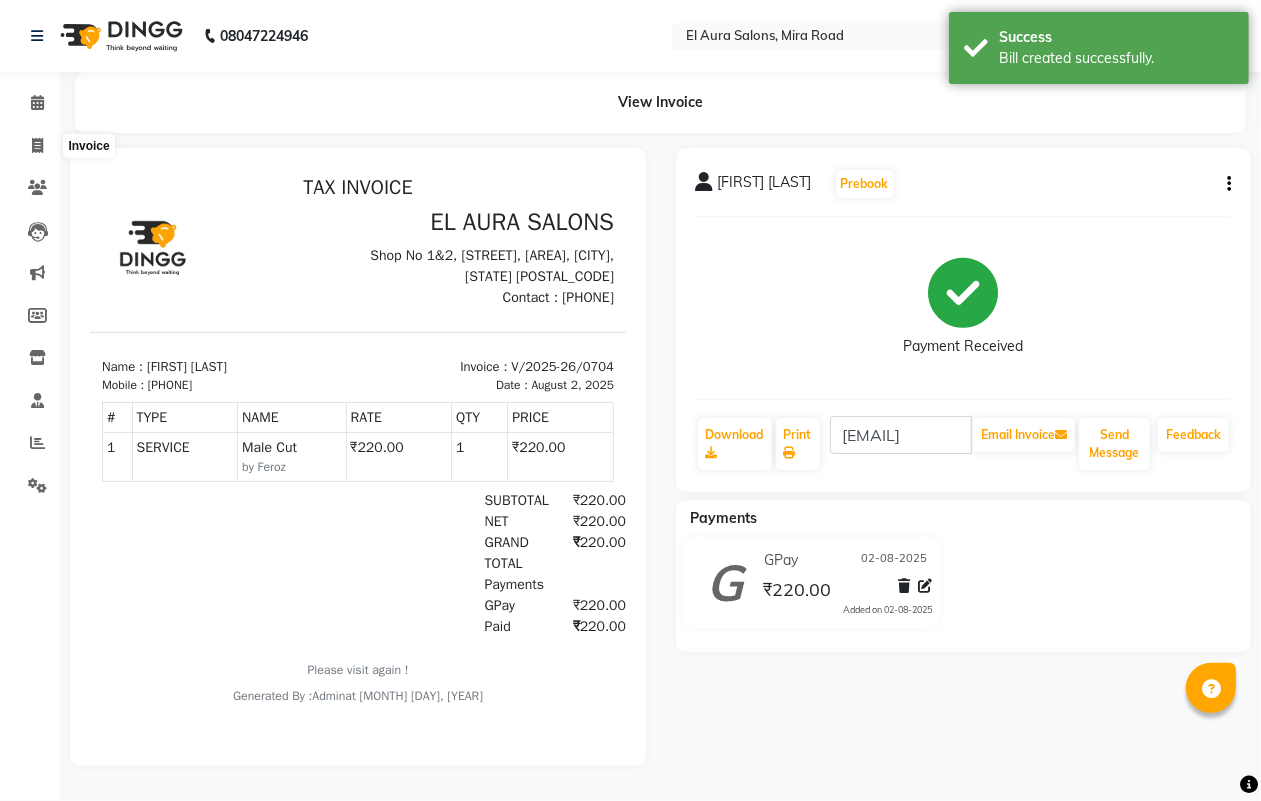 select on "94" 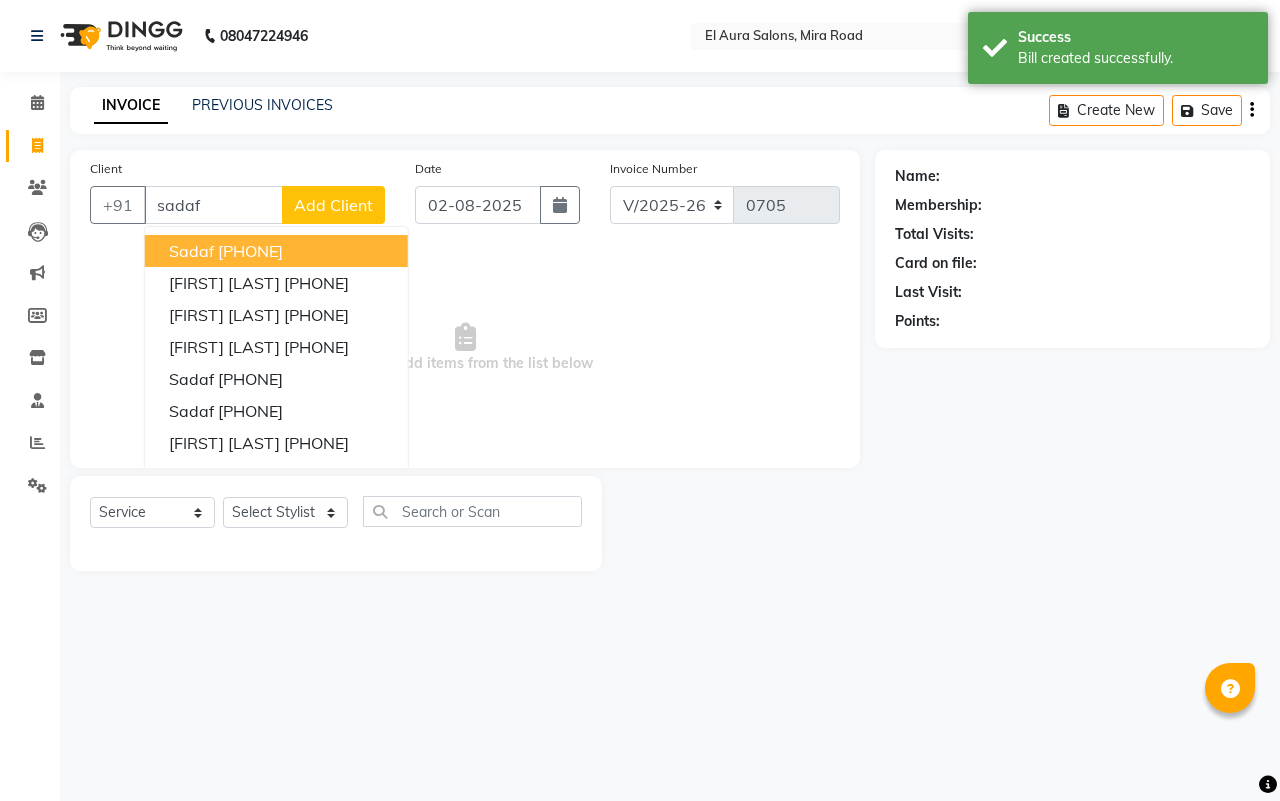 click on "[PHONE]" at bounding box center (250, 251) 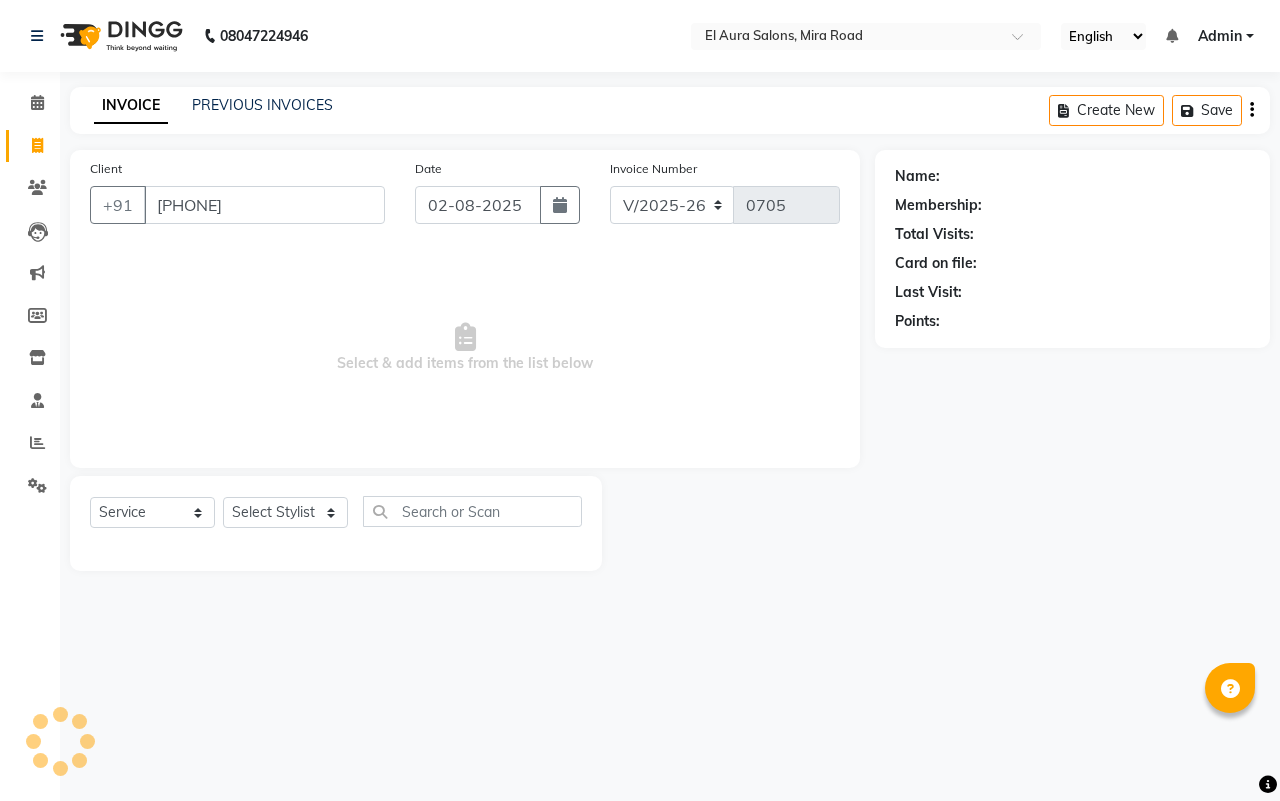 type on "[PHONE]" 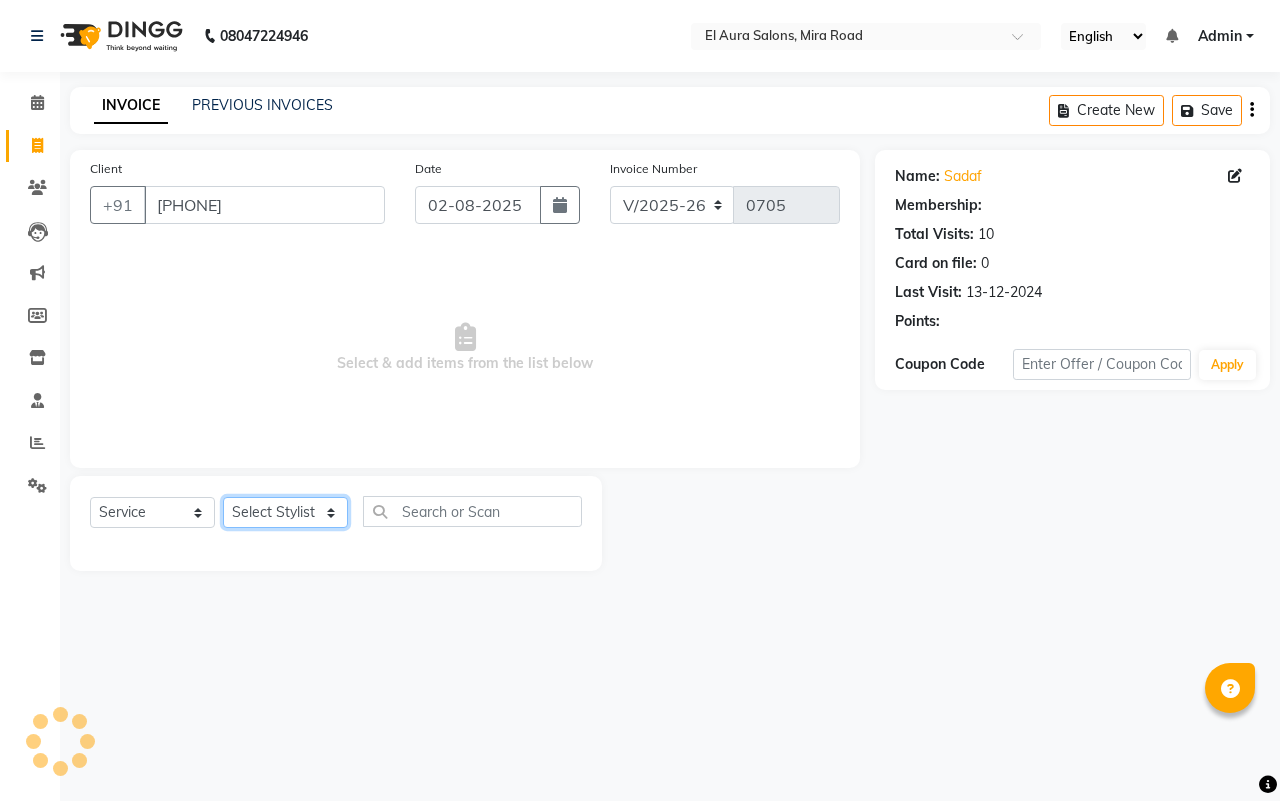 click on "Select Stylist Afsana Arif Ali Ekta Singh Faisal Salmani Feroz mithun Nazma Shaikh Owais Raj Lokhande Rinjan Rishi Rohit Talreja Ruchi Gaurav Singh ruksar sana Sandhya Pawan Sonar uvesh" 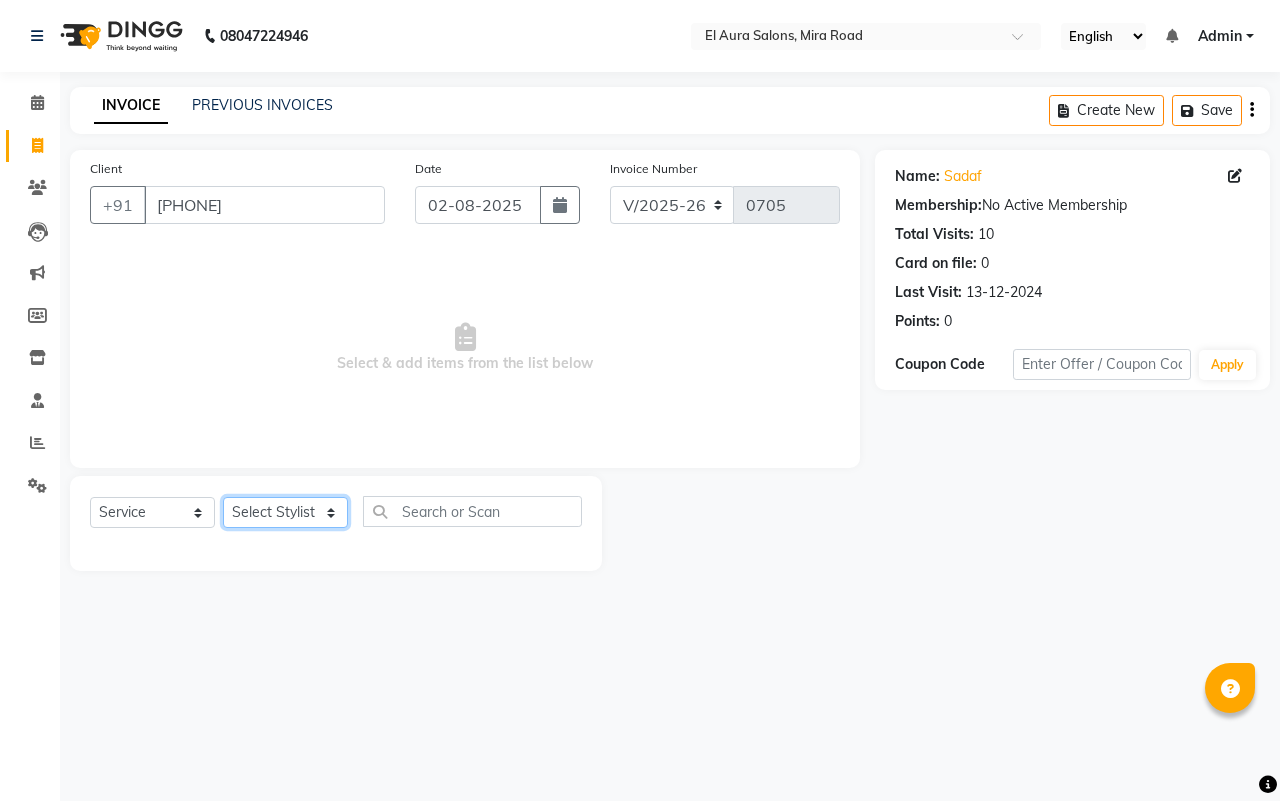 select on "37232" 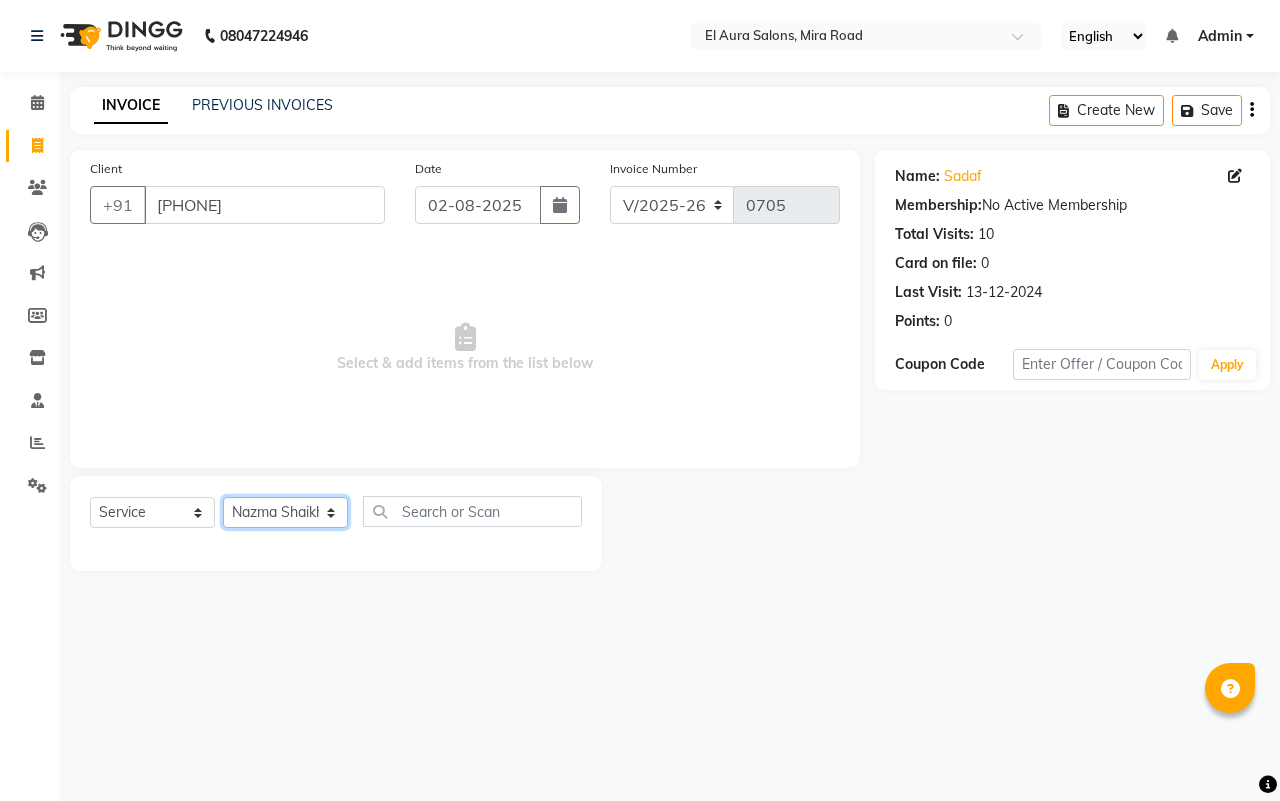 click on "Select Stylist Afsana Arif Ali Ekta Singh Faisal Salmani Feroz mithun Nazma Shaikh Owais Raj Lokhande Rinjan Rishi Rohit Talreja Ruchi Gaurav Singh ruksar sana Sandhya Pawan Sonar uvesh" 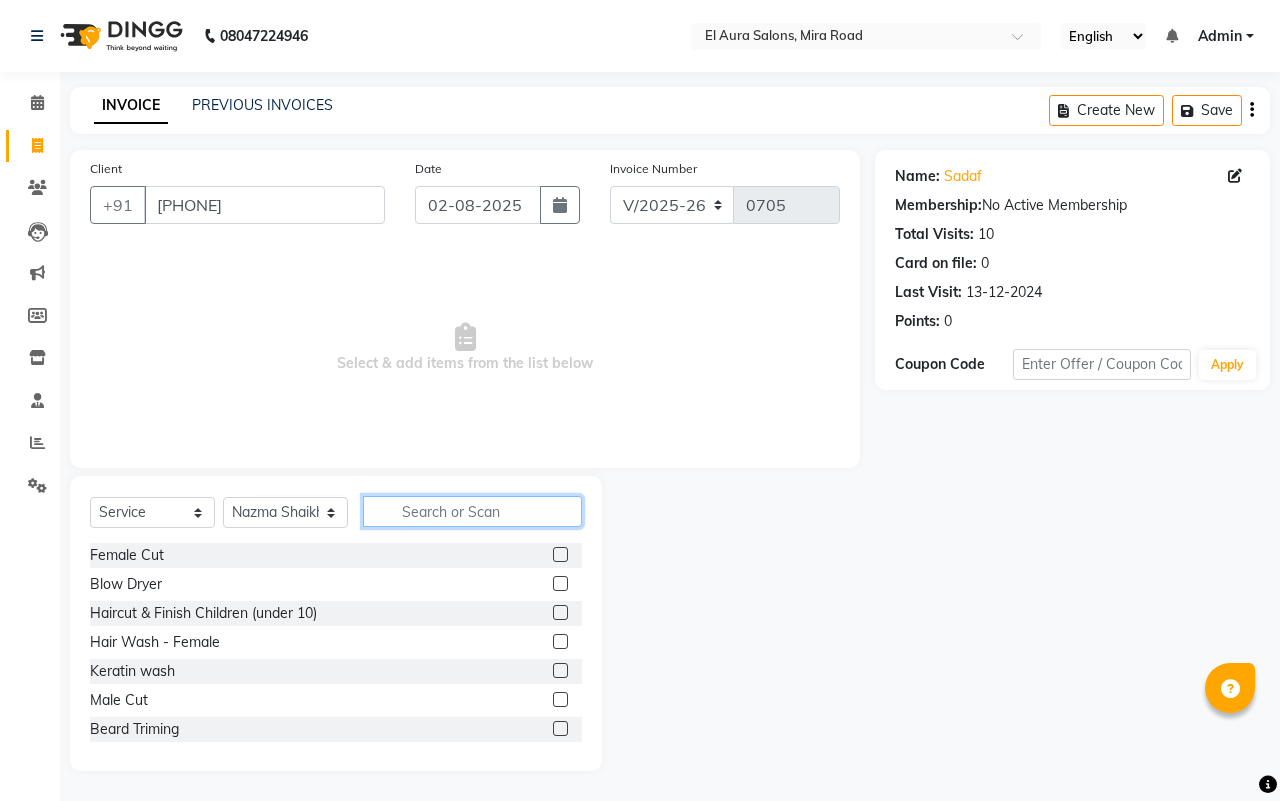 click 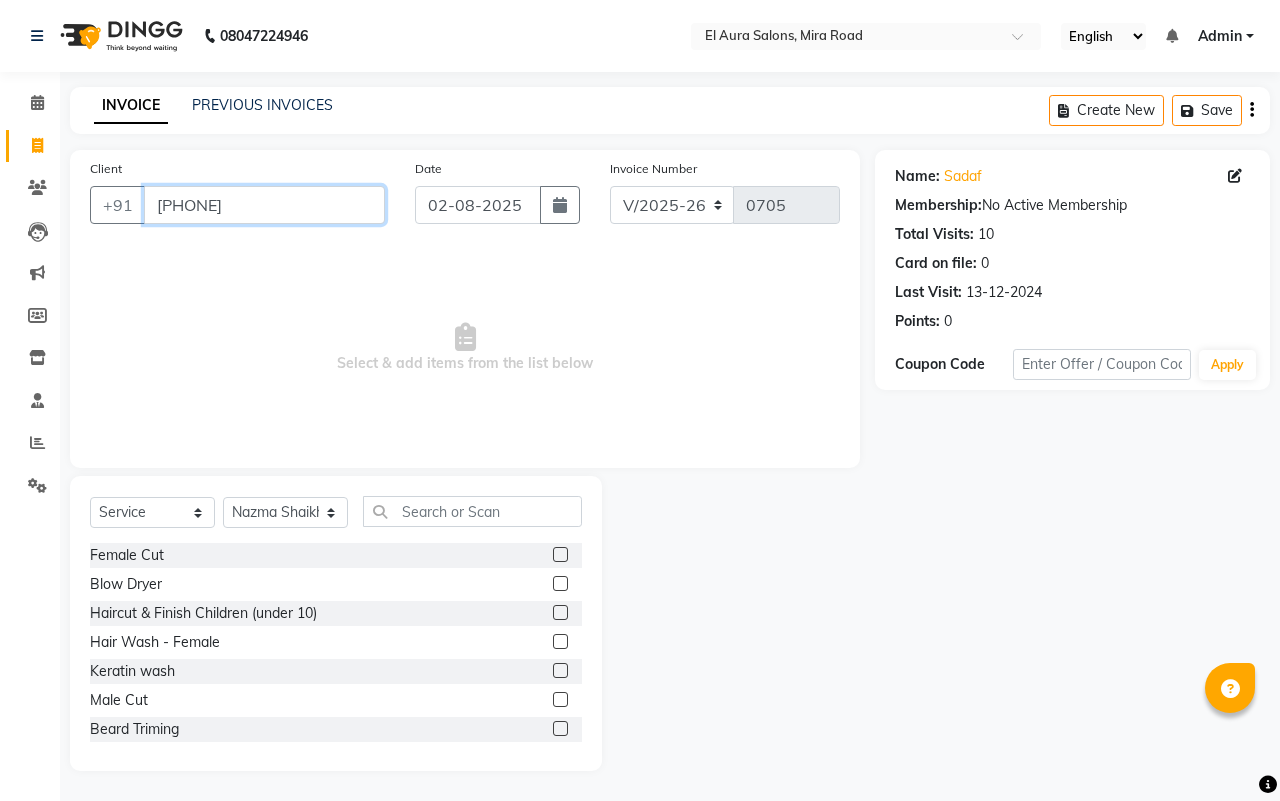 drag, startPoint x: 318, startPoint y: 192, endPoint x: 181, endPoint y: 202, distance: 137.36447 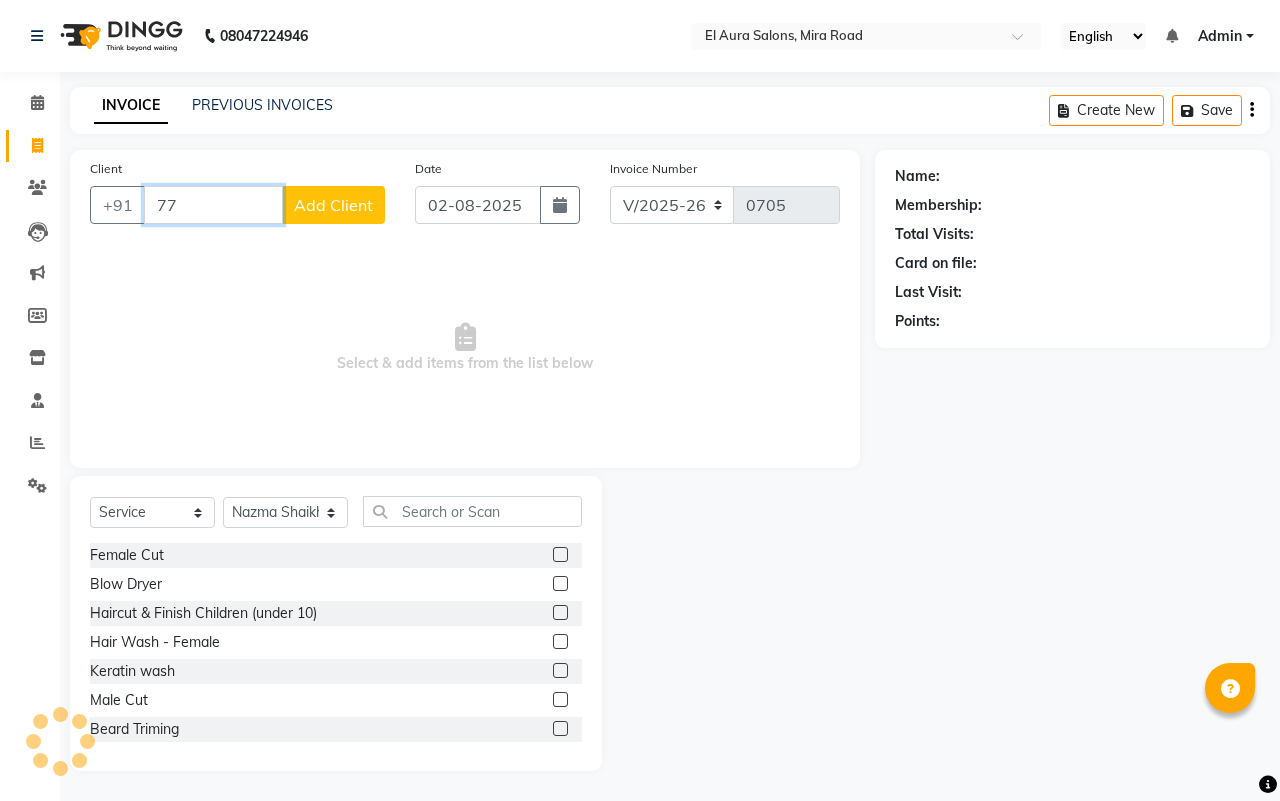 type on "7" 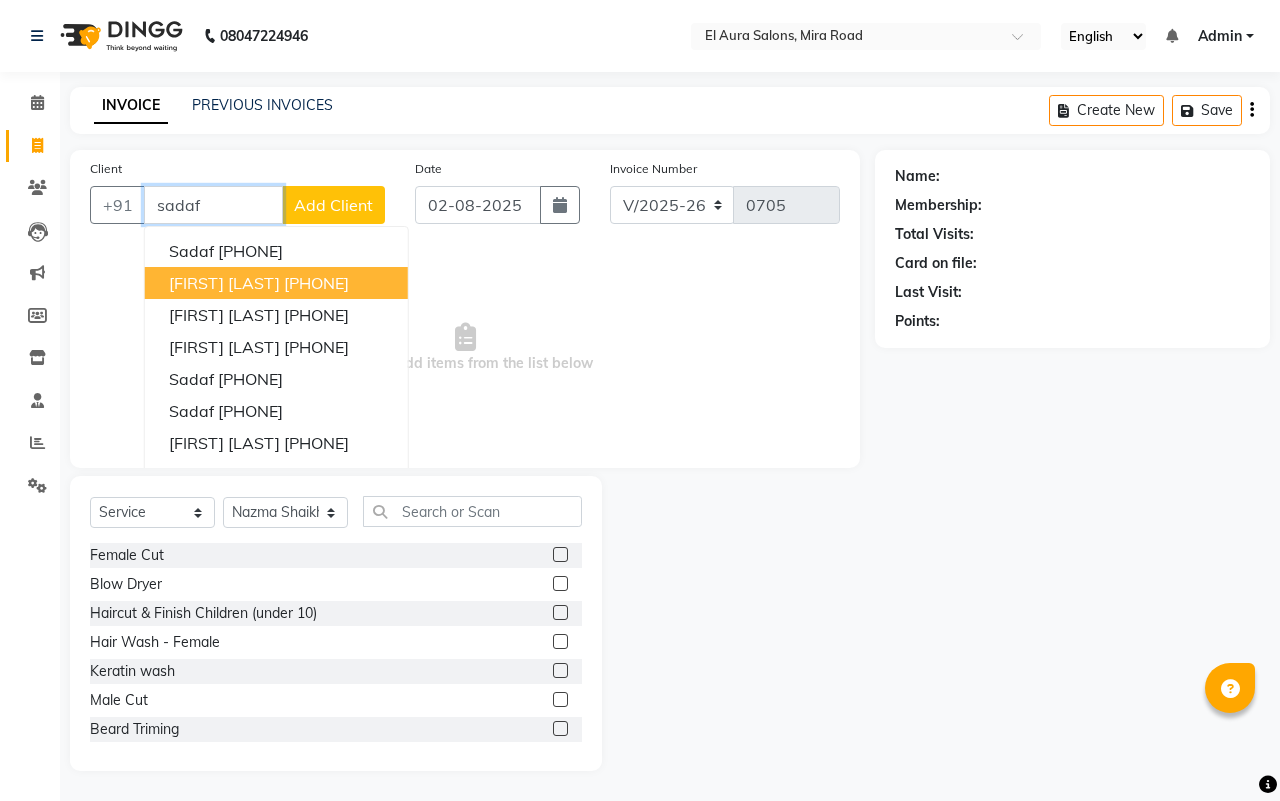 click on "[PHONE]" at bounding box center [316, 283] 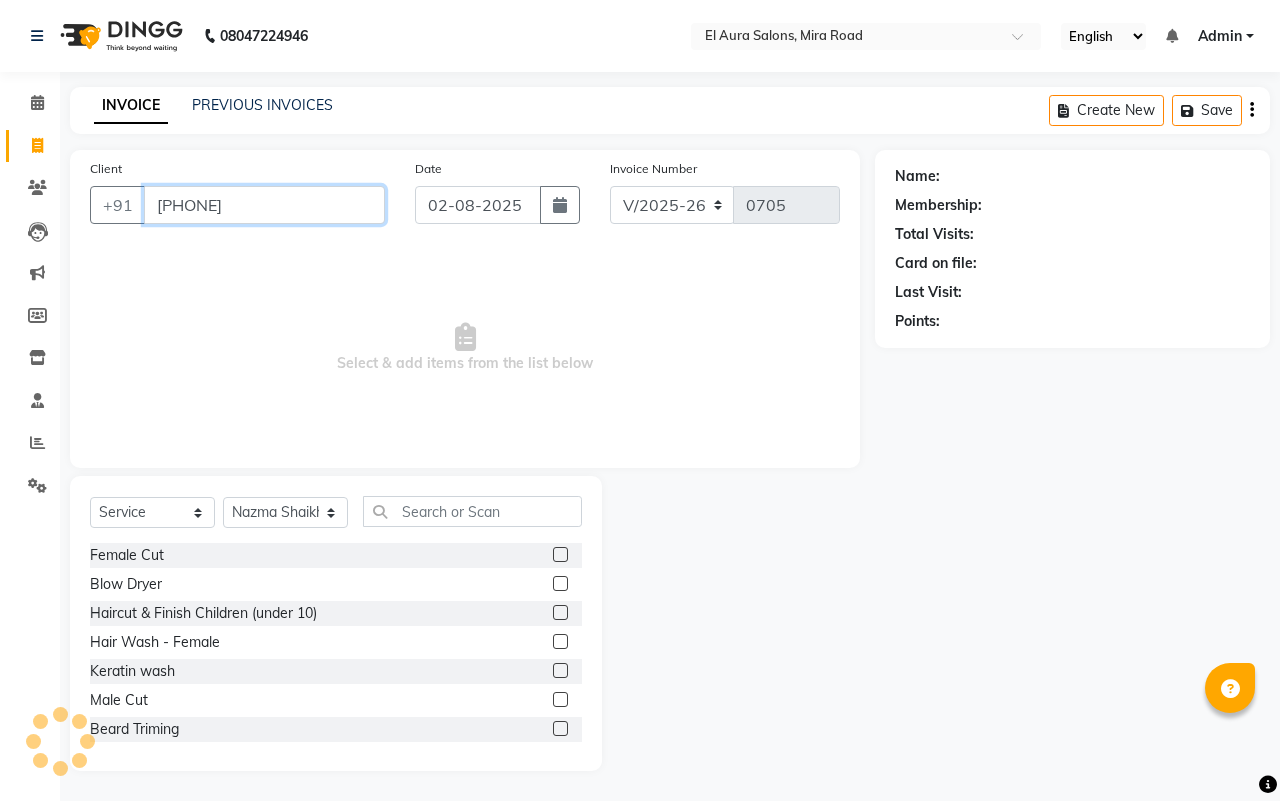 type on "[PHONE]" 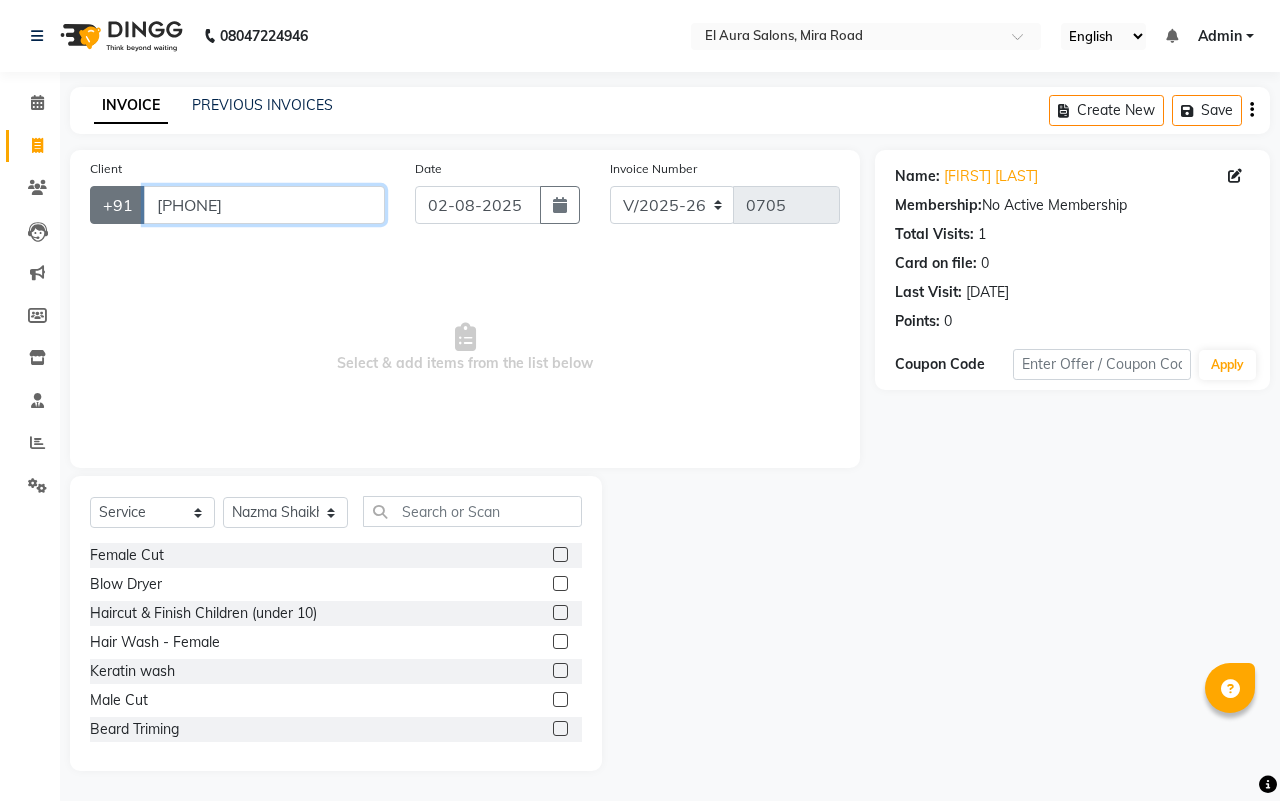drag, startPoint x: 277, startPoint y: 201, endPoint x: 113, endPoint y: 196, distance: 164.0762 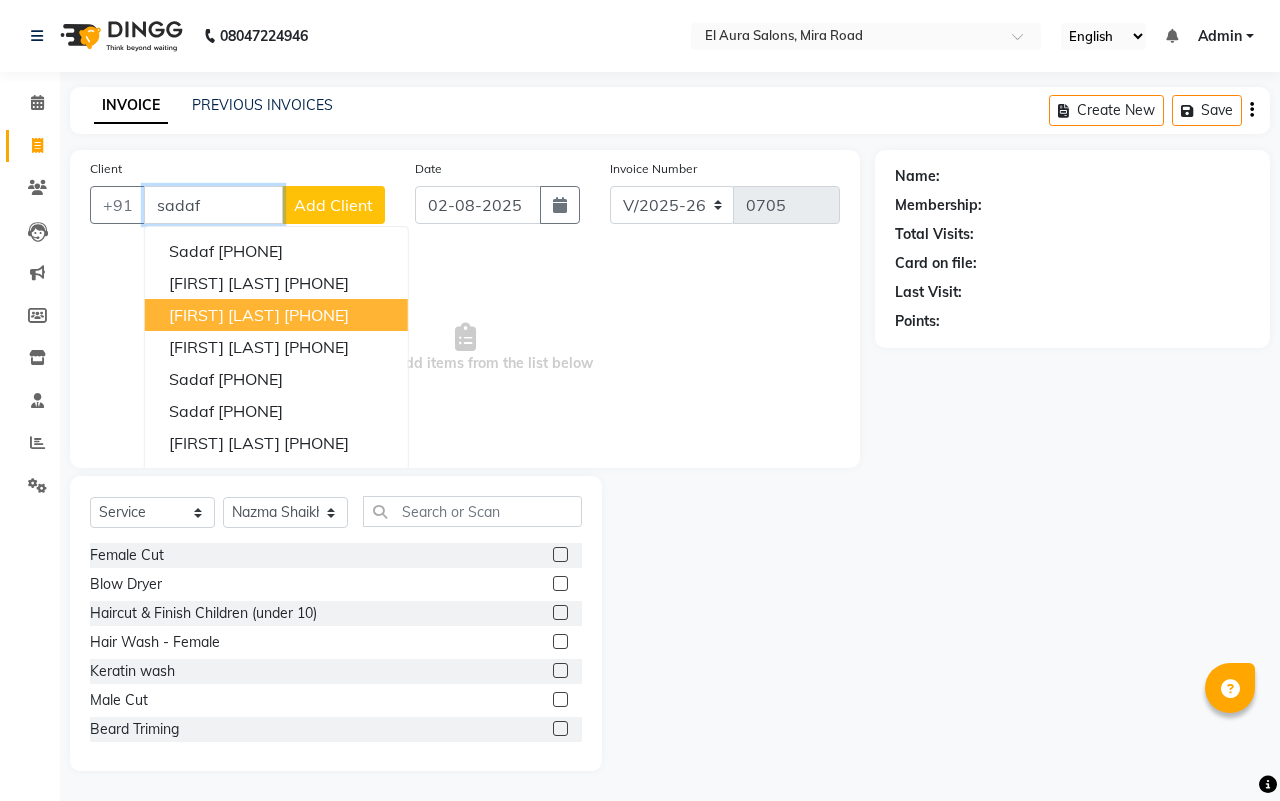 click on "[PHONE]" at bounding box center (316, 315) 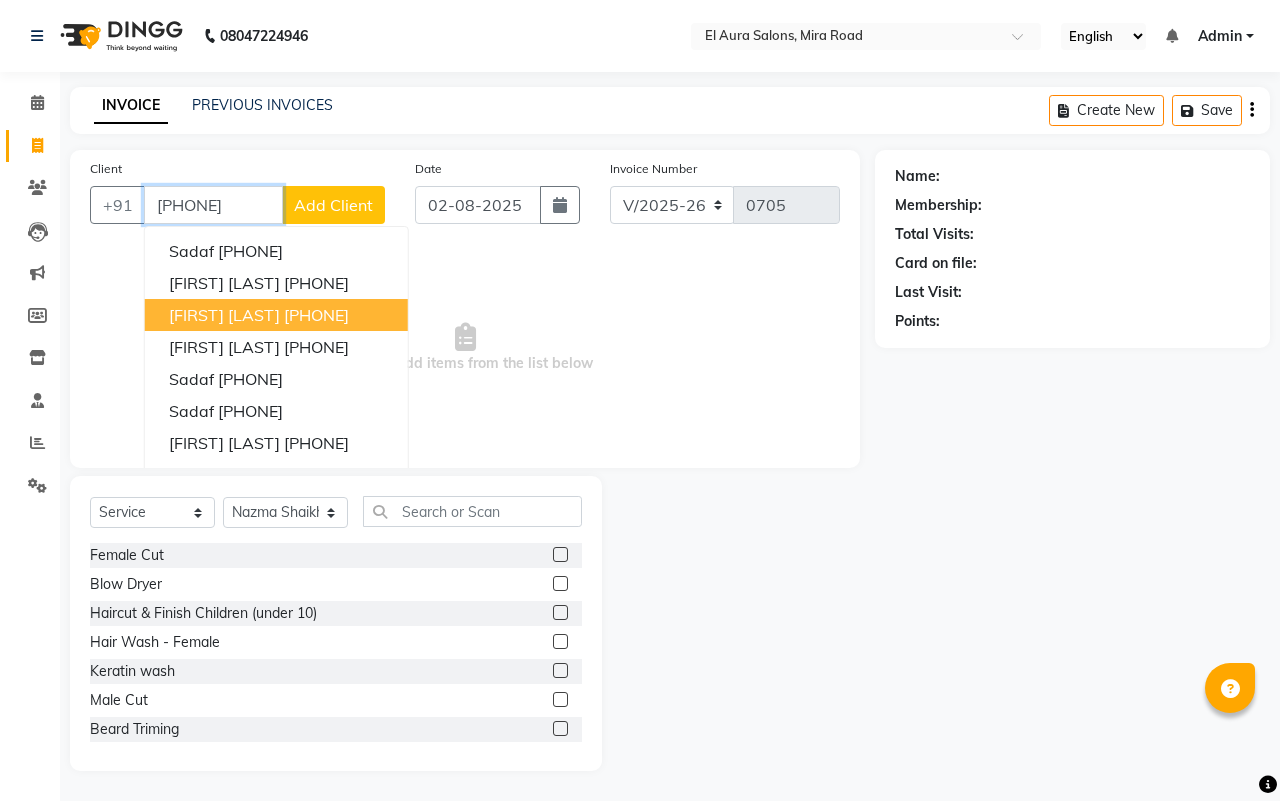 type on "[PHONE]" 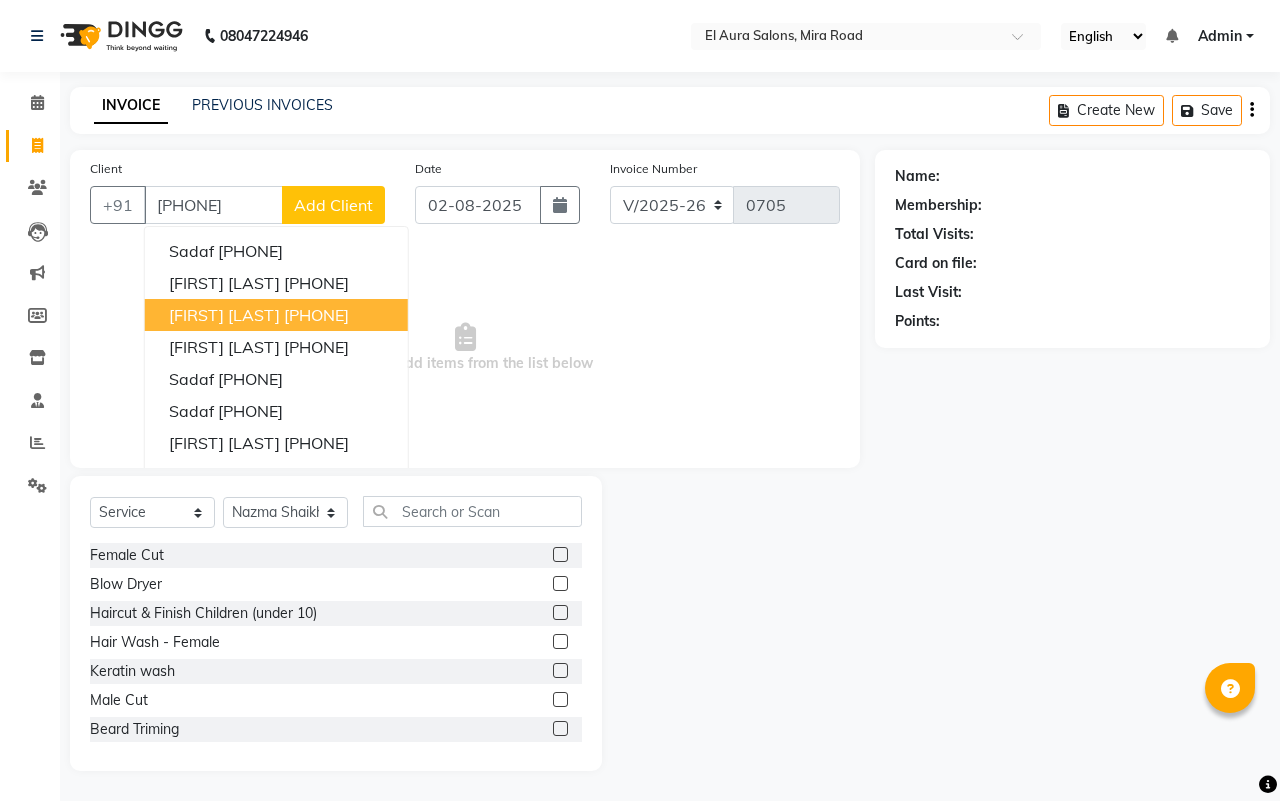 select on "1: Object" 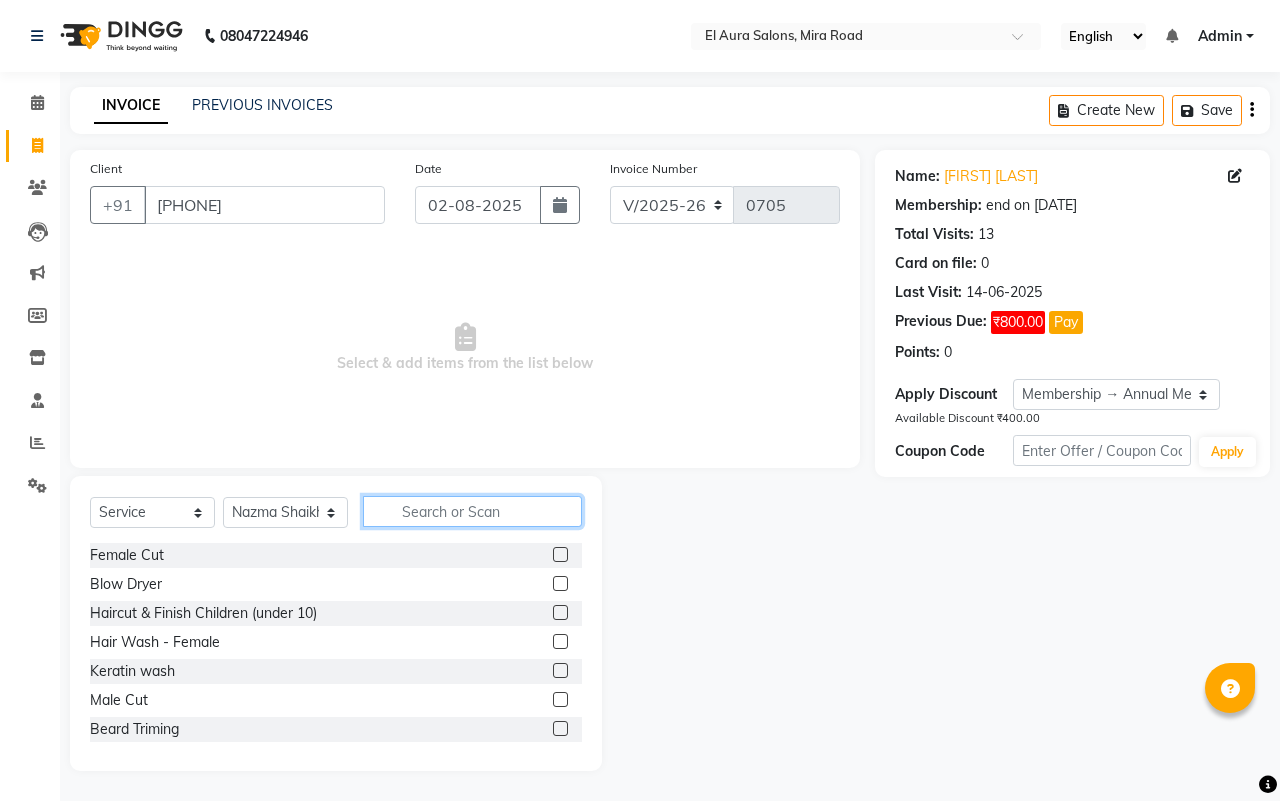 click 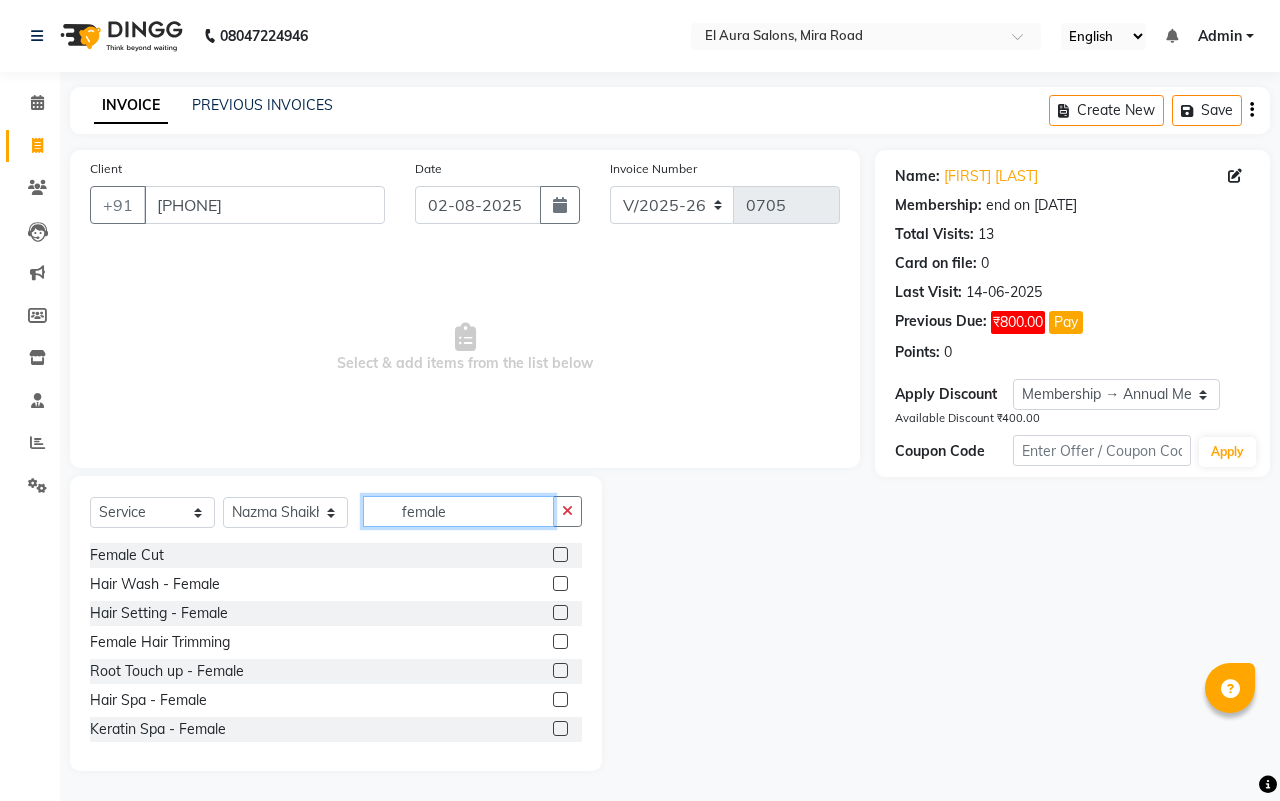 type on "female" 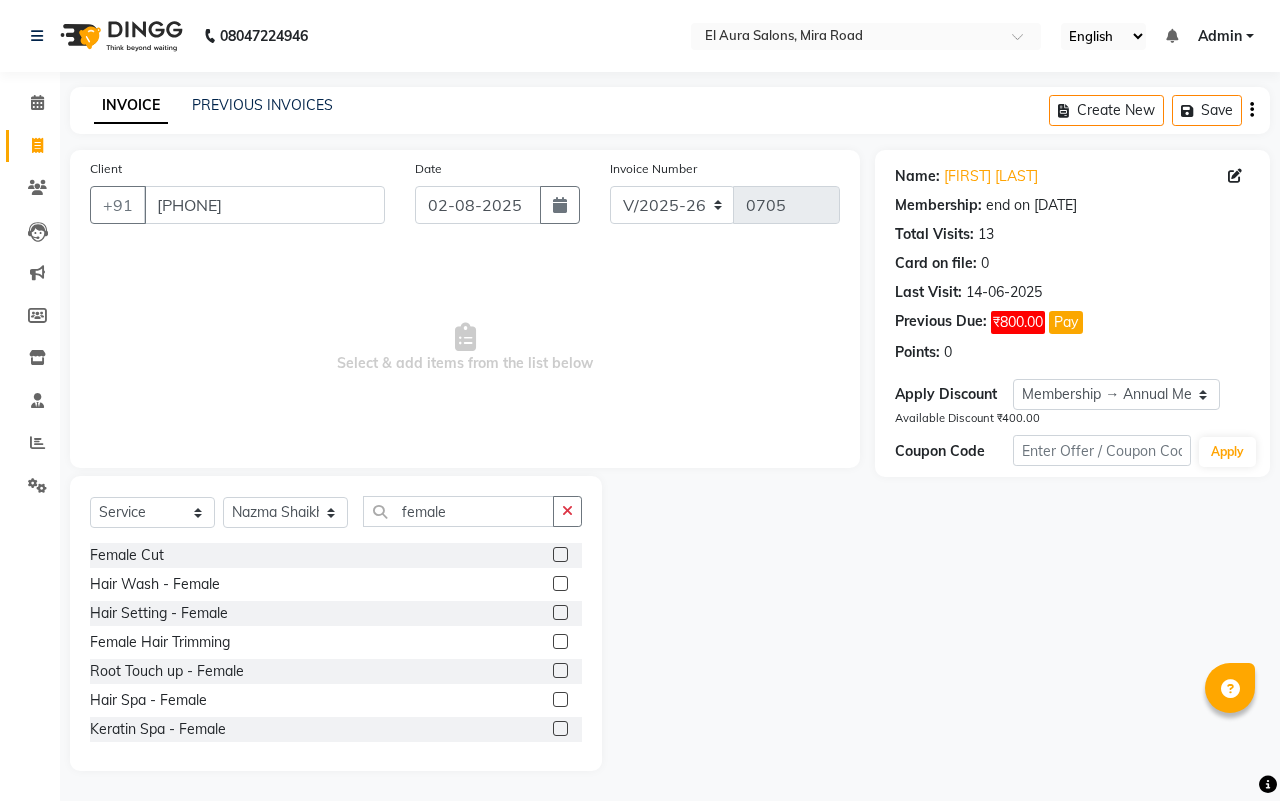 click 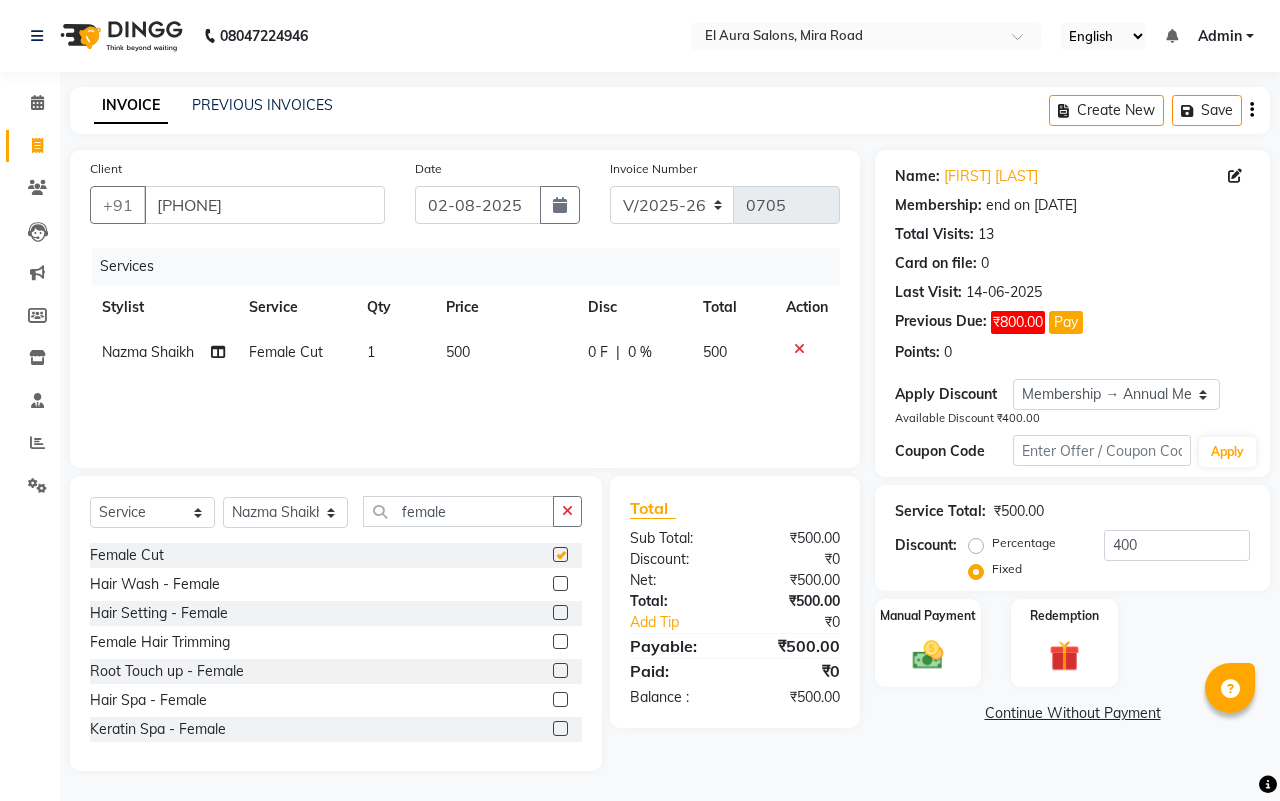 checkbox on "false" 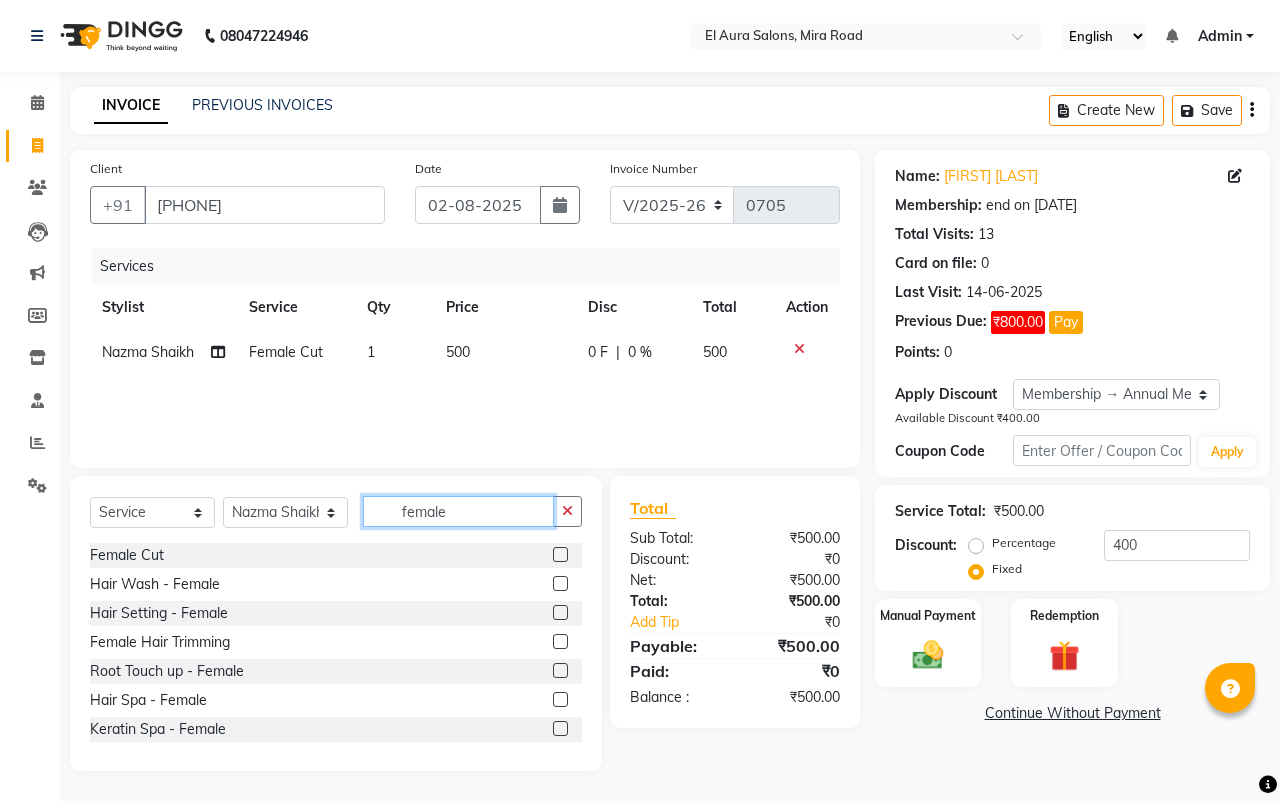 click on "female" 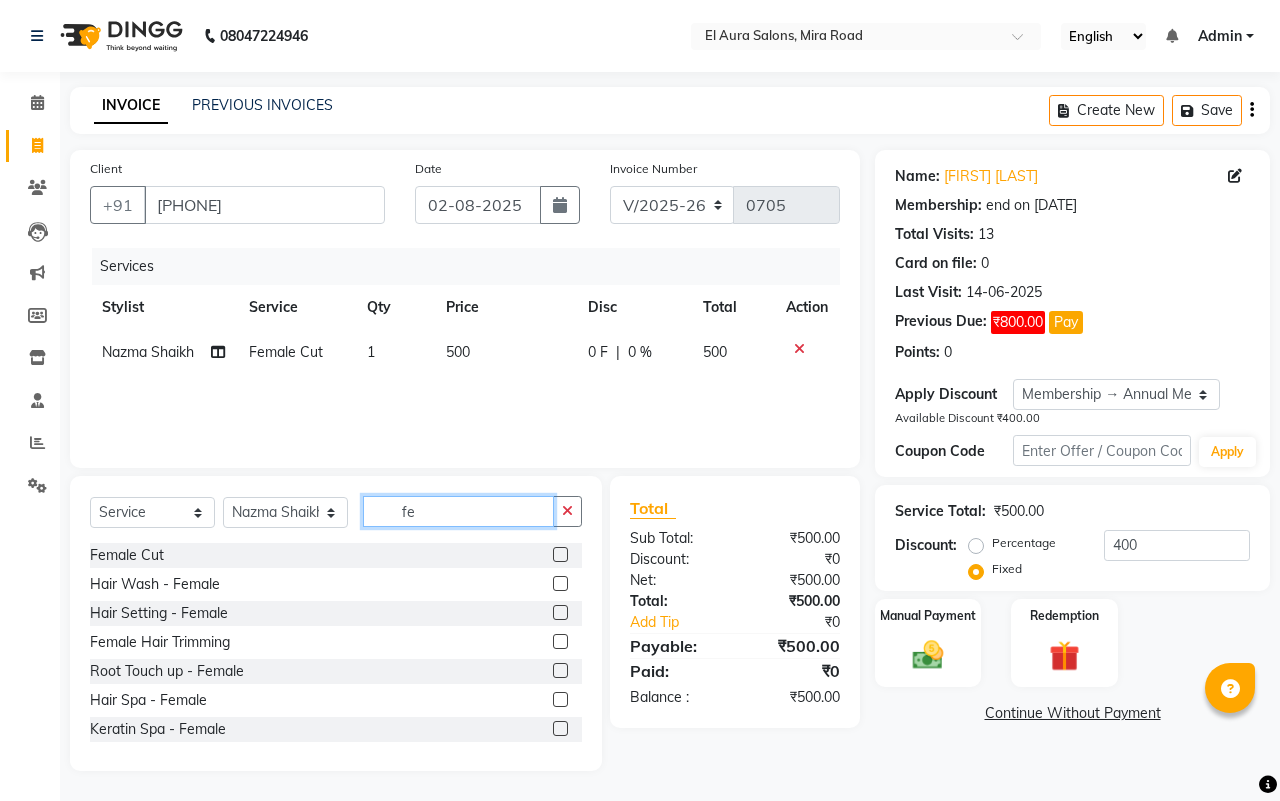 type on "f" 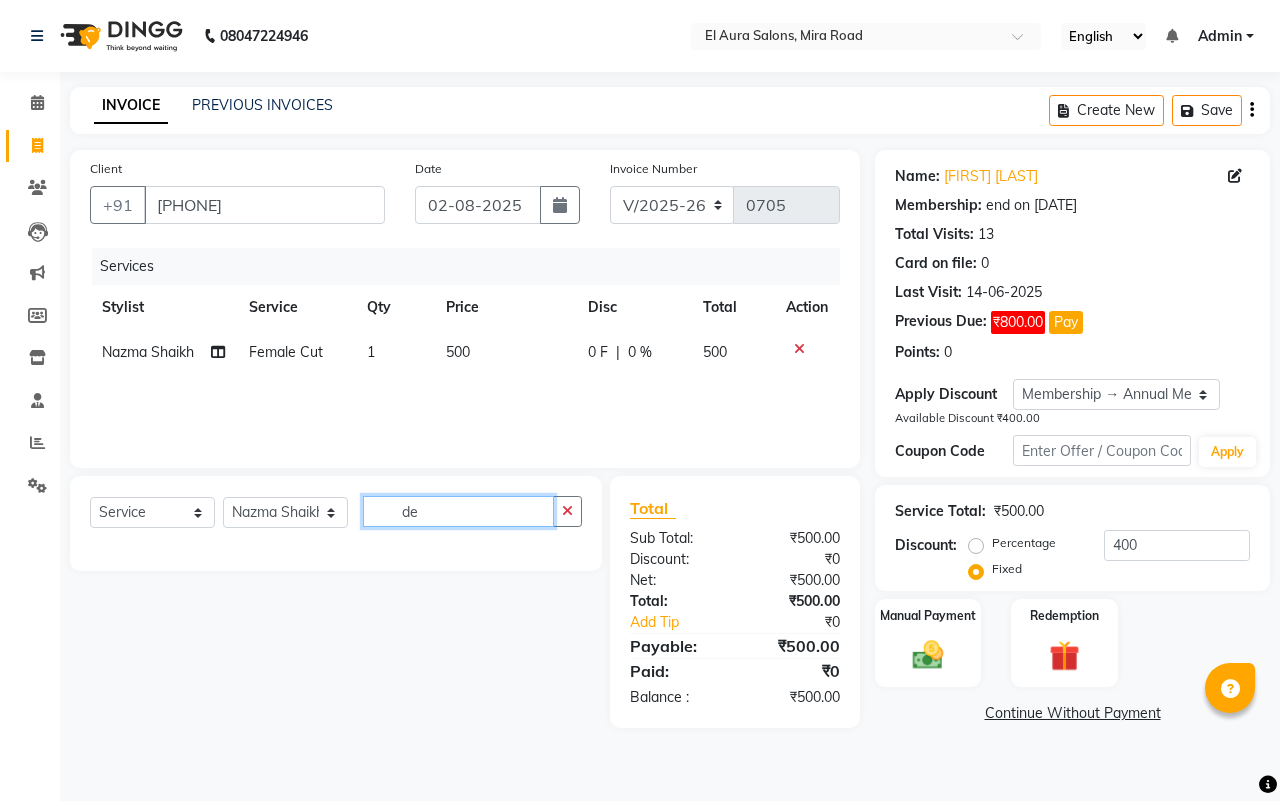 type on "d" 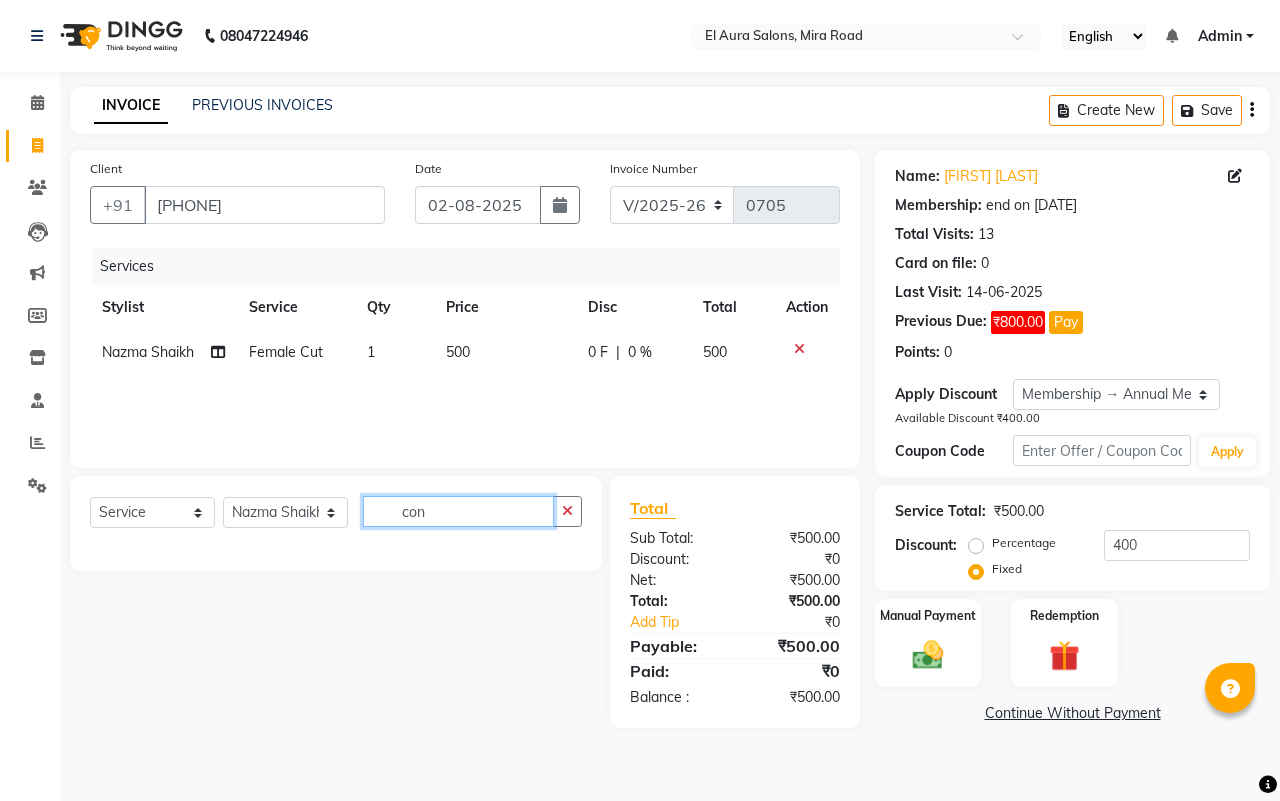 type on "con" 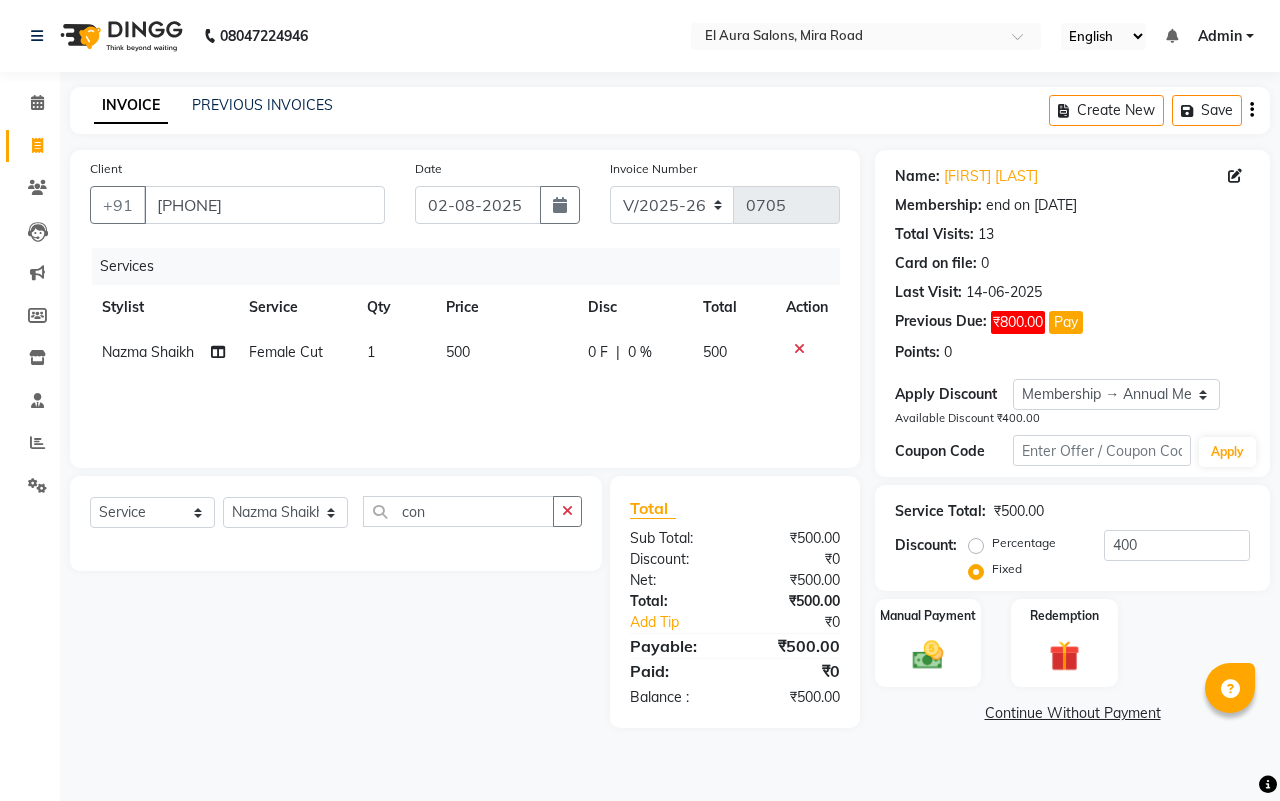 click on "500" 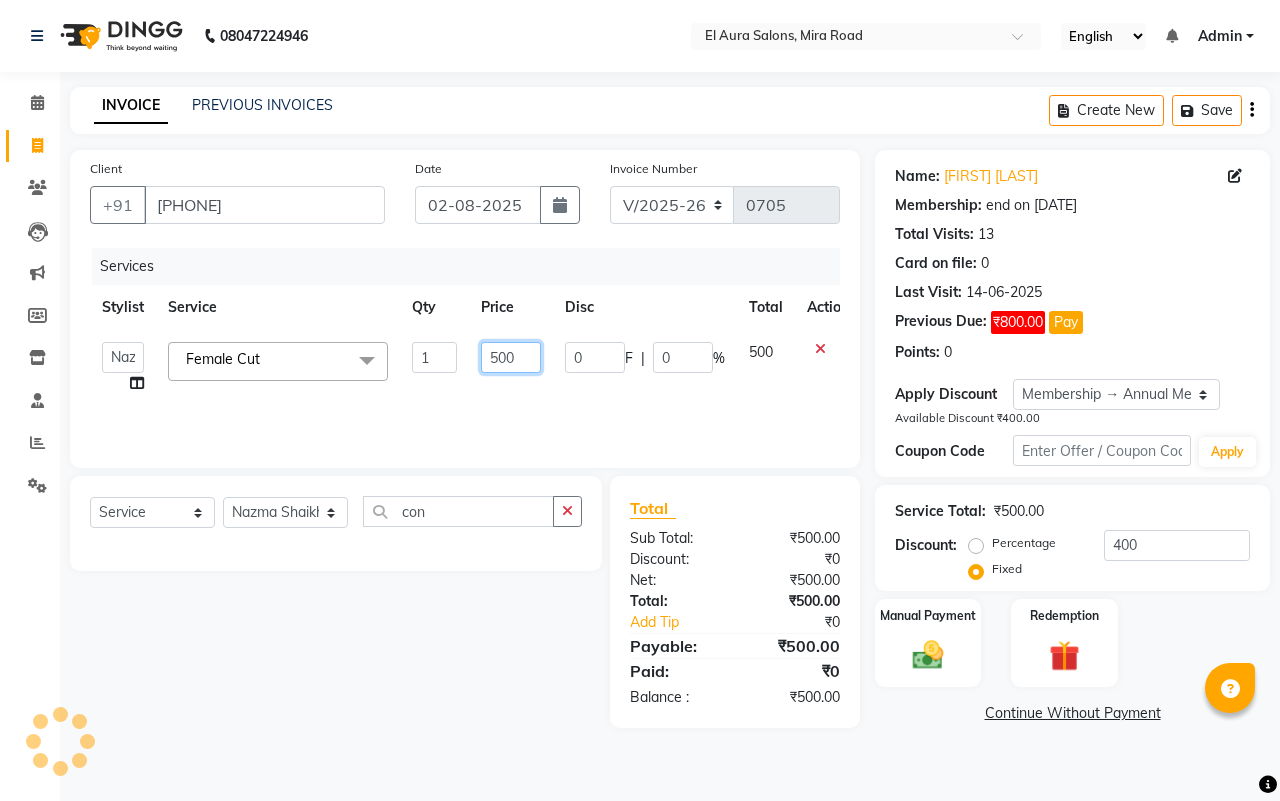 drag, startPoint x: 516, startPoint y: 352, endPoint x: 448, endPoint y: 356, distance: 68.117546 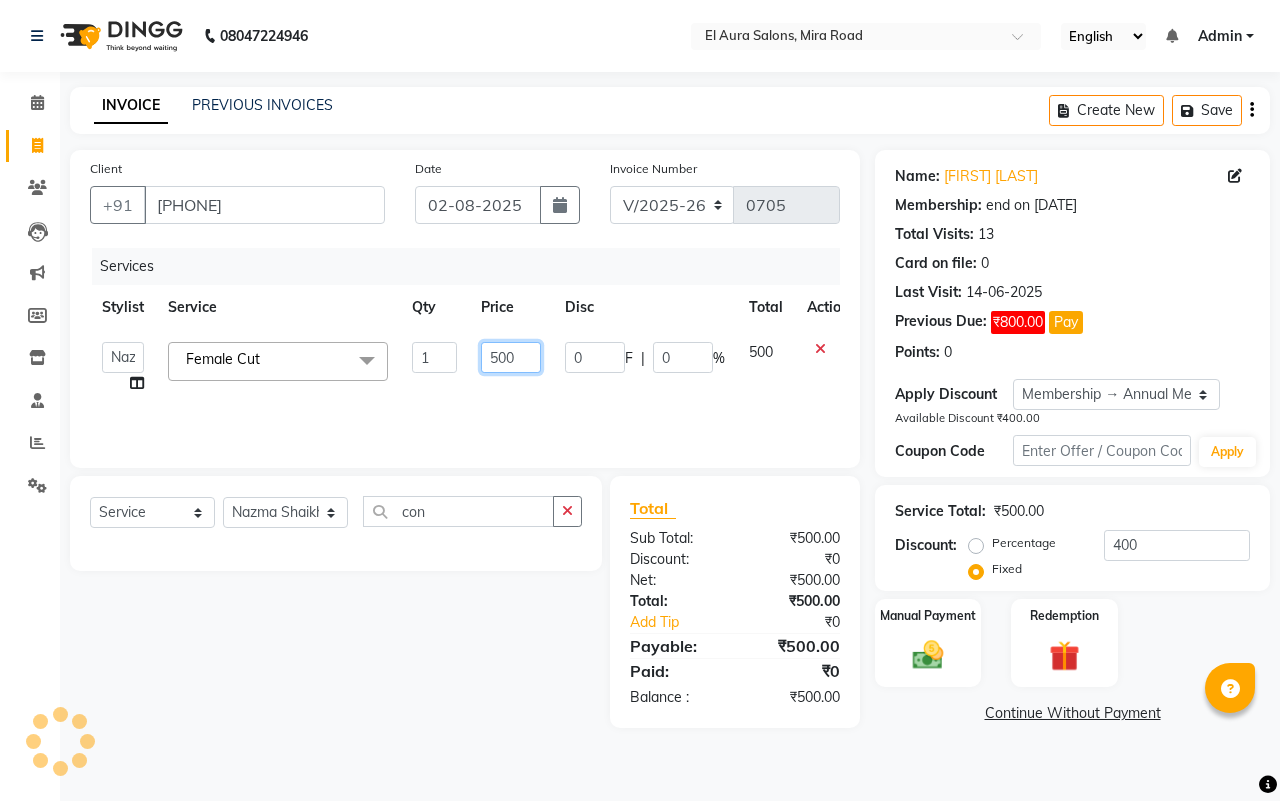click on "Afsana   Arif Ali   Ekta Singh   Faisal Salmani   Feroz   mithun   Nazma Shaikh   Owais   Raj Lokhande   Rinjan   Rishi   Rohit Talreja   Ruchi Gaurav Singh   ruksar   sana   Sandhya Pawan Sonar   uvesh  Female Cut&nbsp;x Female Cut Blow Dryer Haircut & Finish Children (under 10) Hair Wash - Female Keratin wash Male Cut Beard Triming Shaving Childdren Cut Styling Shave Hair Wash - Male Hair Setting - Male Head Massage Hair Setting - Female Female Hair Trimming Male Package Smoothening Keratin KeraSmooth WellaPlex Tanino Biotin Nanoplastia Botox Root Touch up - Female Root Touch up - Male Beard Color Global Color Highlights Highlights - Loreal Single Streak Creative Color Color Change Highlights Half Head Pre-Lightning Balayage Hair Spa - Female Keratin Spa - Female Ampule - Female Hair Spa - Male Treatment/ Ritual - Male Ampule - Male Full Arms (C ) Full Arms (D) Full Legs(C ) Full Legs  (D) Underarms(C ) Underarms(D ) Front Body / Back Body(C ) Front Body / back Body (D ) Full Arms+Full legs+ Unerarms(C) Arms" 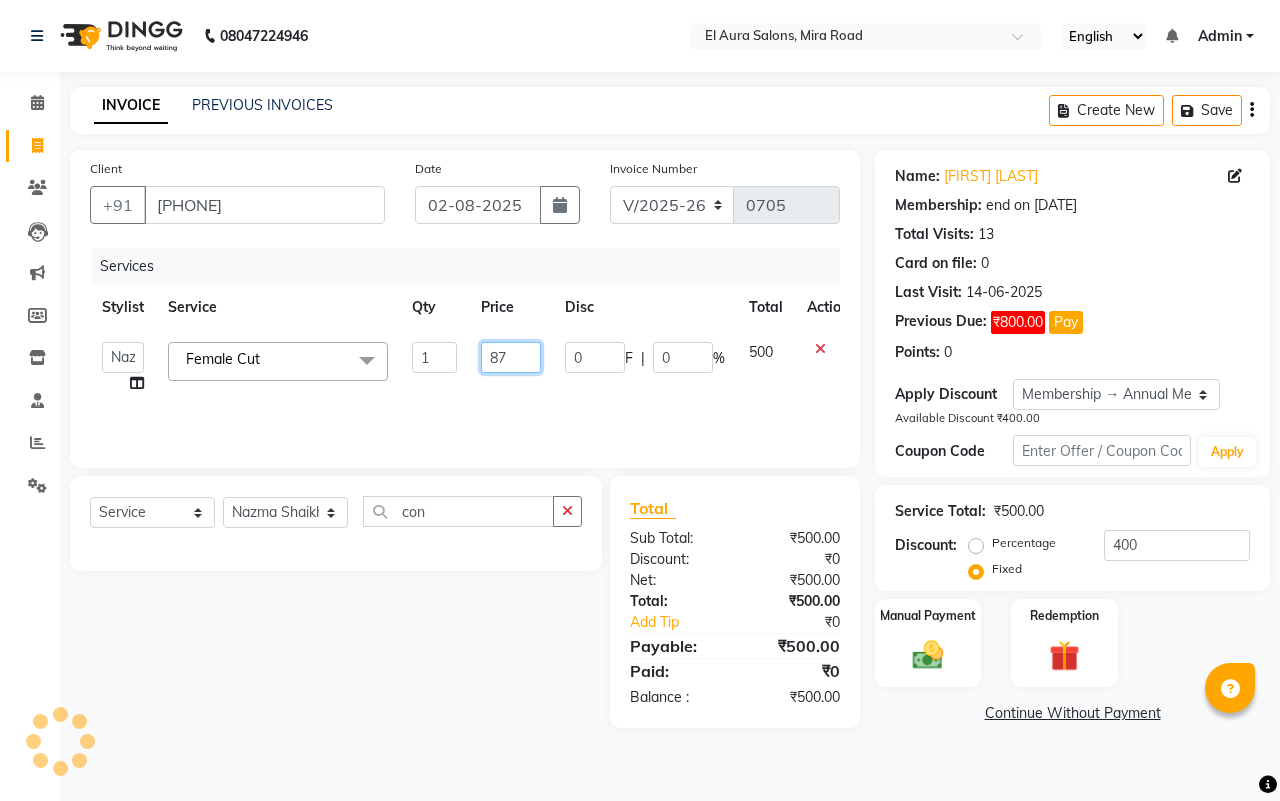 type on "874" 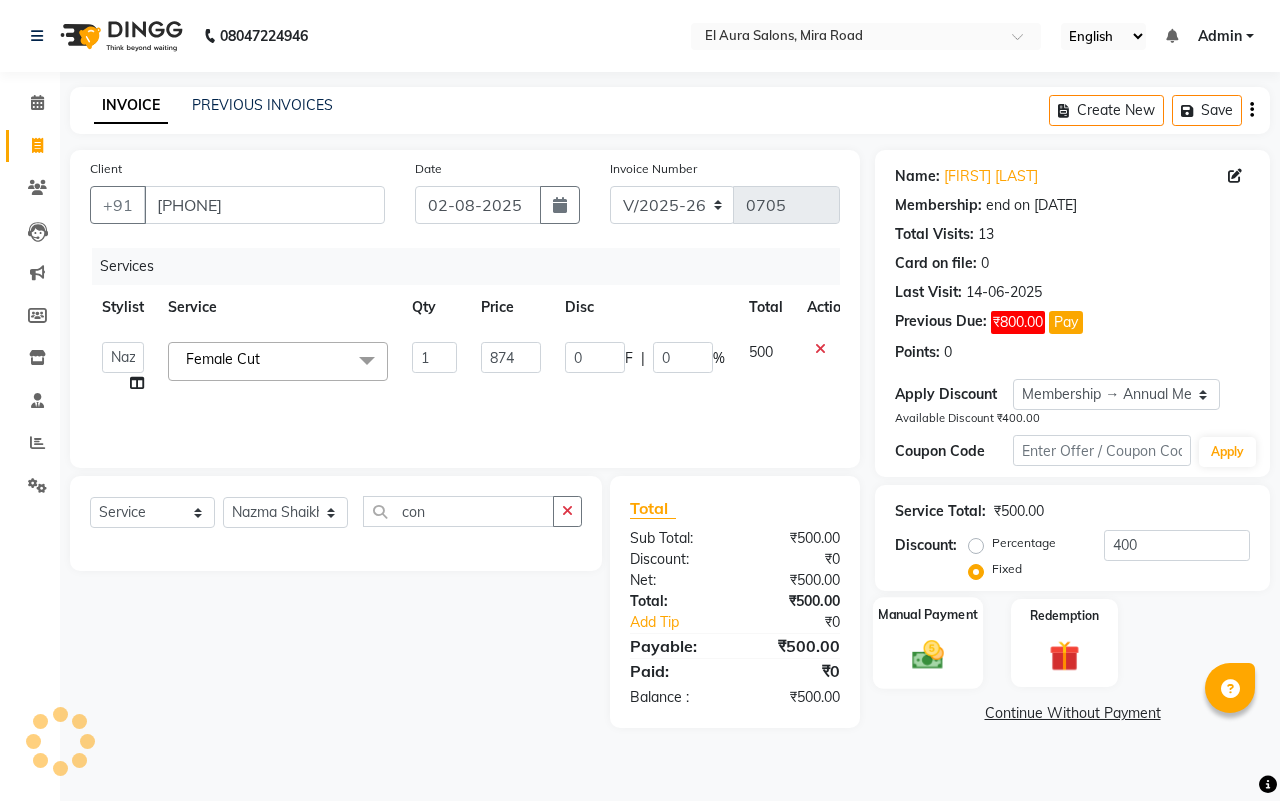 click 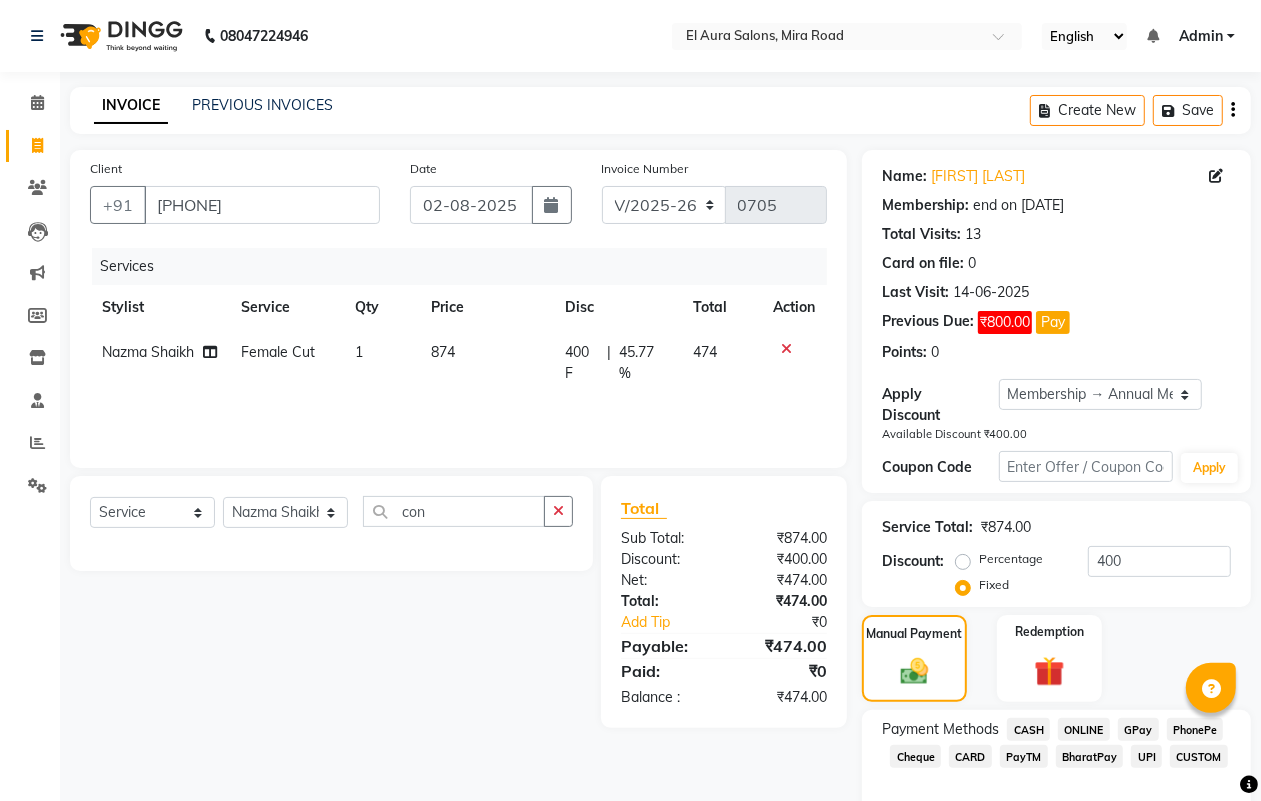 click on "874" 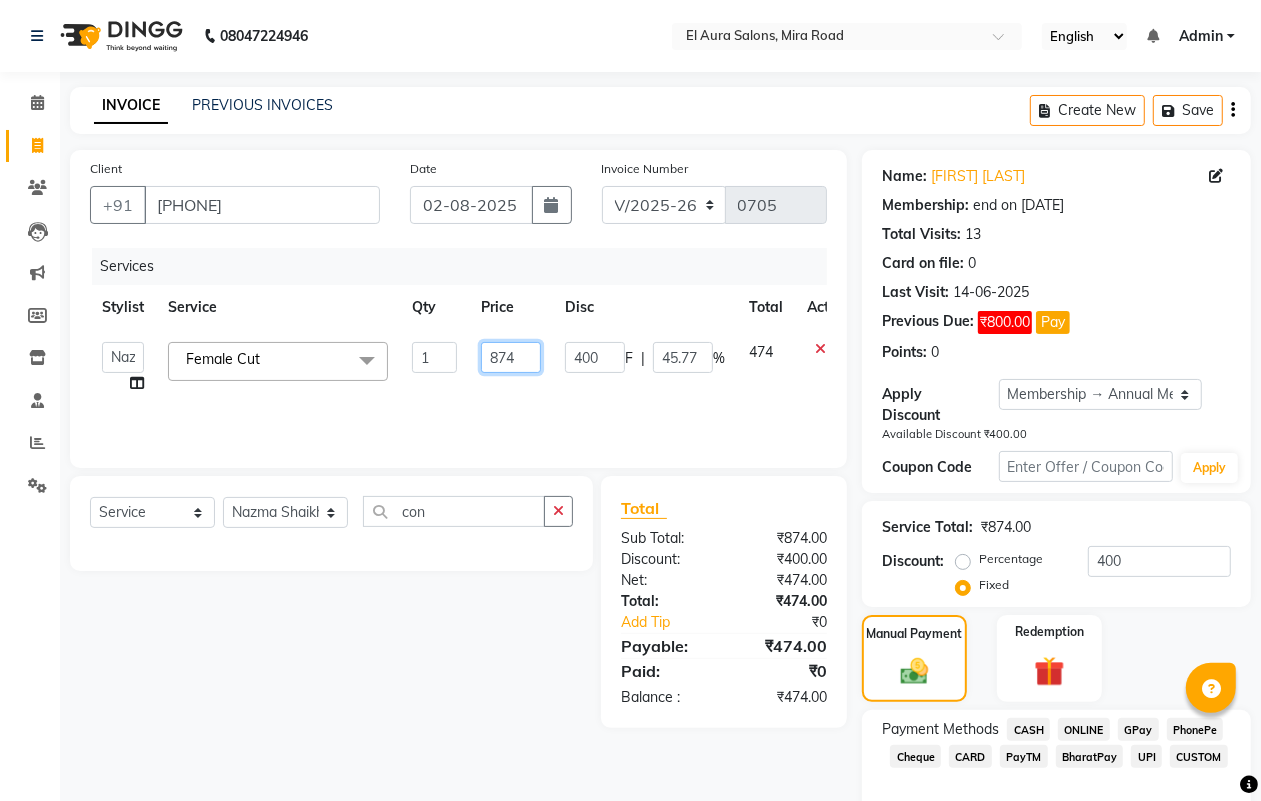 drag, startPoint x: 533, startPoint y: 357, endPoint x: 292, endPoint y: 318, distance: 244.13521 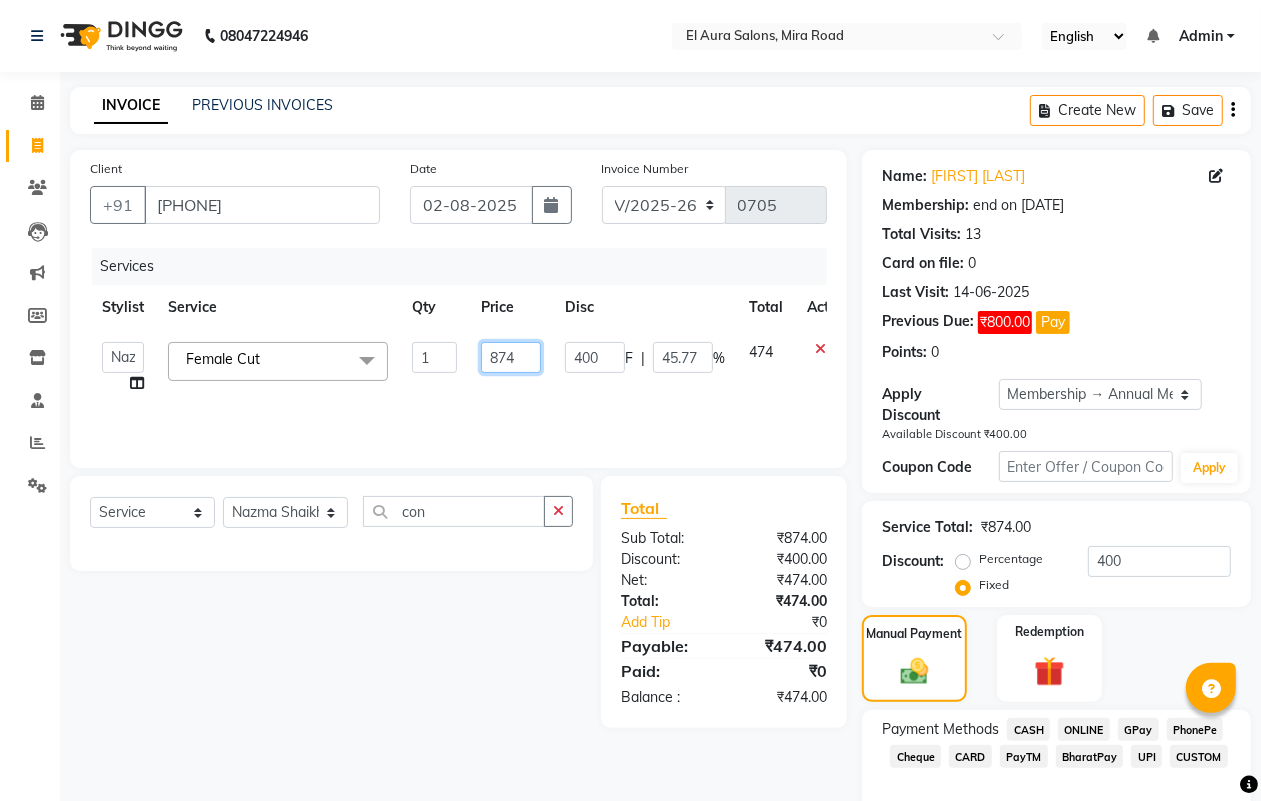 click on "Stylist Service Qty Price Disc Total Action  Afsana   Arif Ali   Ekta Singh   Faisal Salmani   Feroz   mithun   Nazma Shaikh   Owais   Raj Lokhande   Rinjan   Rishi   Rohit Talreja   Ruchi Gaurav Singh   ruksar   sana   Sandhya Pawan Sonar   uvesh  Female Cut&nbsp;x Female Cut Blow Dryer Haircut & Finish Children (under 10) Hair Wash - Female Keratin wash Male Cut Beard Triming Shaving Childdren Cut Styling Shave Hair Wash - Male Hair Setting - Male Head Massage Hair Setting - Female Female Hair Trimming Male Package Smoothening Keratin KeraSmooth WellaPlex Tanino Biotin Nanoplastia Botox Root Touch up - Female Root Touch up - Male Beard Color Global Color Highlights Highlights - Loreal Single Streak Creative Color Color Change Highlights Half Head Pre-Lightning Balayage Hair Spa - Female Keratin Spa - Female Ampule - Female Hair Spa - Male Treatment/ Ritual - Male Ampule - Male Full Arms (C ) Full Arms (D) Full Legs(C ) Full Legs  (D) Underarms(C ) Underarms(D ) Front Body / Back Body(C ) Bikini(C ) Bikini(D )" 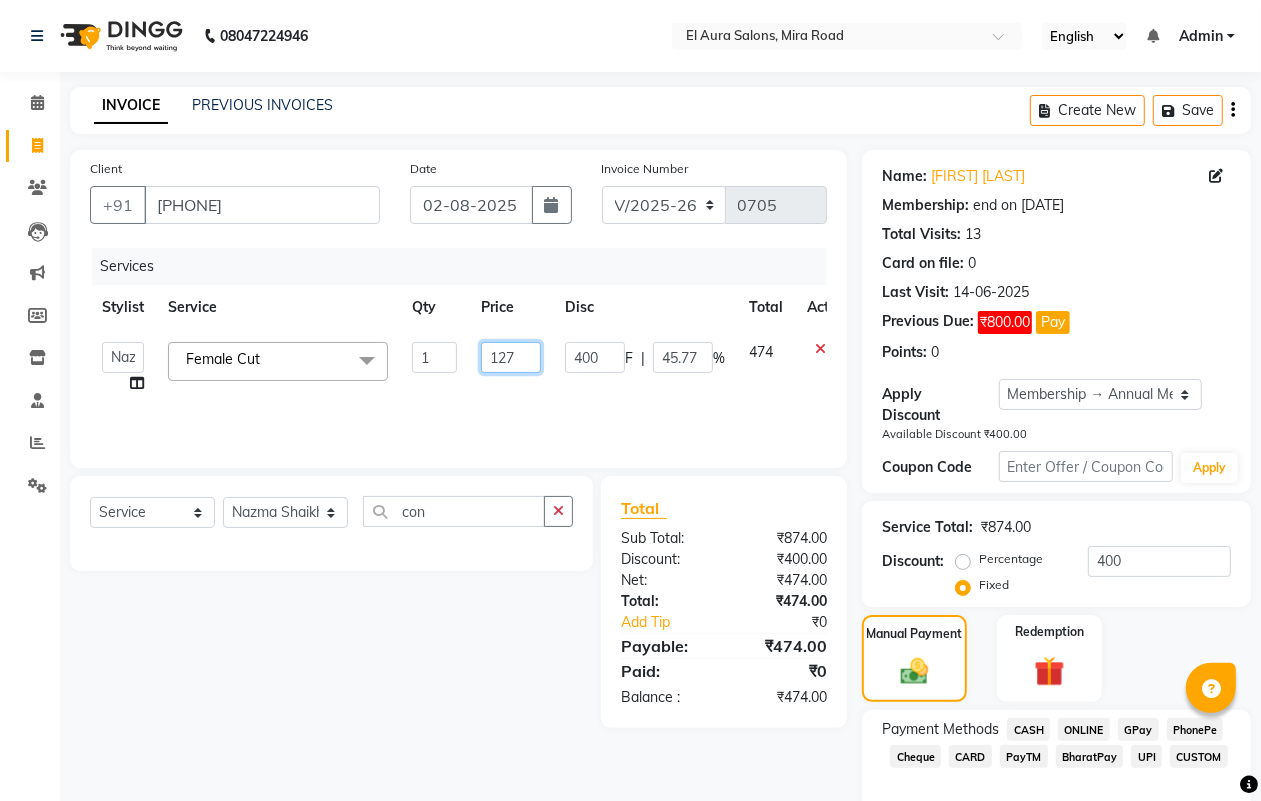 type on "1274" 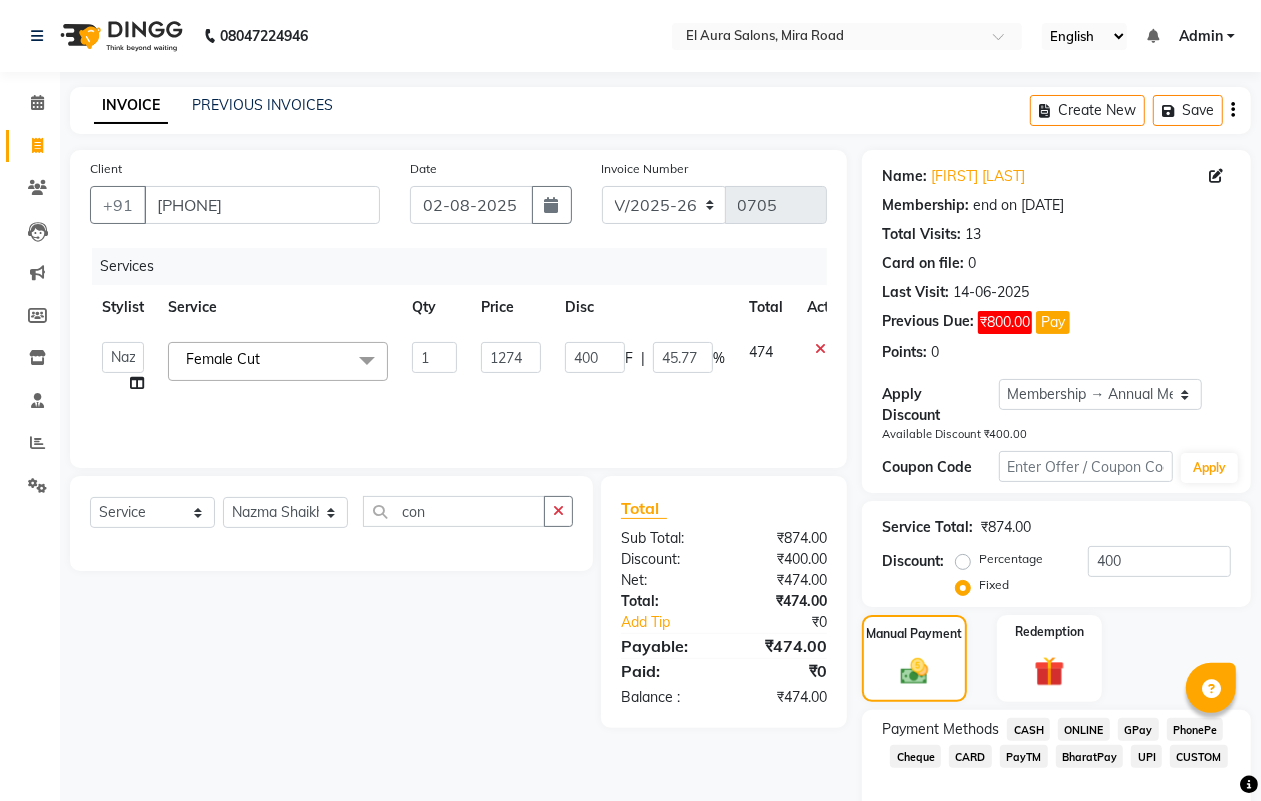 click on "Service" 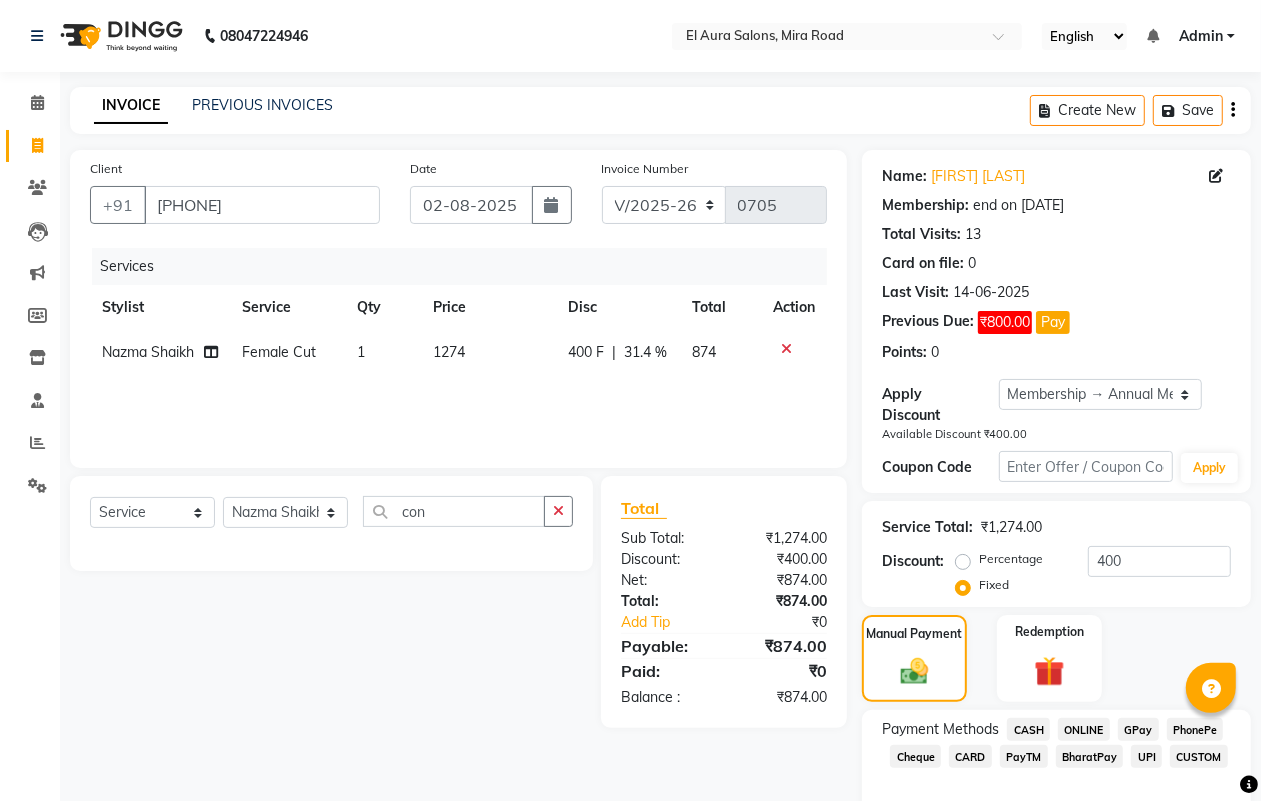 click on "GPay" 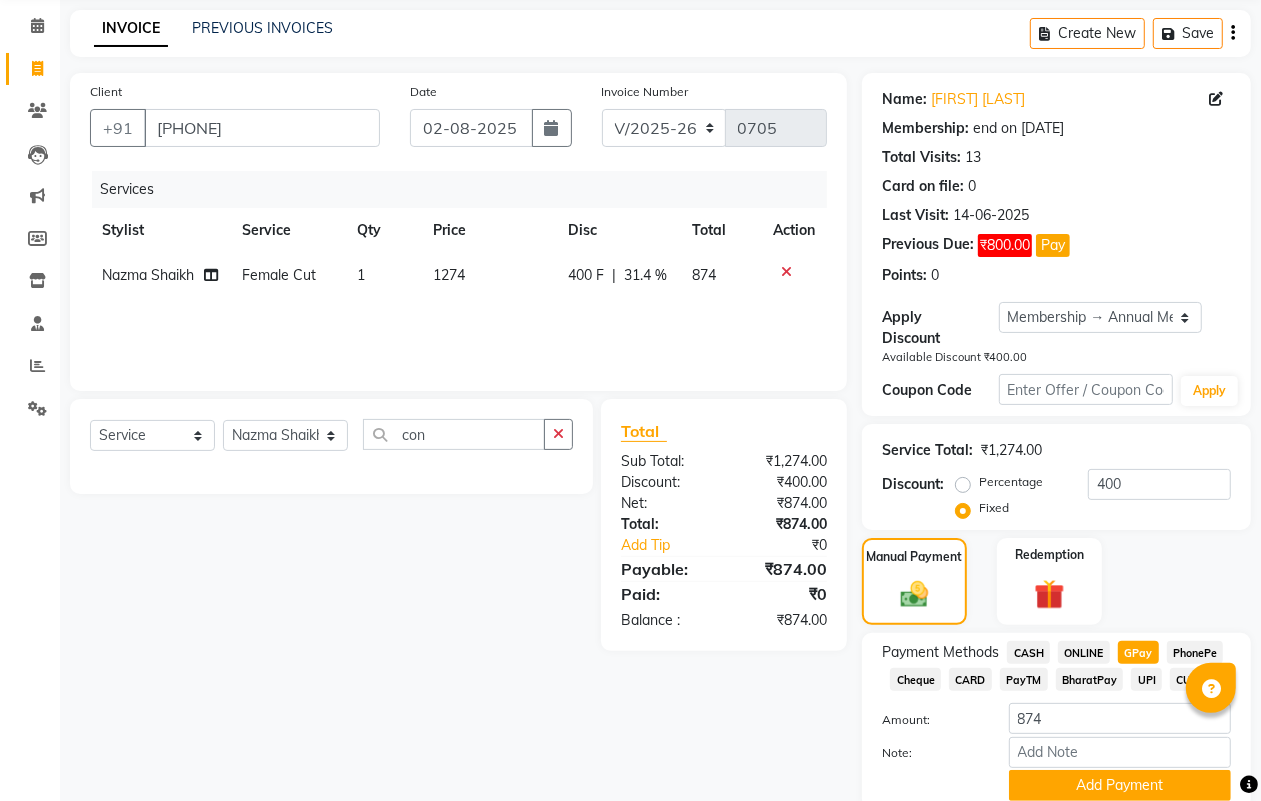 scroll, scrollTop: 155, scrollLeft: 0, axis: vertical 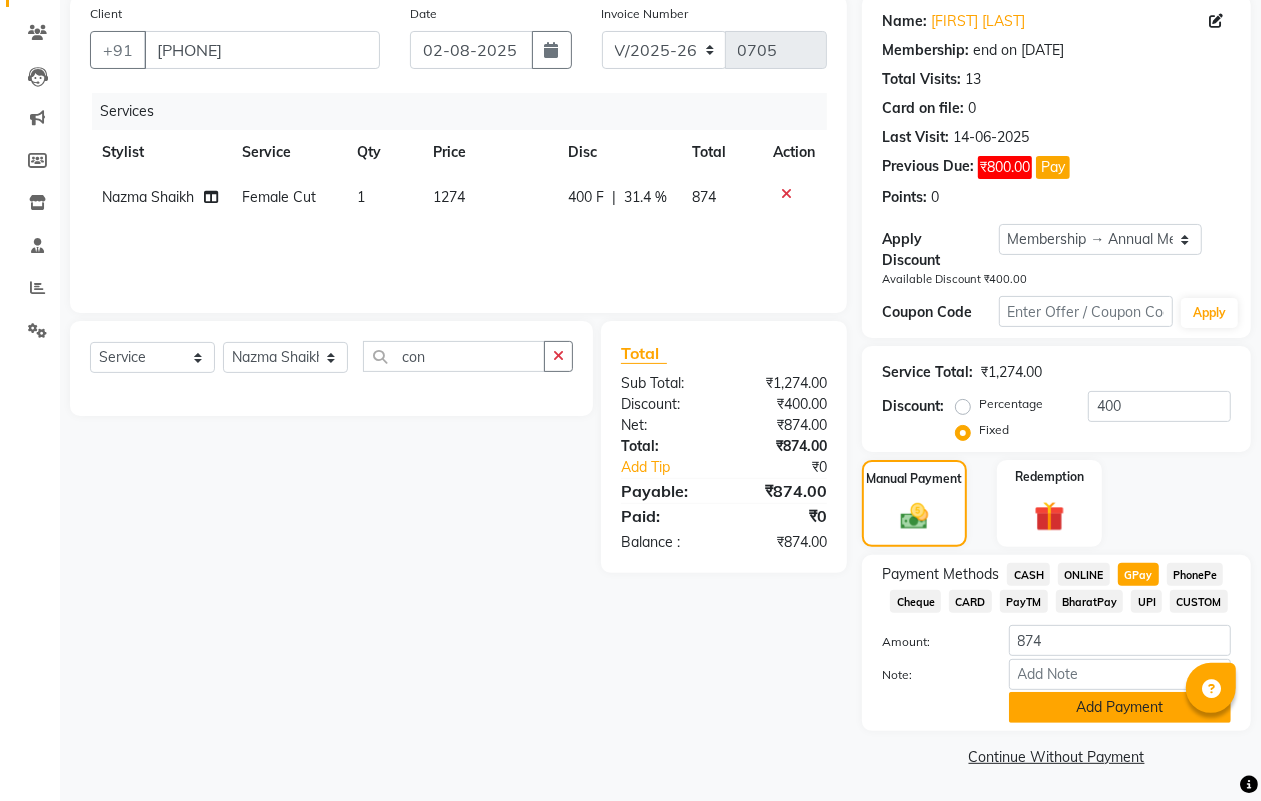 click on "Add Payment" 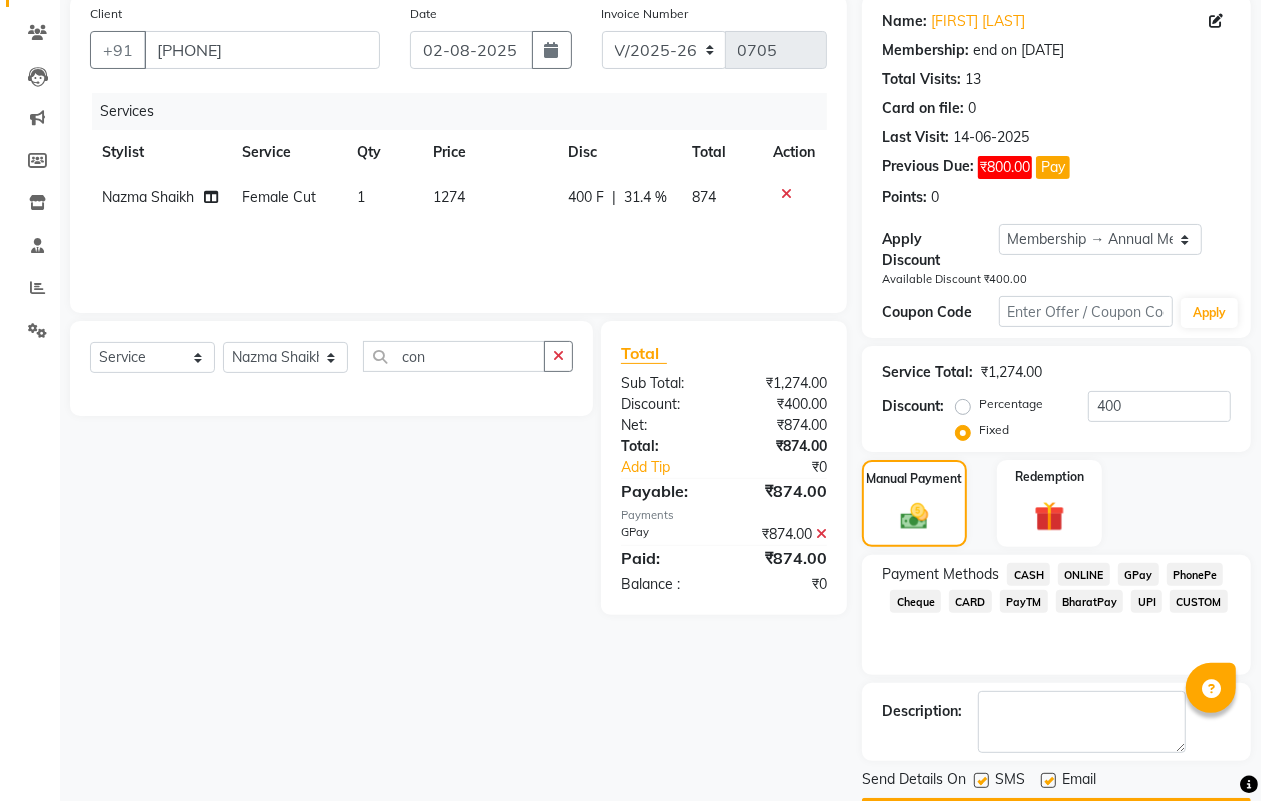scroll, scrollTop: 215, scrollLeft: 0, axis: vertical 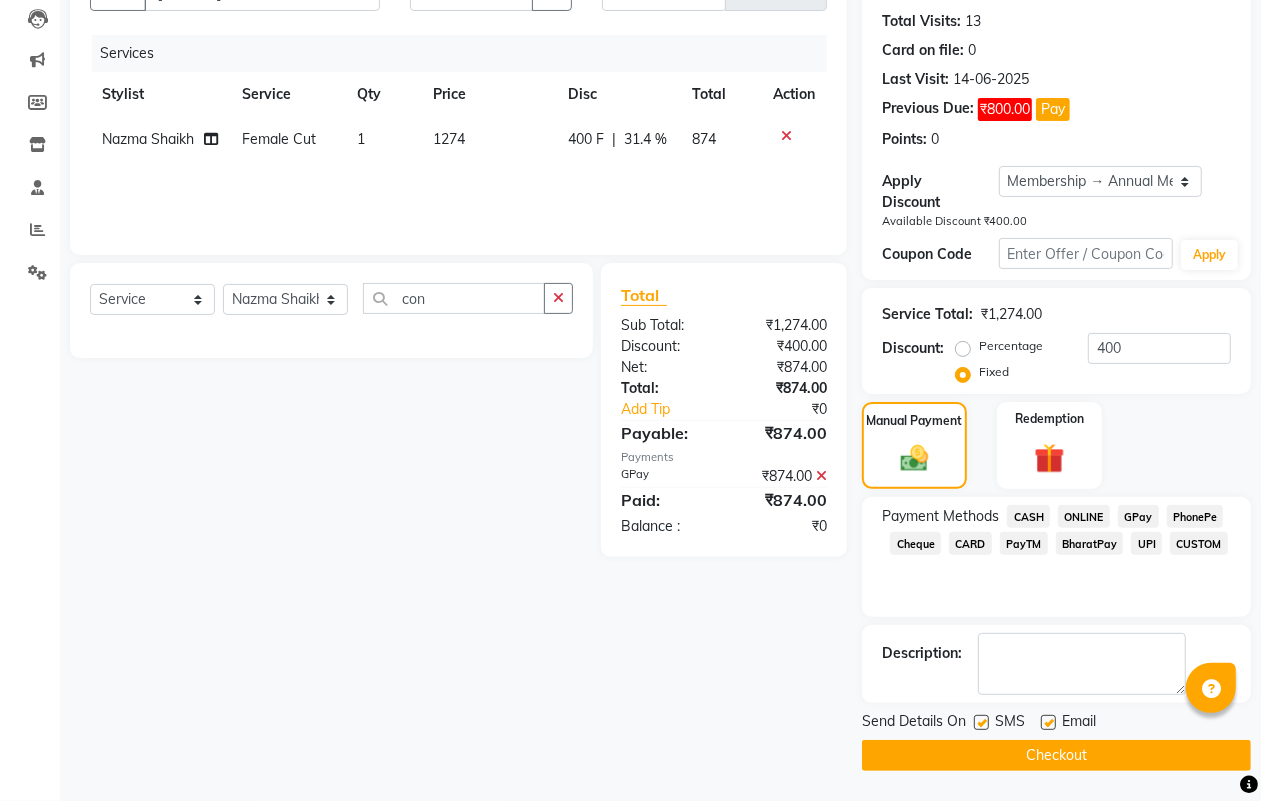 click 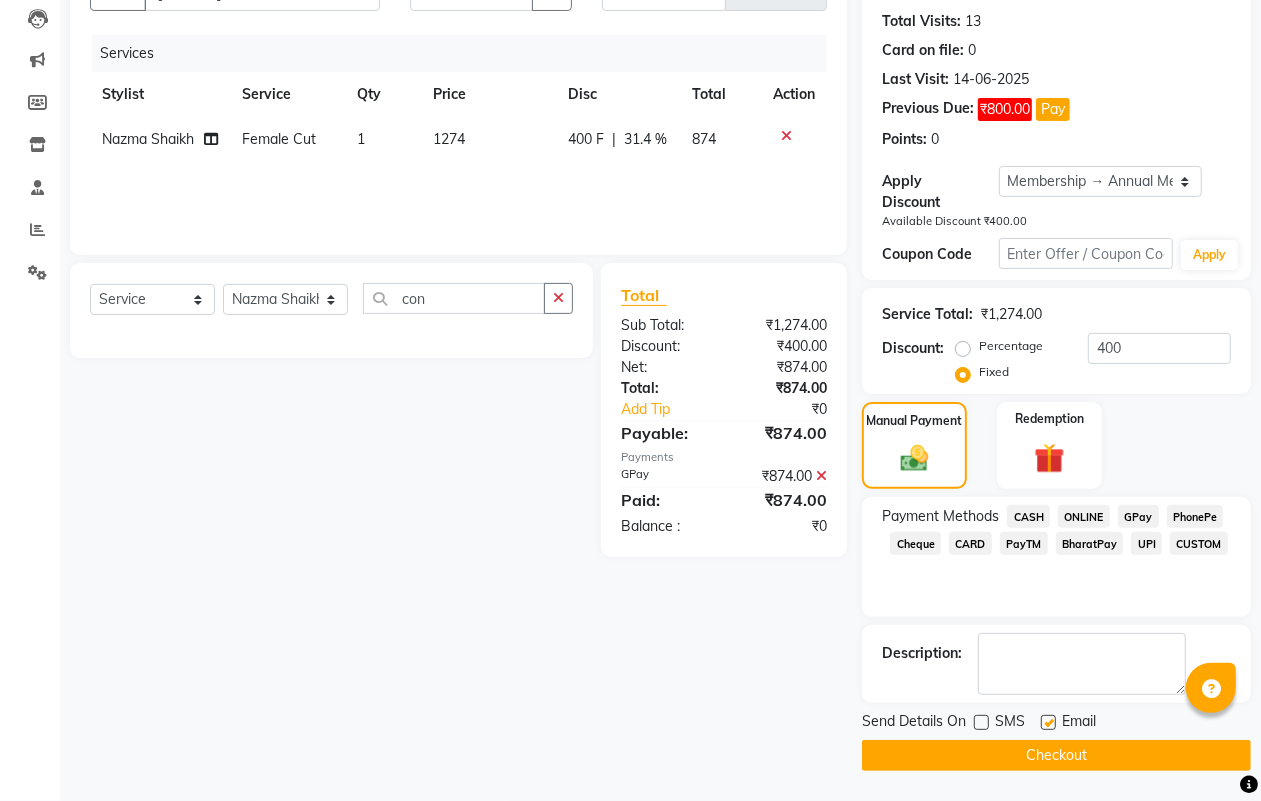 click on "Checkout" 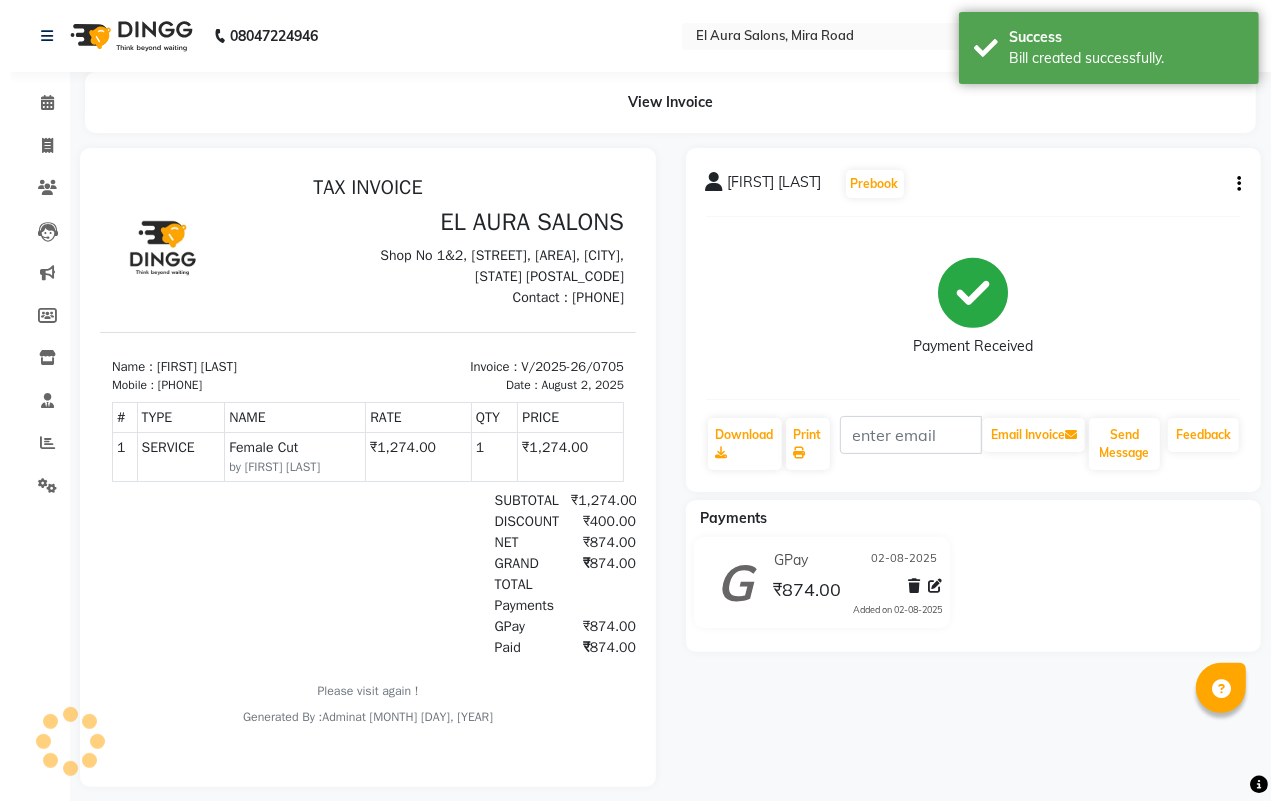 scroll, scrollTop: 0, scrollLeft: 0, axis: both 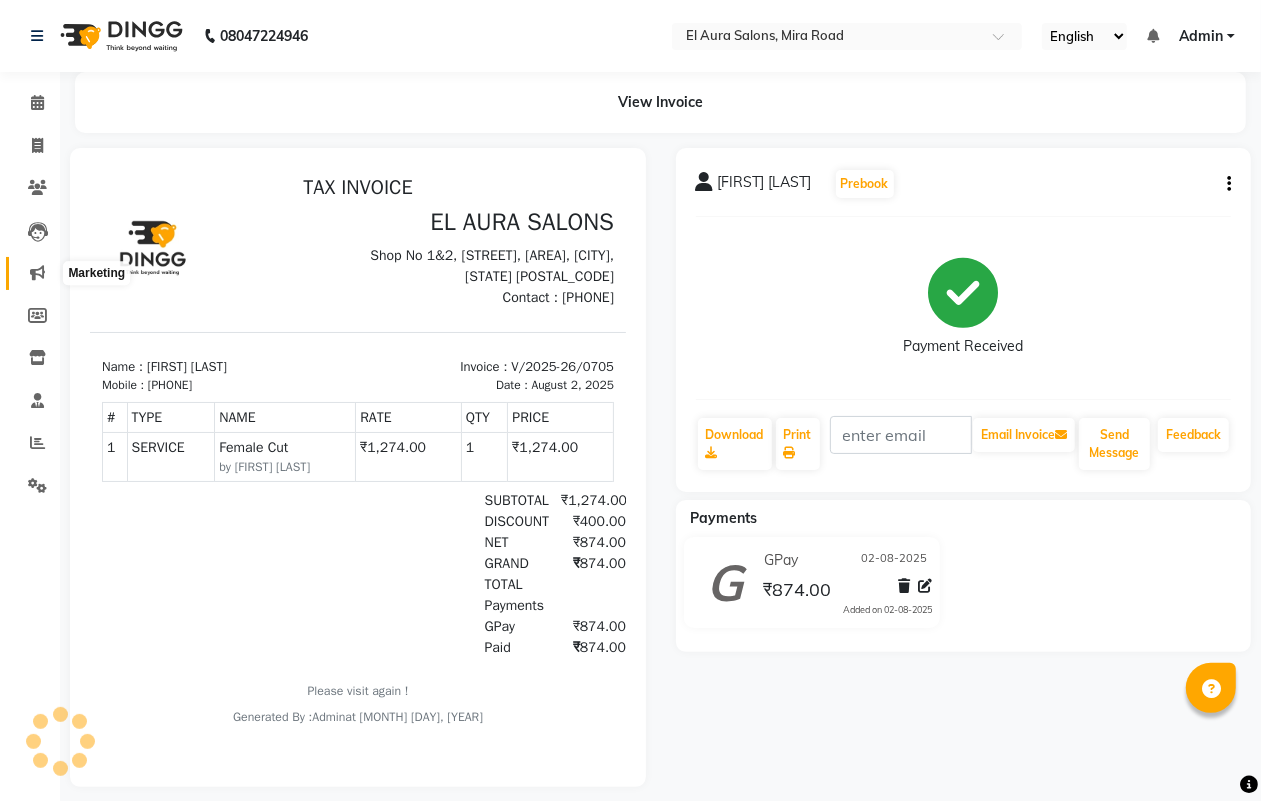 click 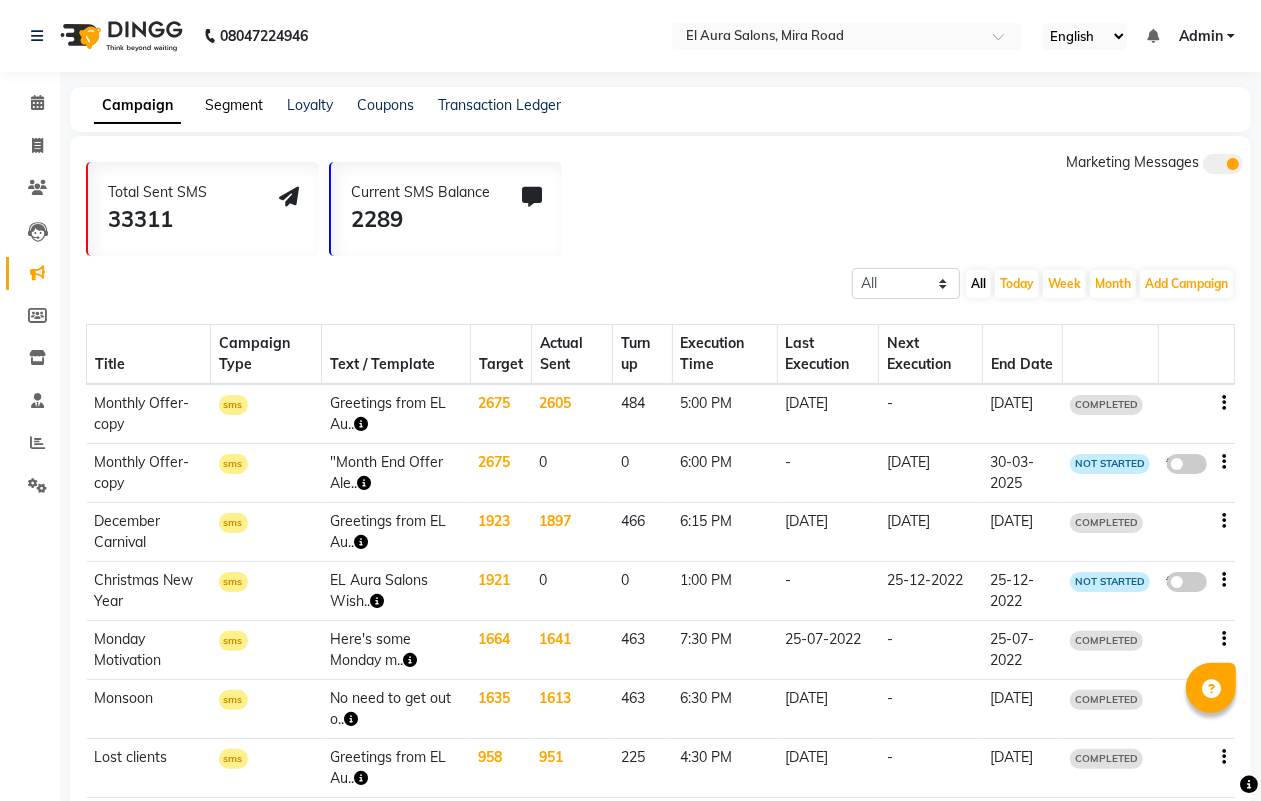 click on "Segment" 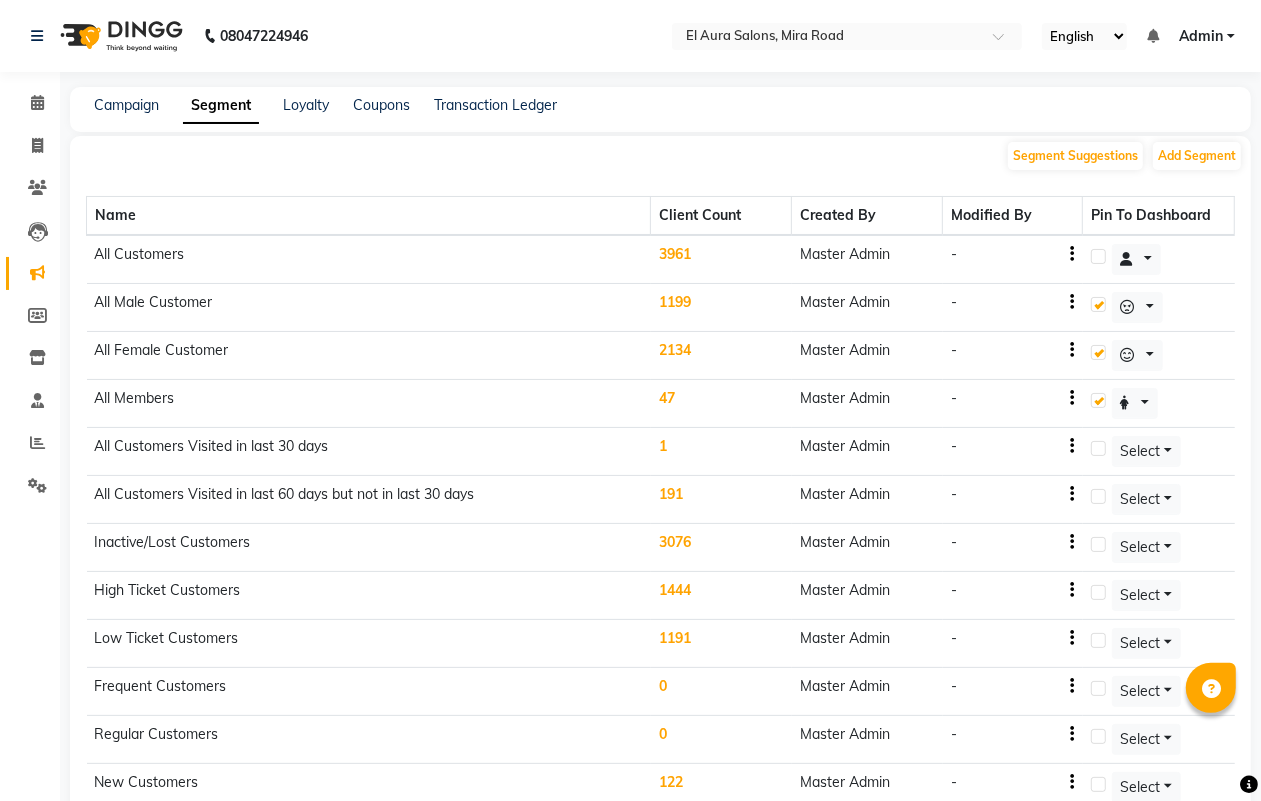click on "All Members" 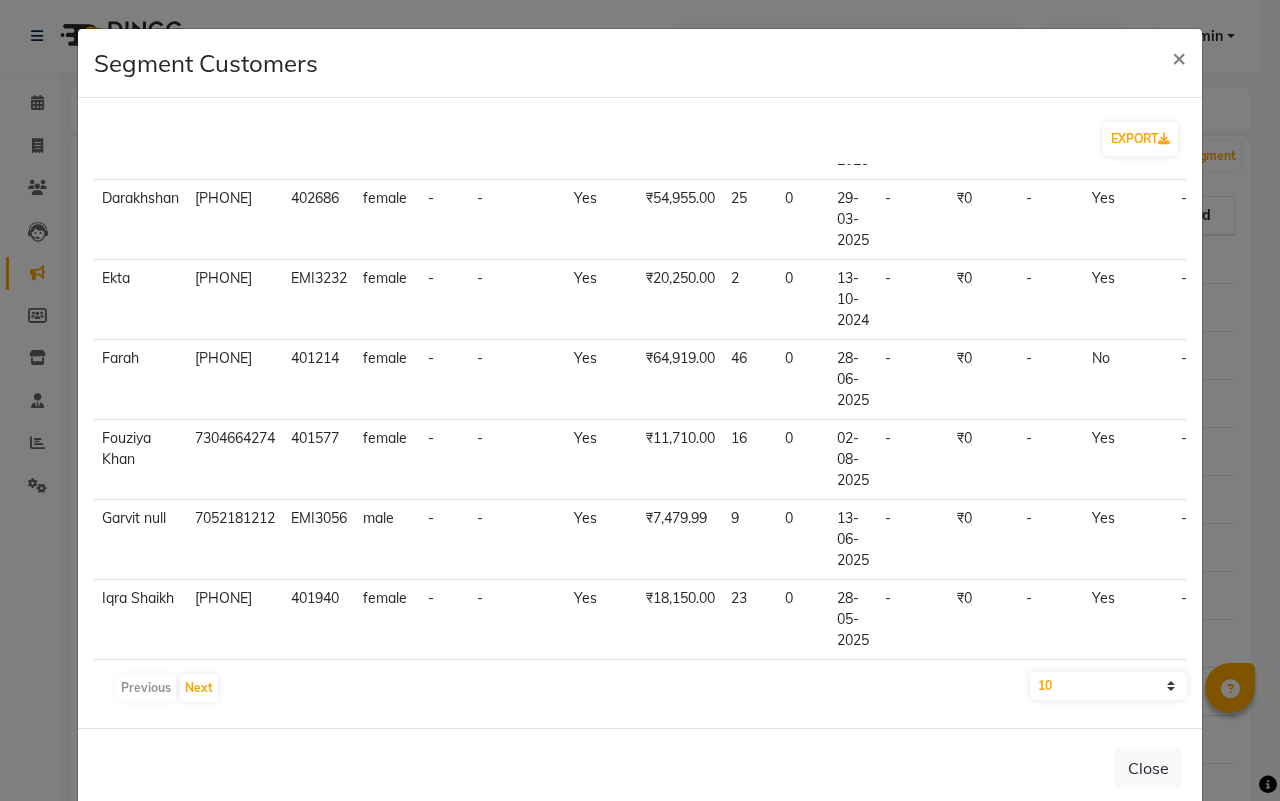 scroll, scrollTop: 396, scrollLeft: 0, axis: vertical 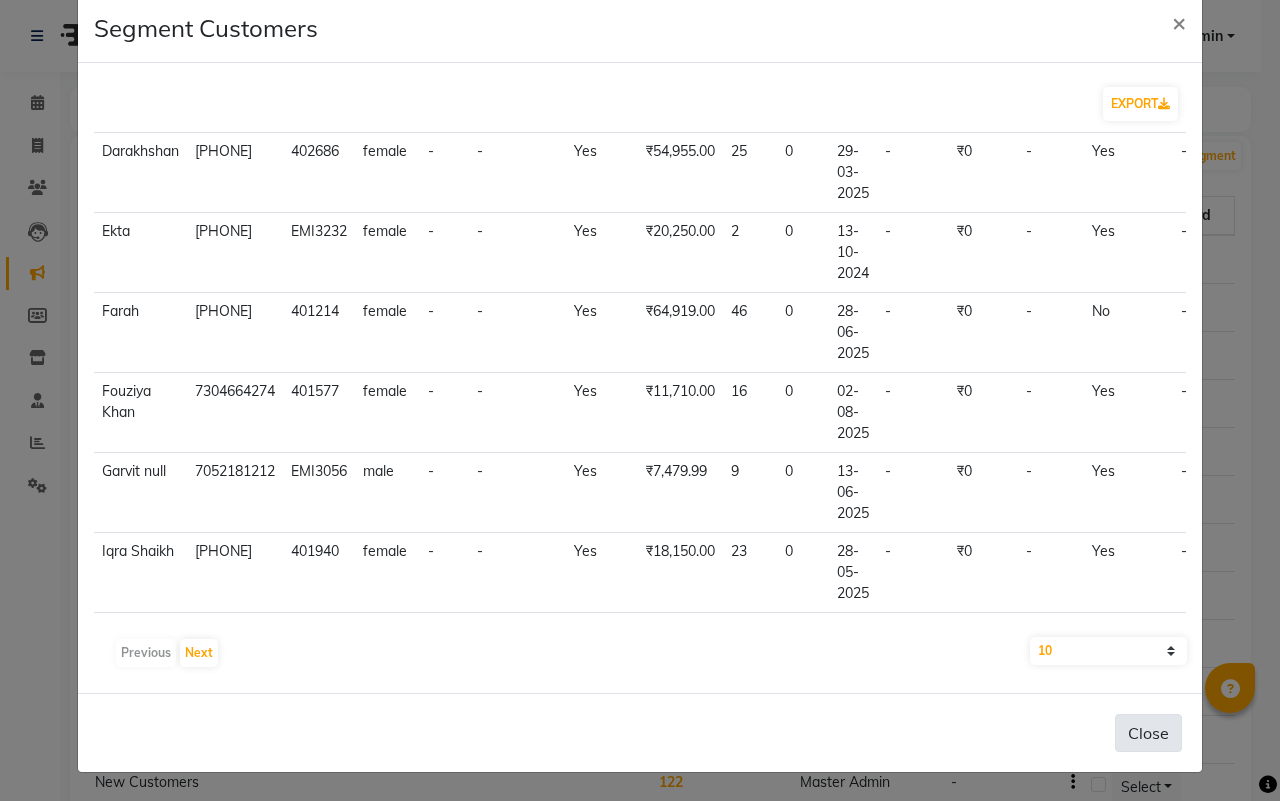 click on "Close" 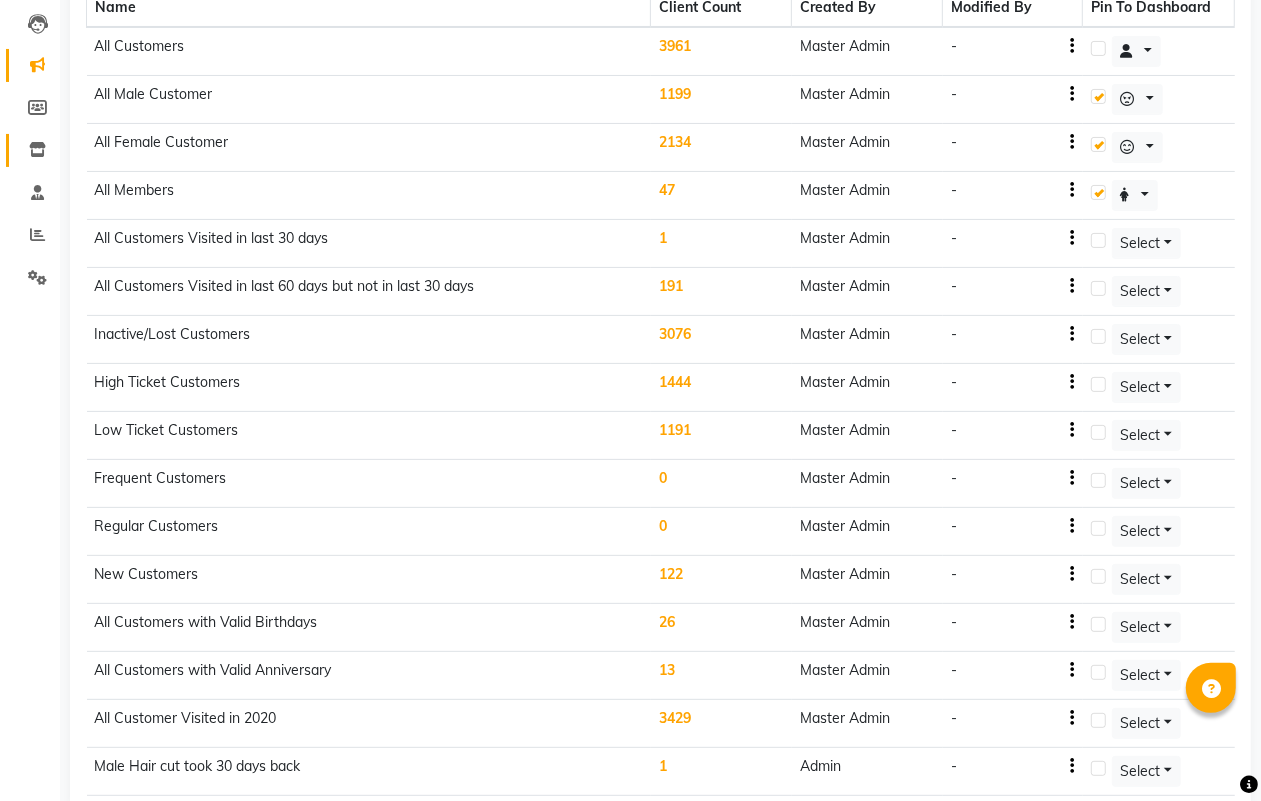 scroll, scrollTop: 133, scrollLeft: 0, axis: vertical 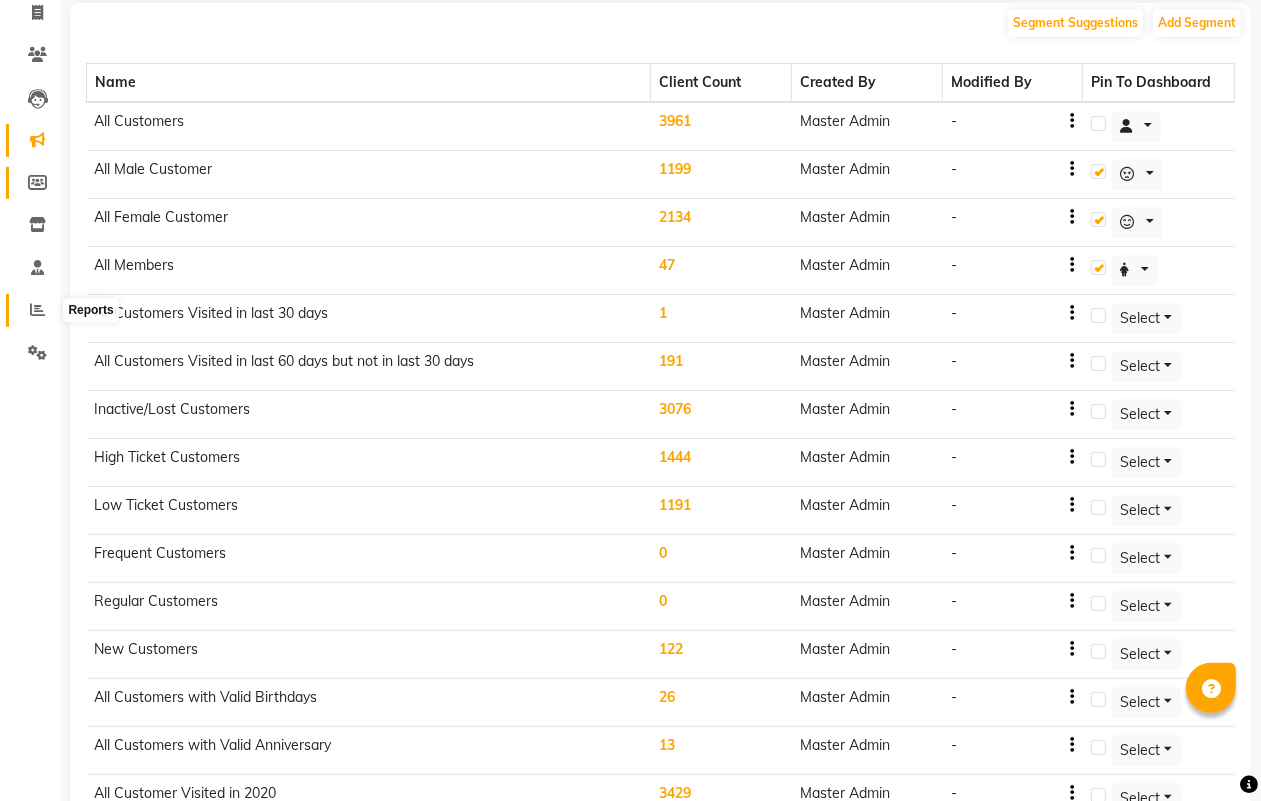 click 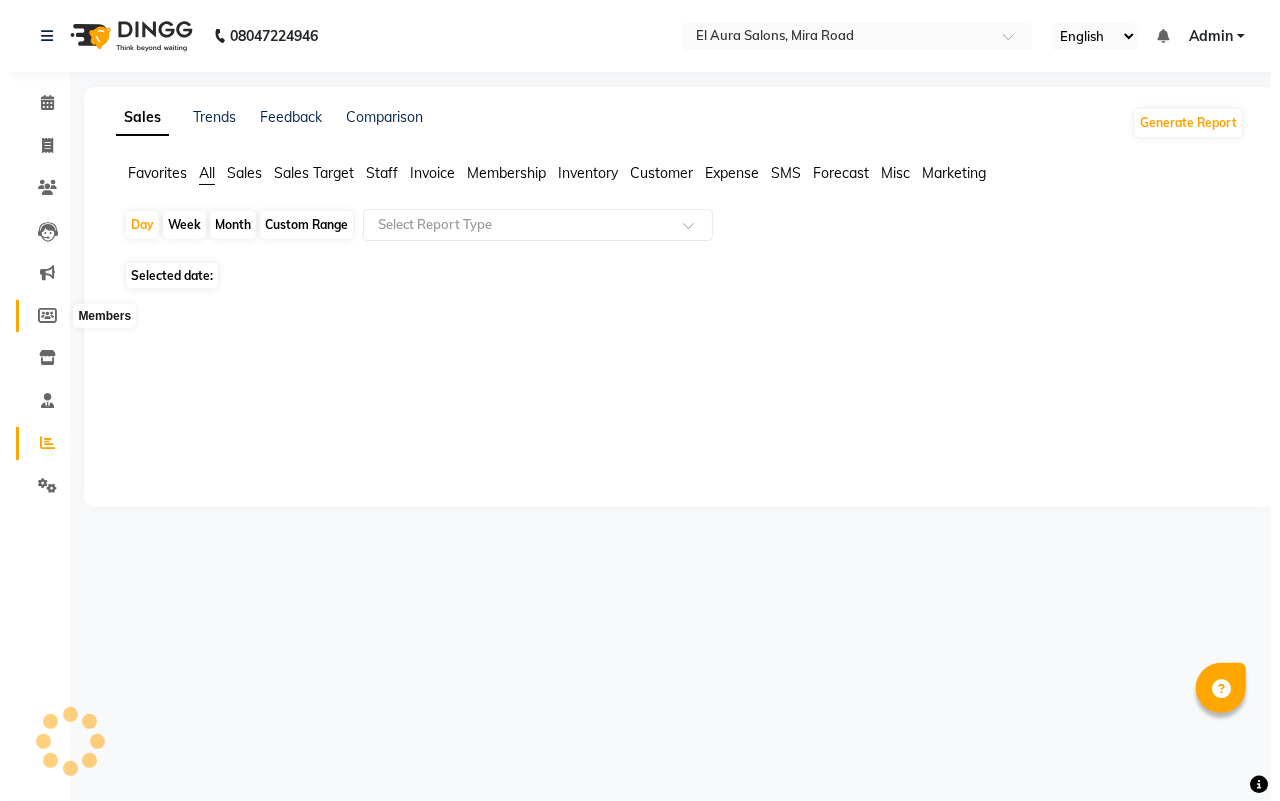 scroll, scrollTop: 0, scrollLeft: 0, axis: both 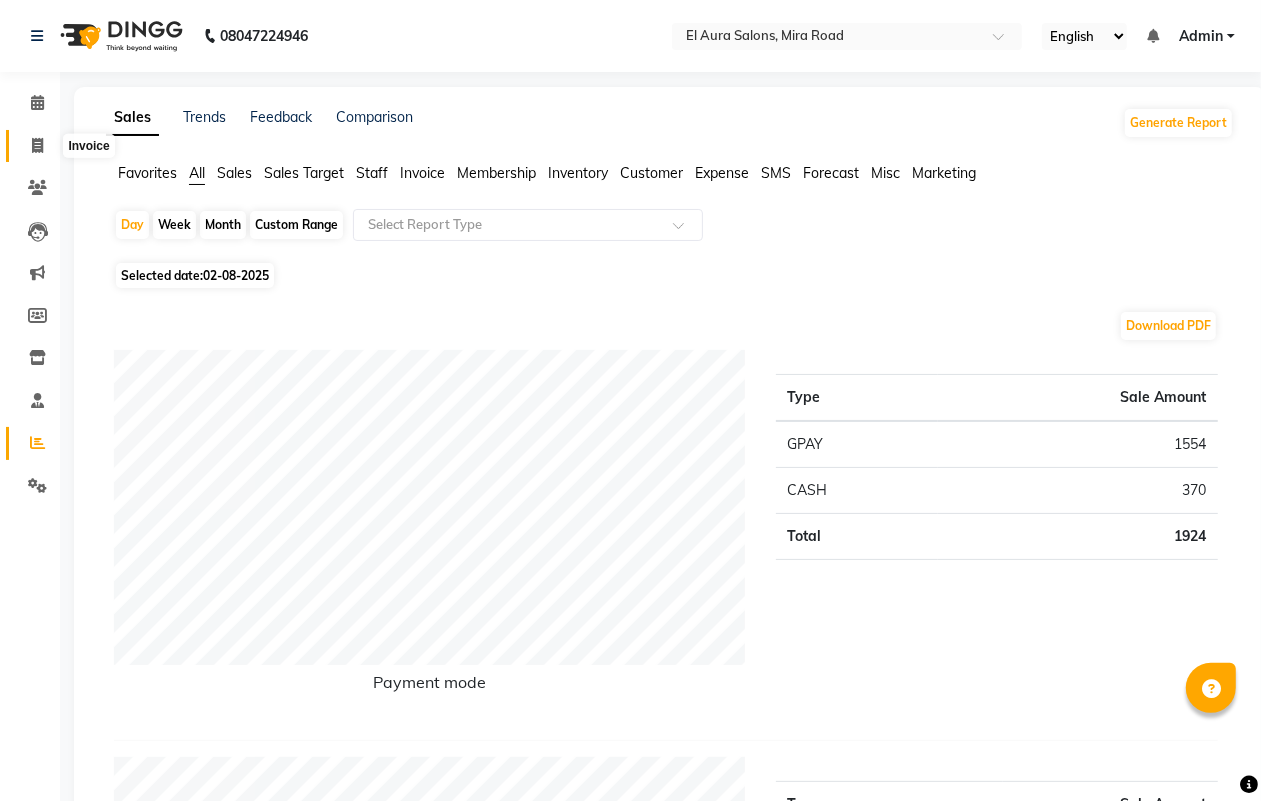 click 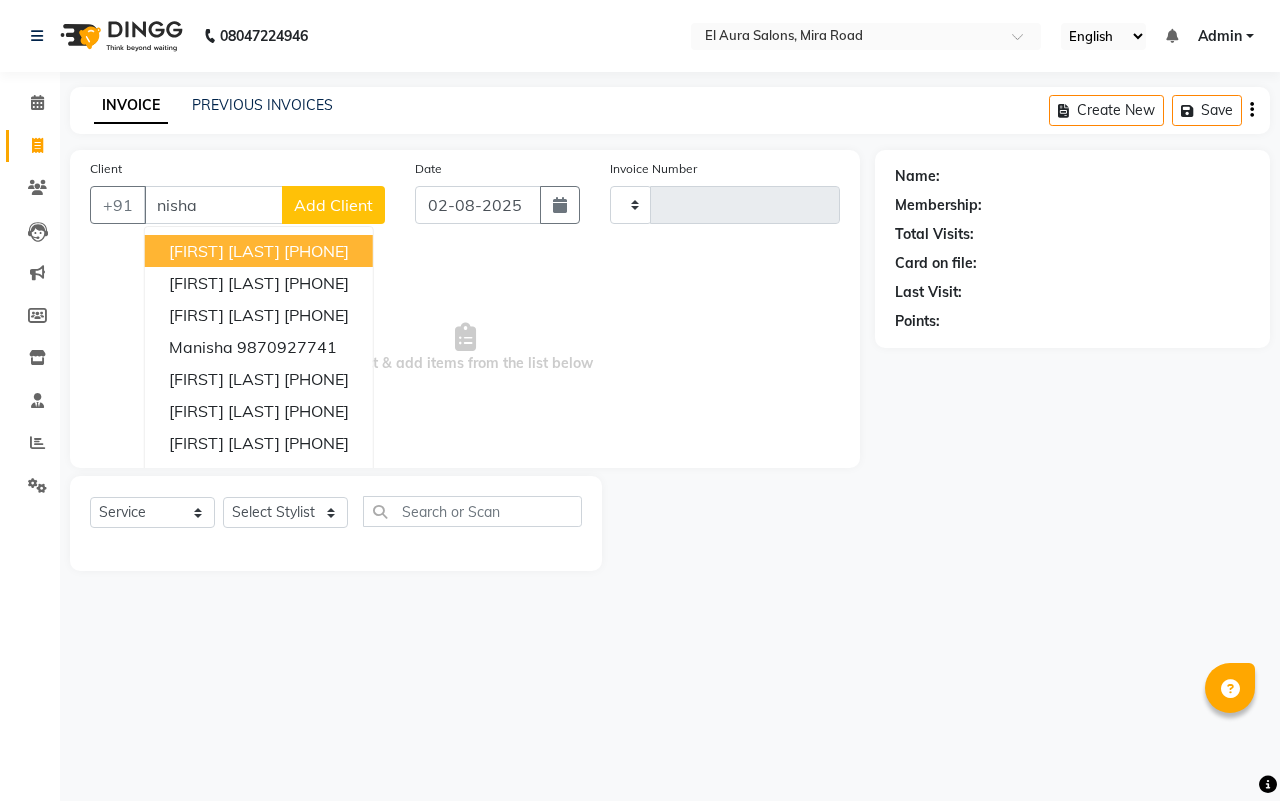 drag, startPoint x: 226, startPoint y: 213, endPoint x: 26, endPoint y: 166, distance: 205.44829 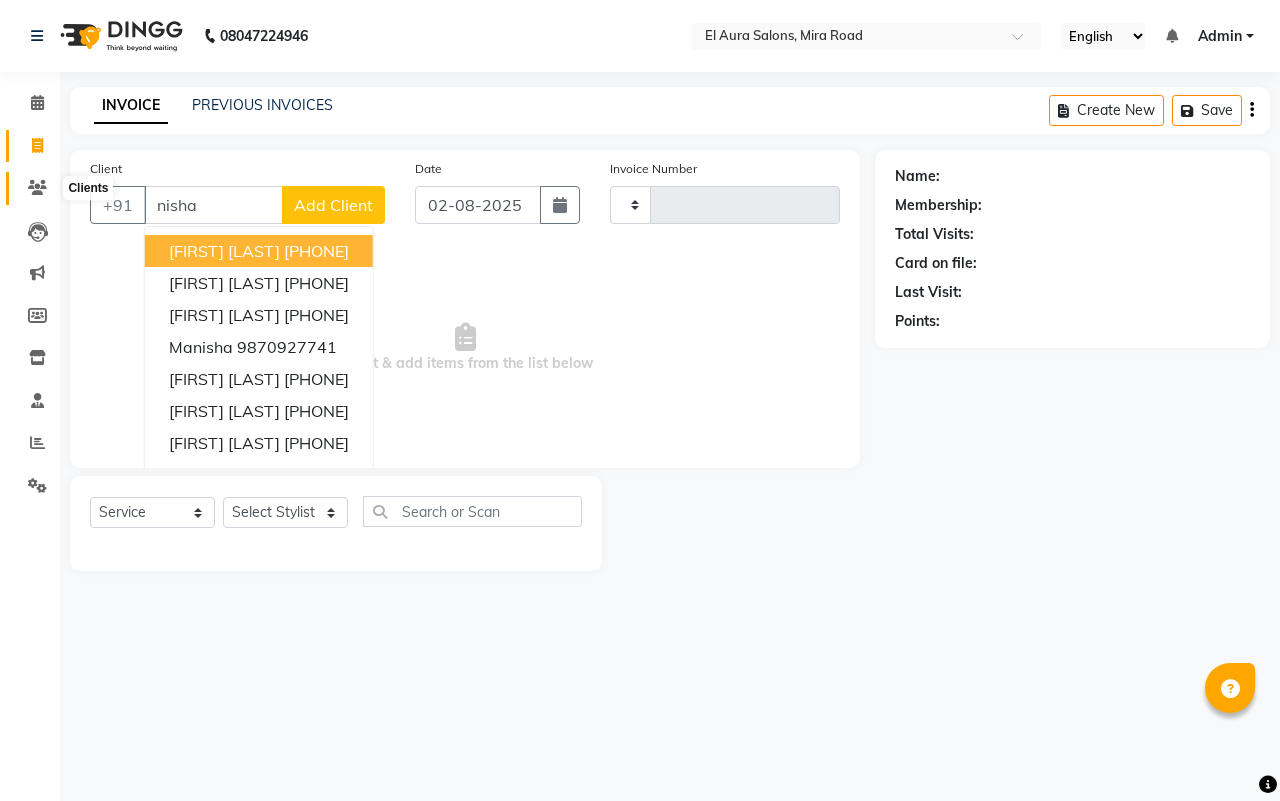 type on "nisha" 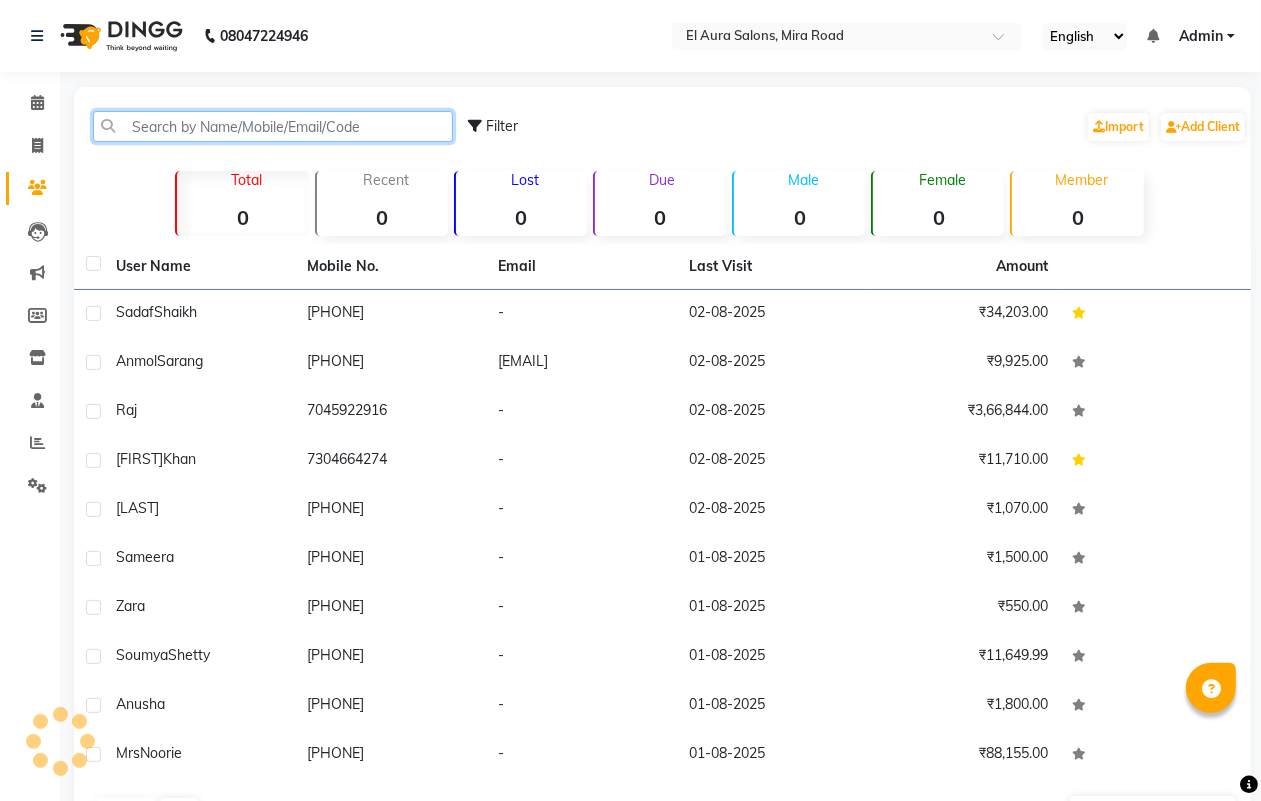 click 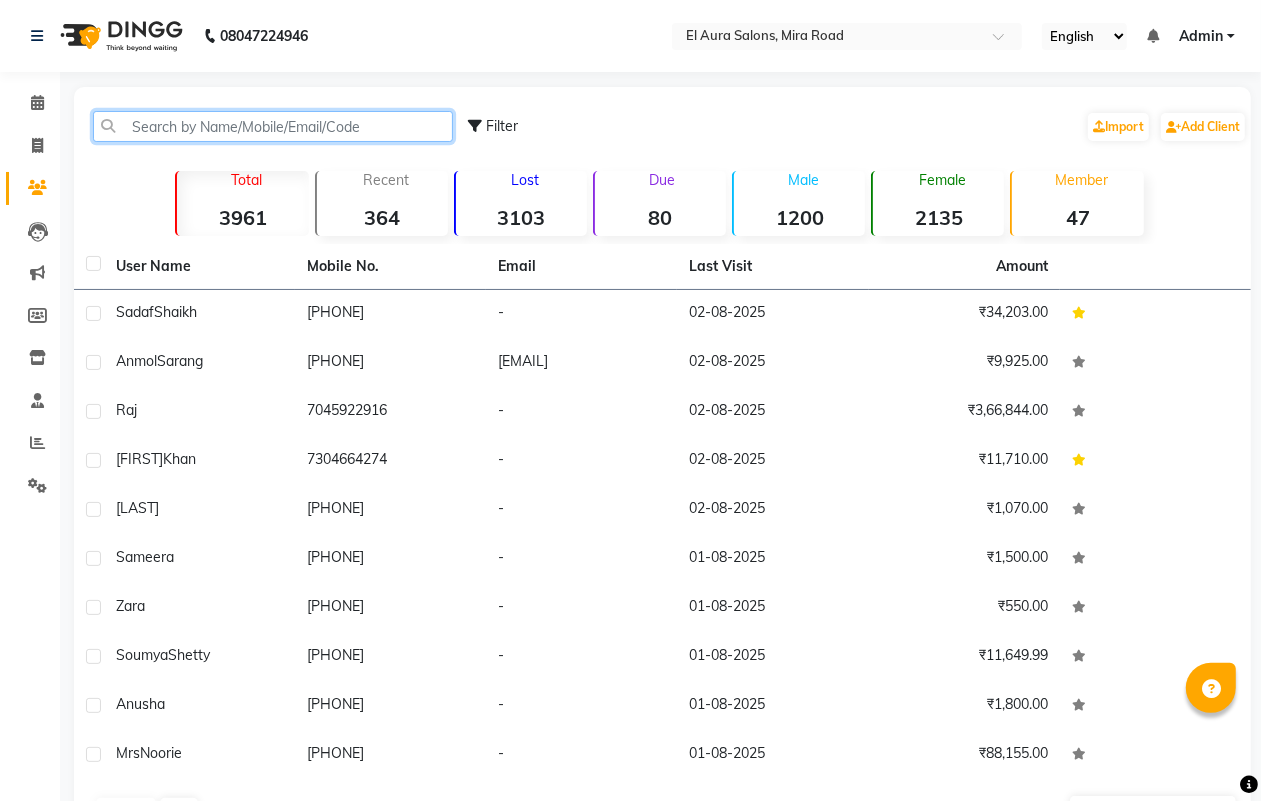 paste on "nisha" 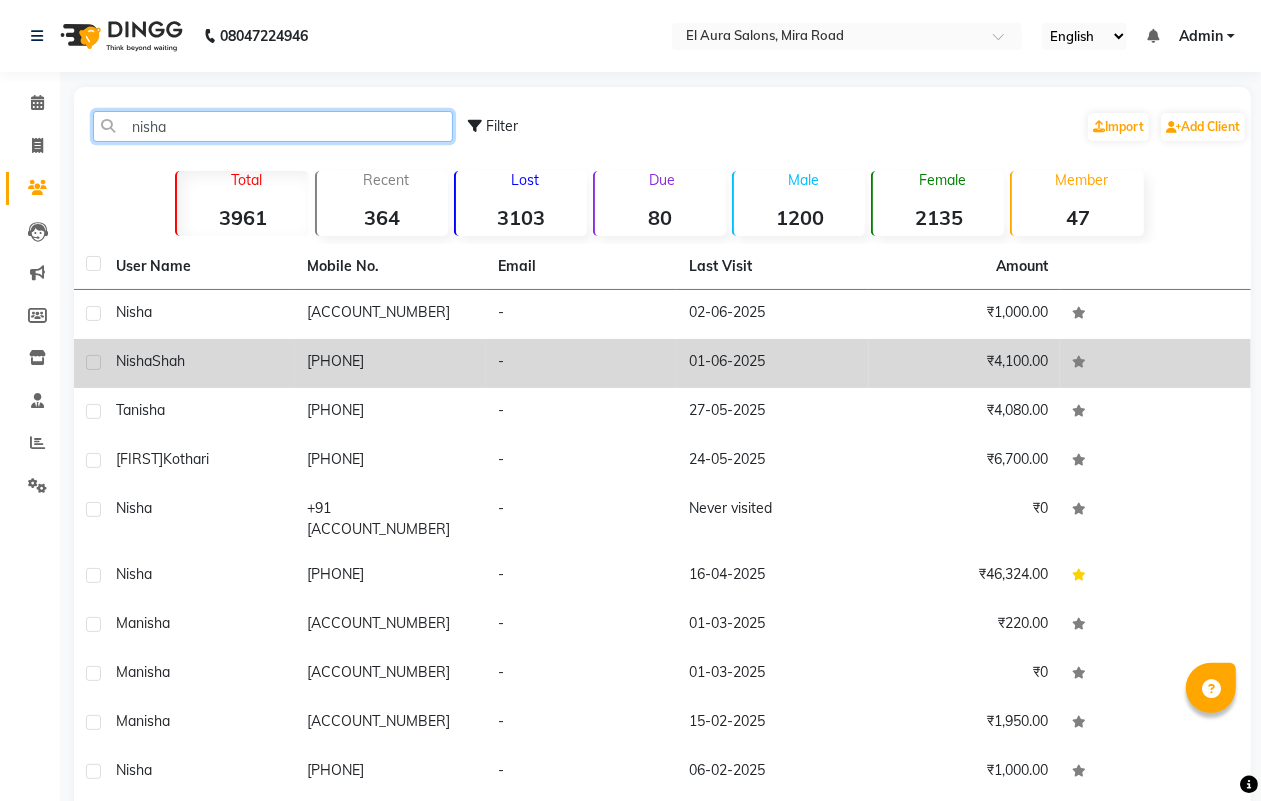 type on "nisha" 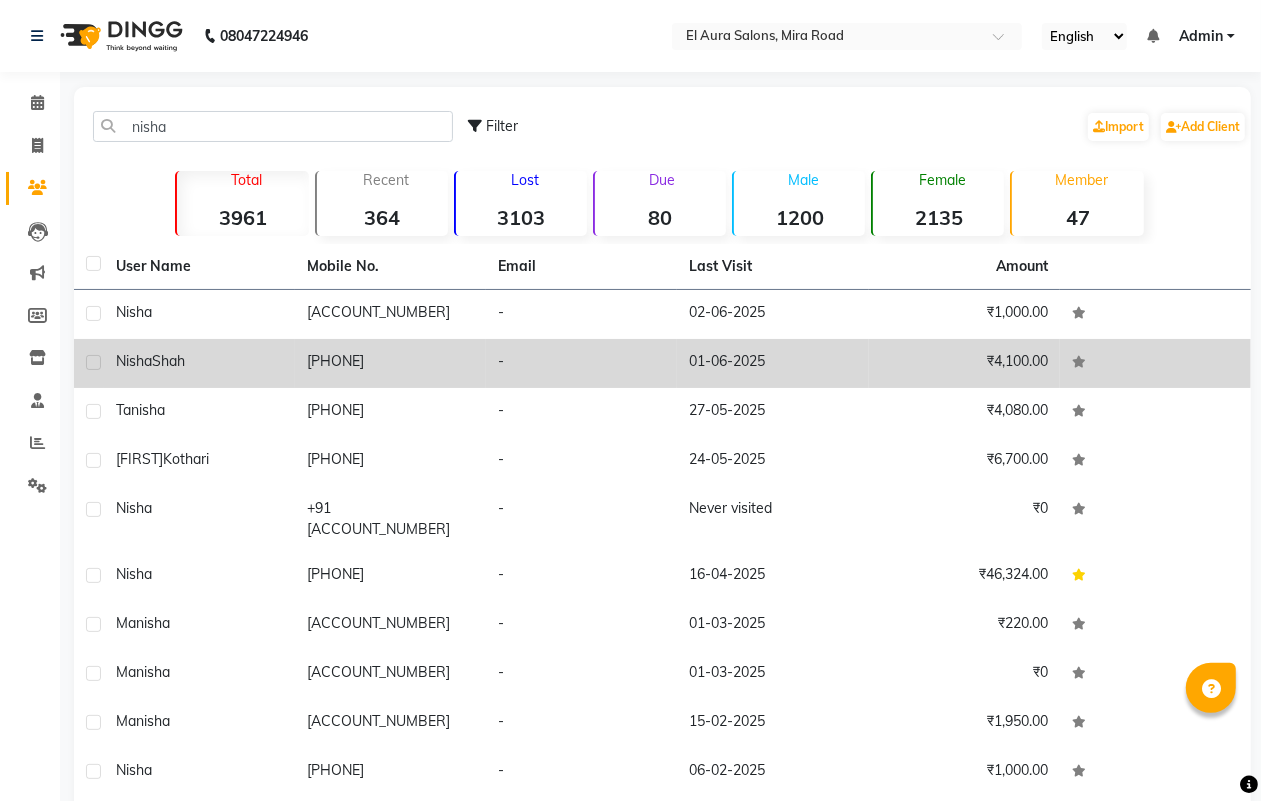 click on "[PHONE]" 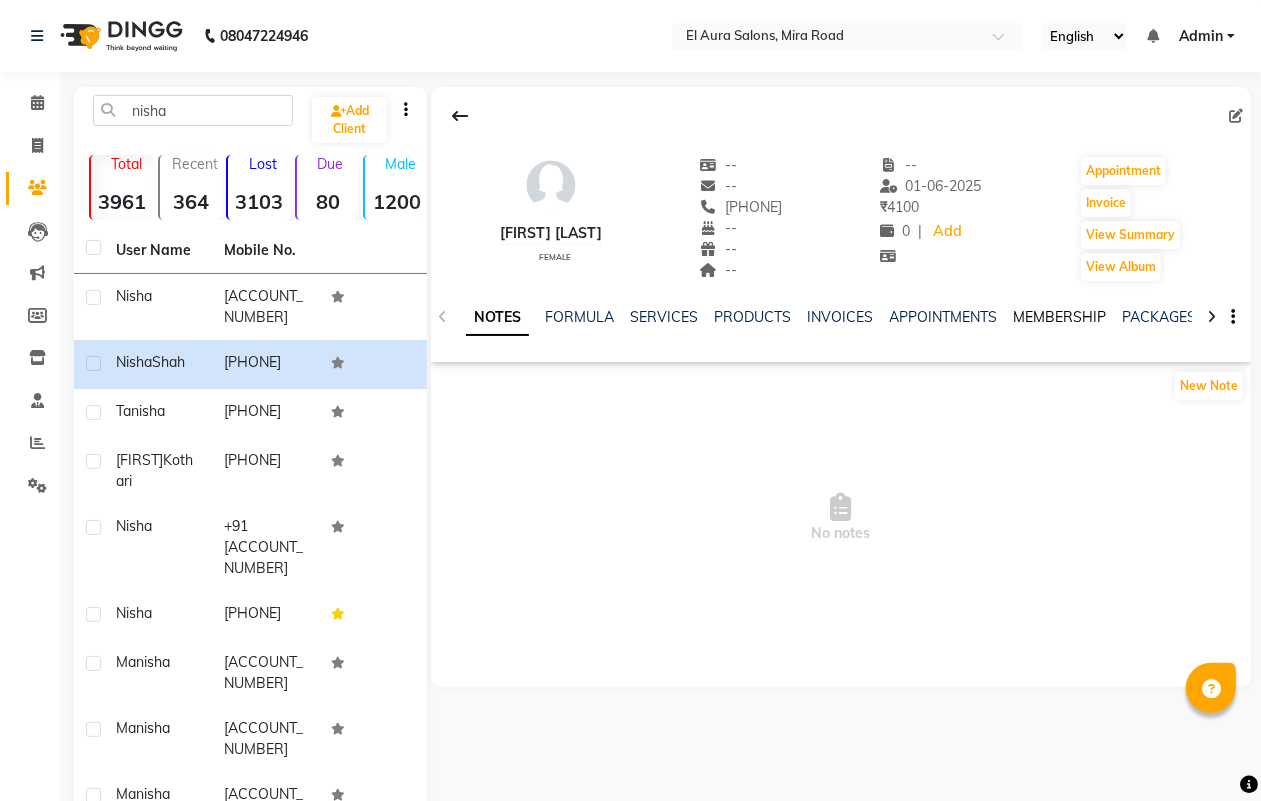 click on "MEMBERSHIP" 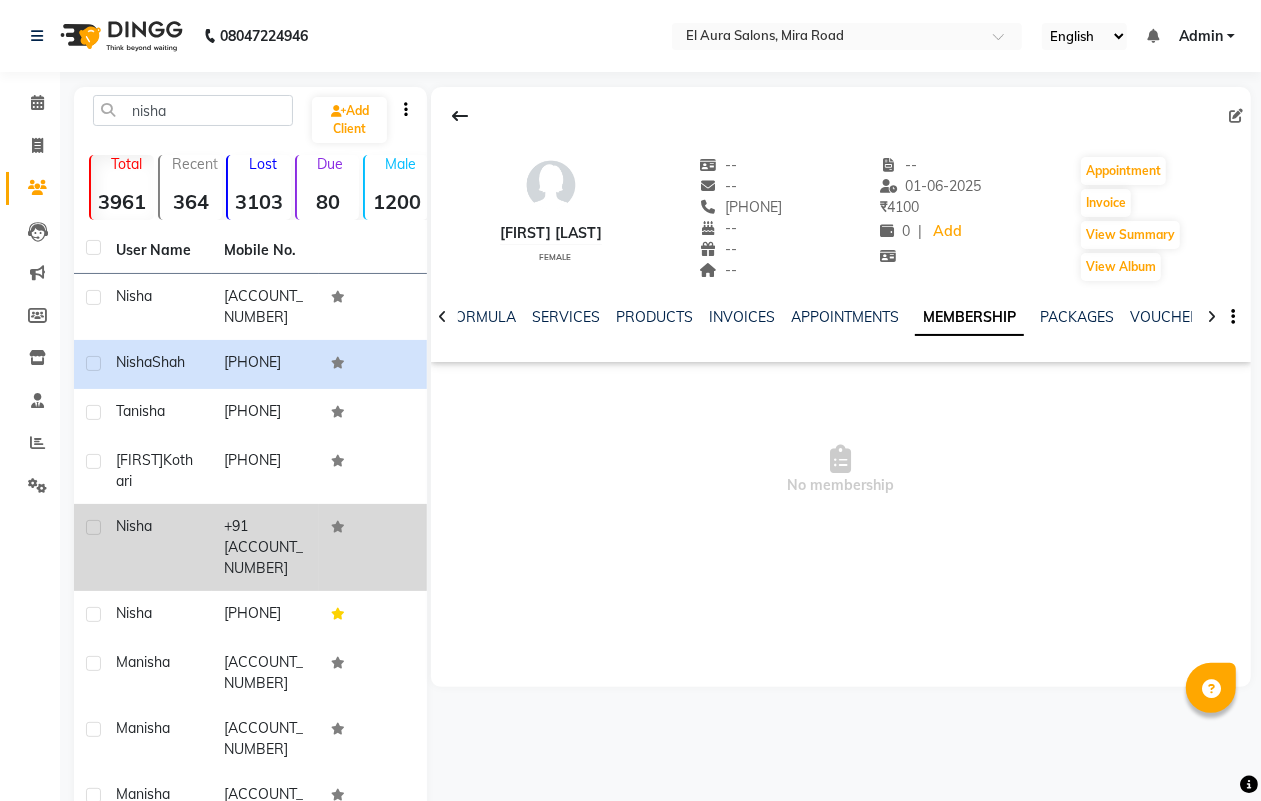 click on "+91 [ACCOUNT_NUMBER]" 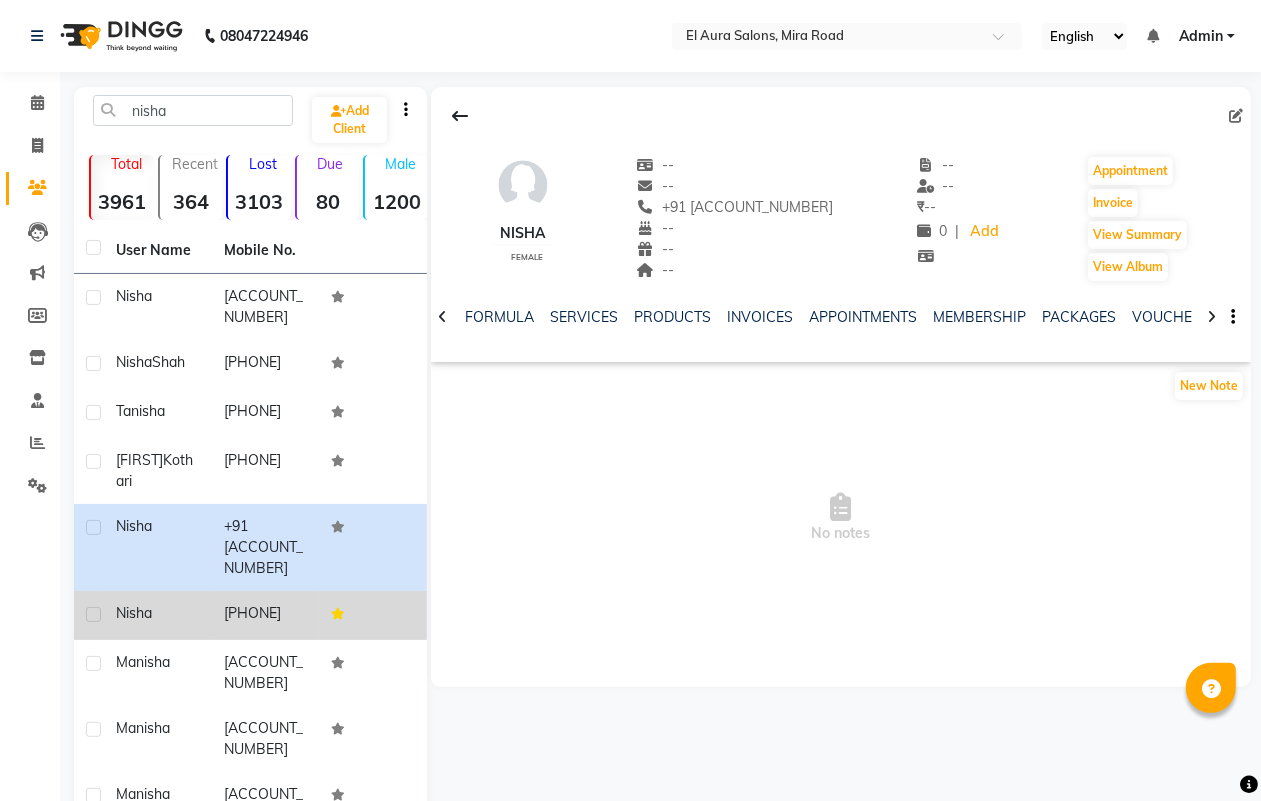 click on "[PHONE]" 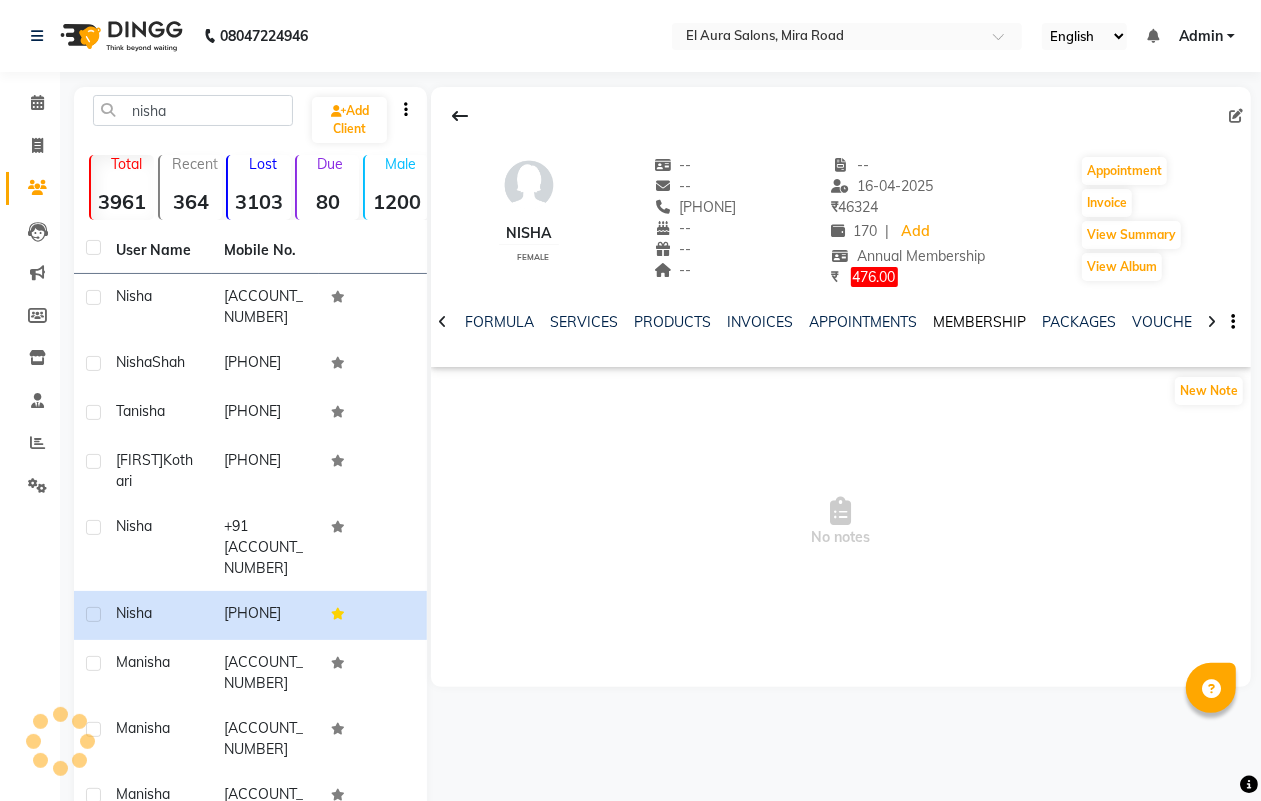 click on "MEMBERSHIP" 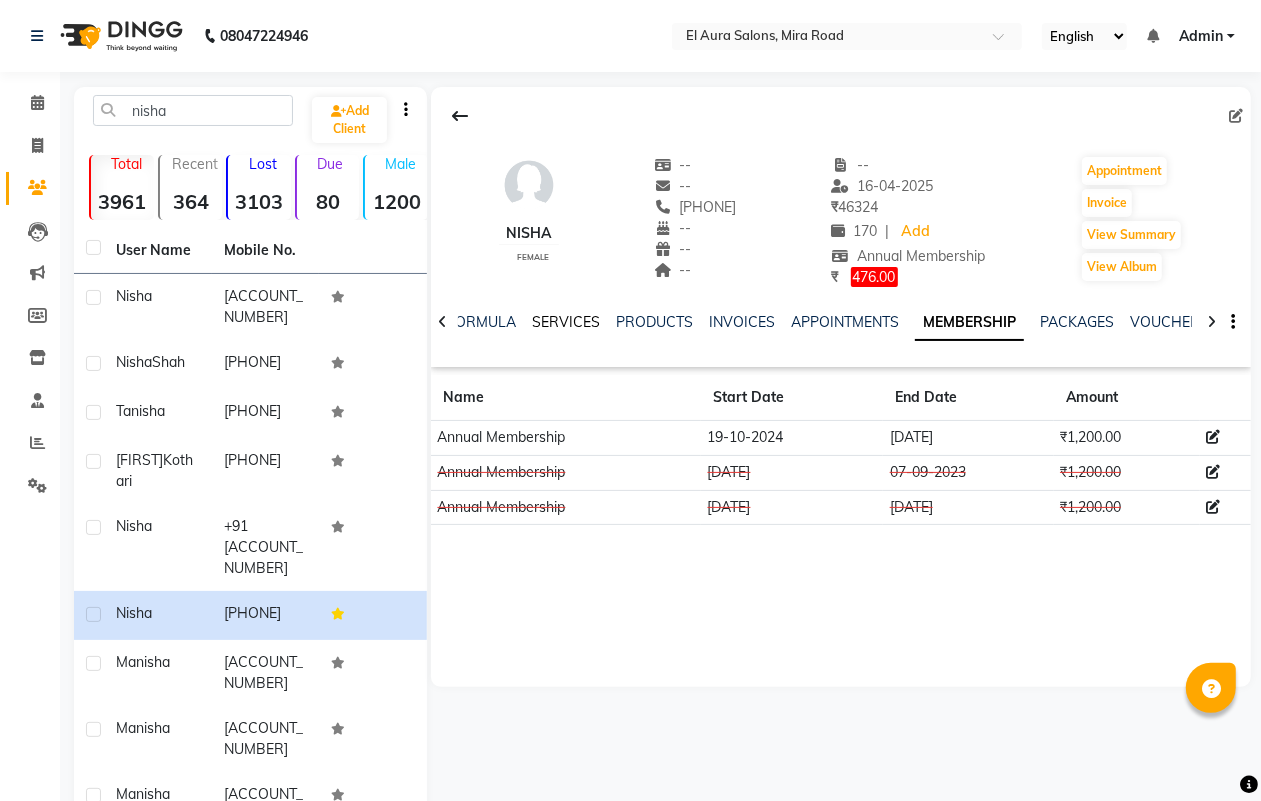 click on "SERVICES" 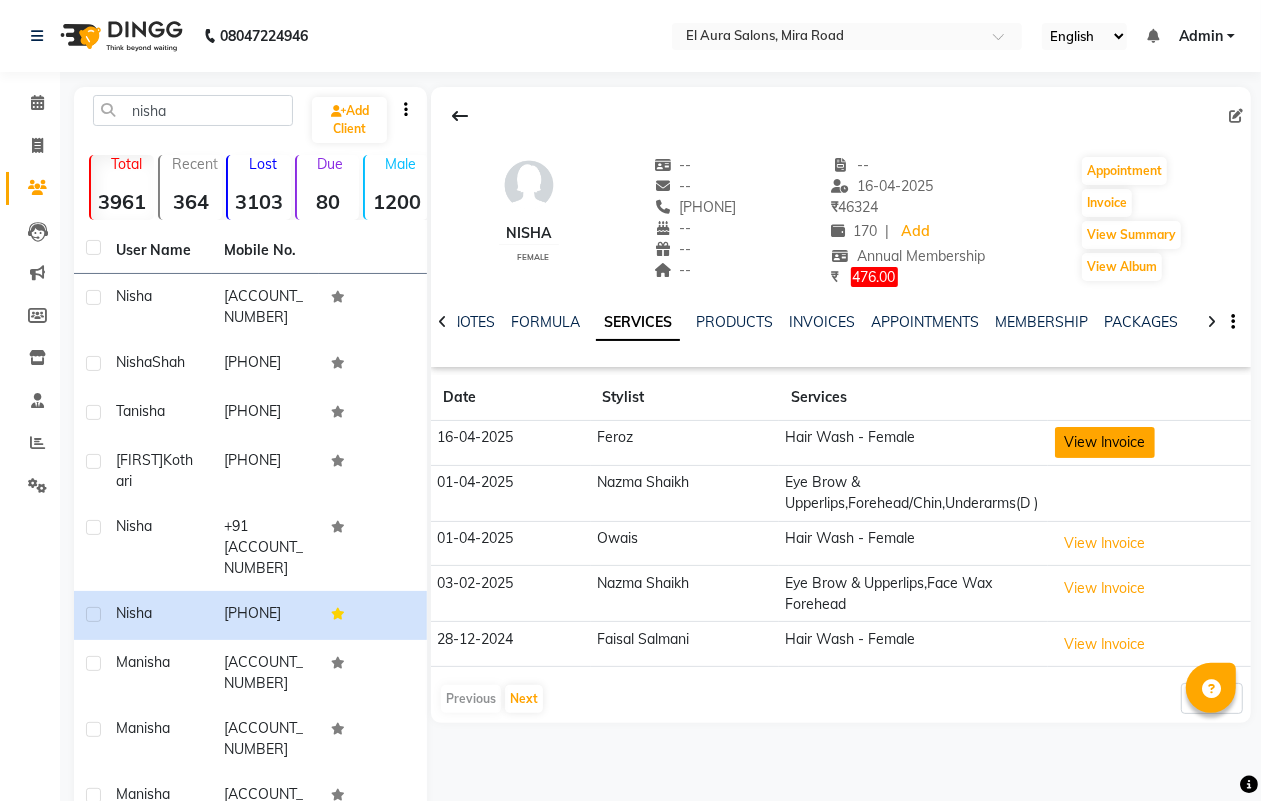 click on "View Invoice" 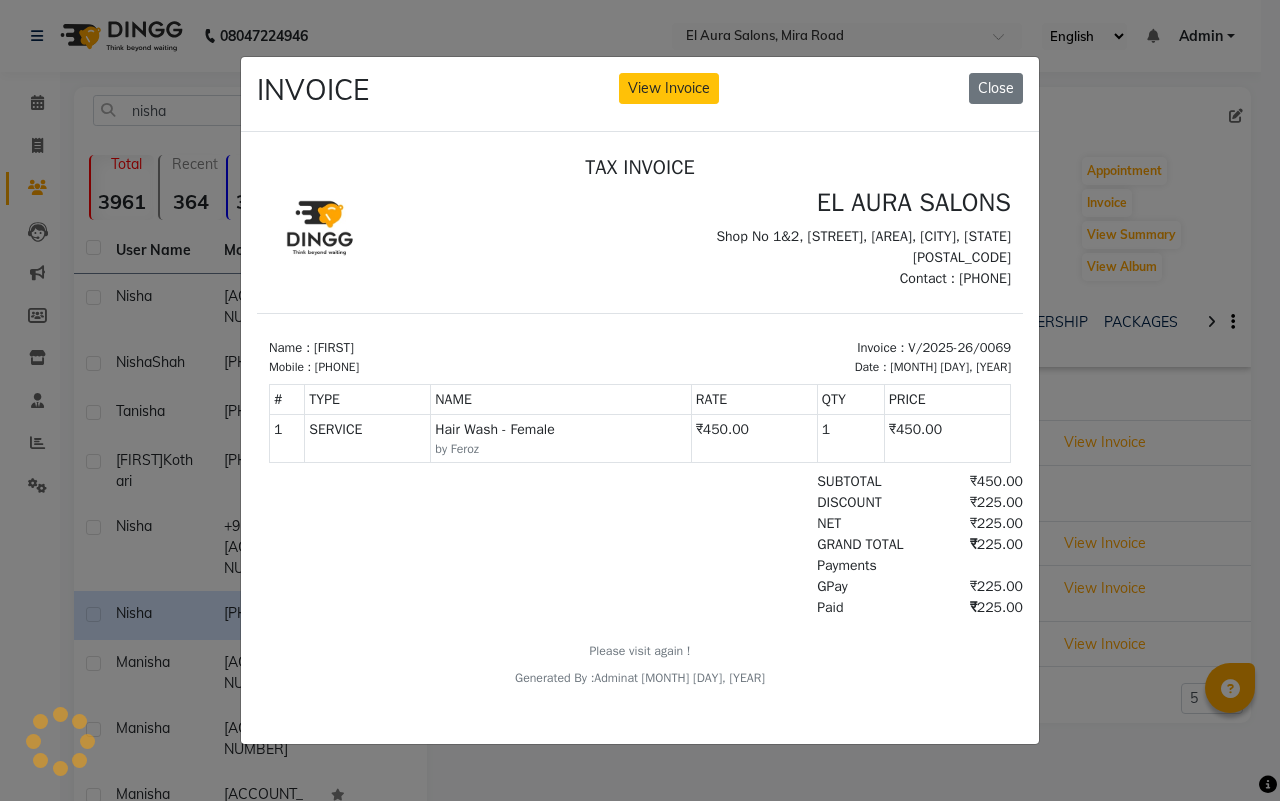 scroll, scrollTop: 0, scrollLeft: 0, axis: both 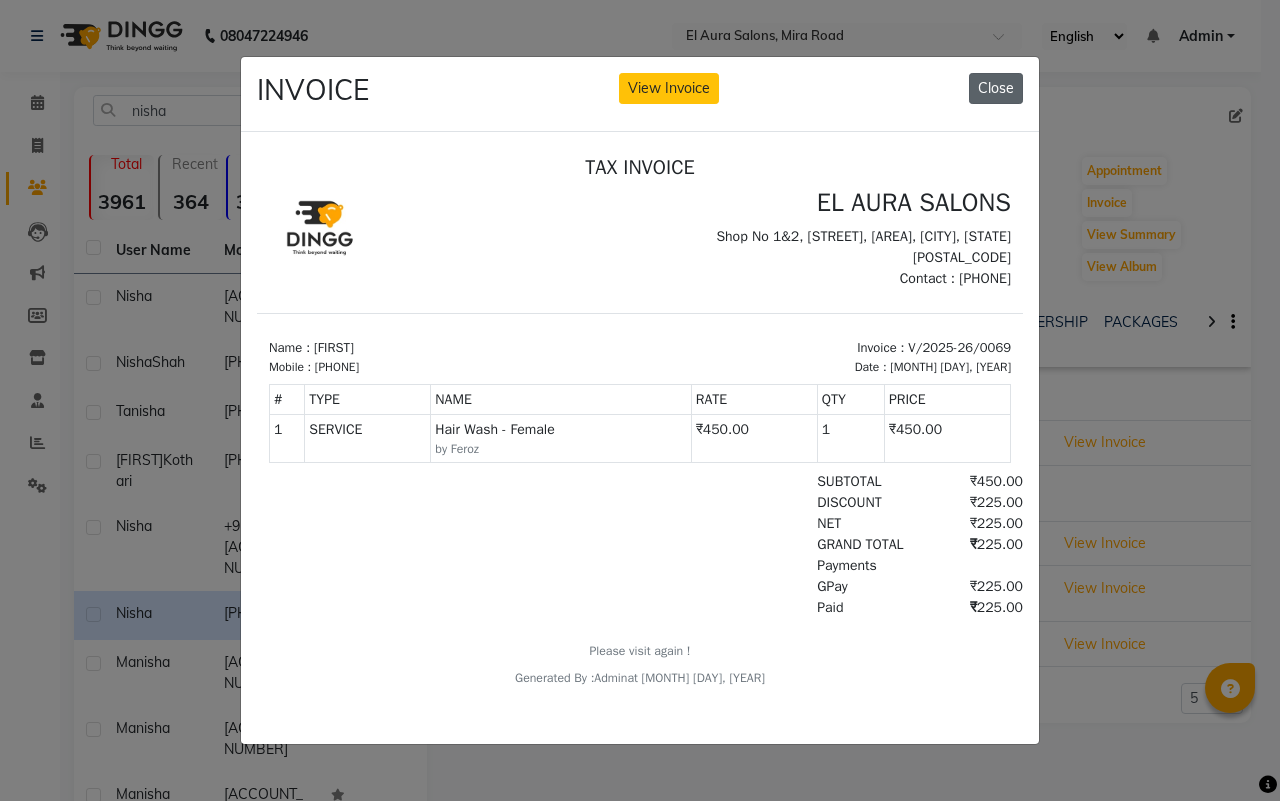 click on "Close" 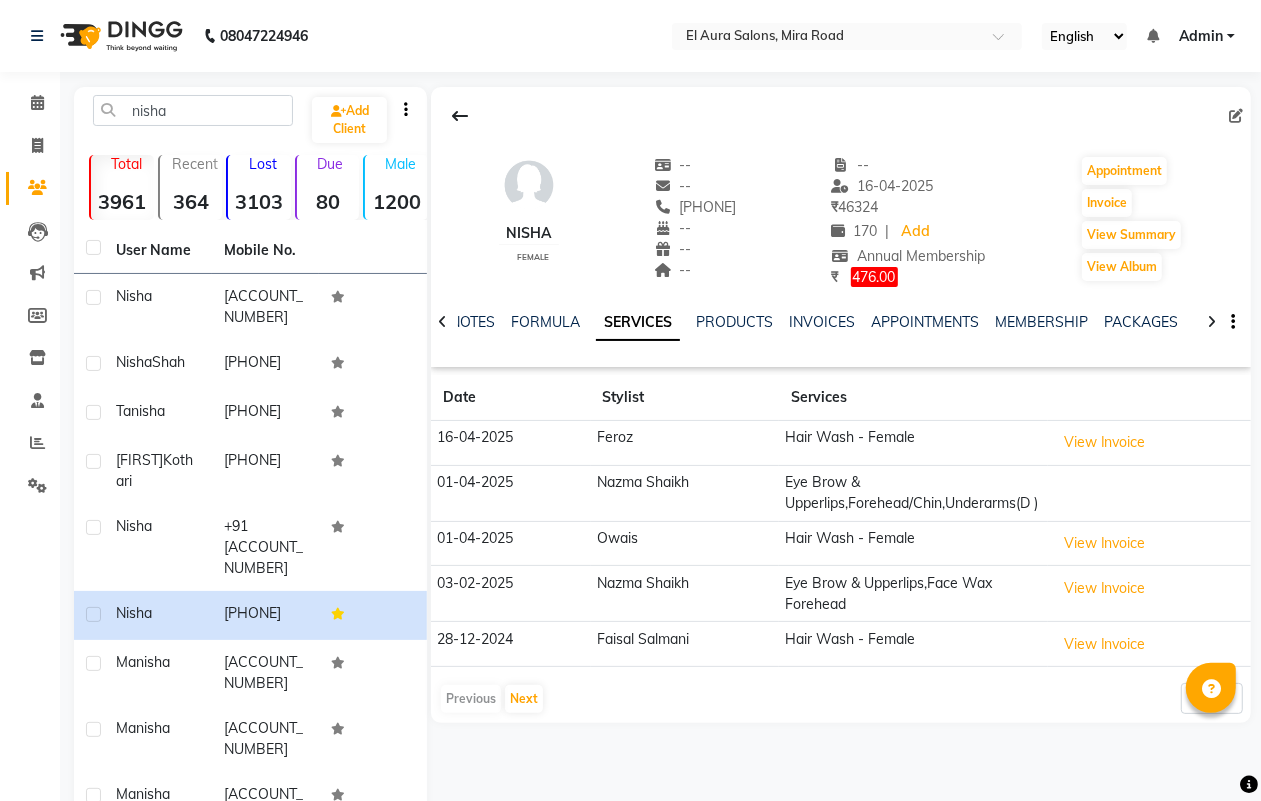 type 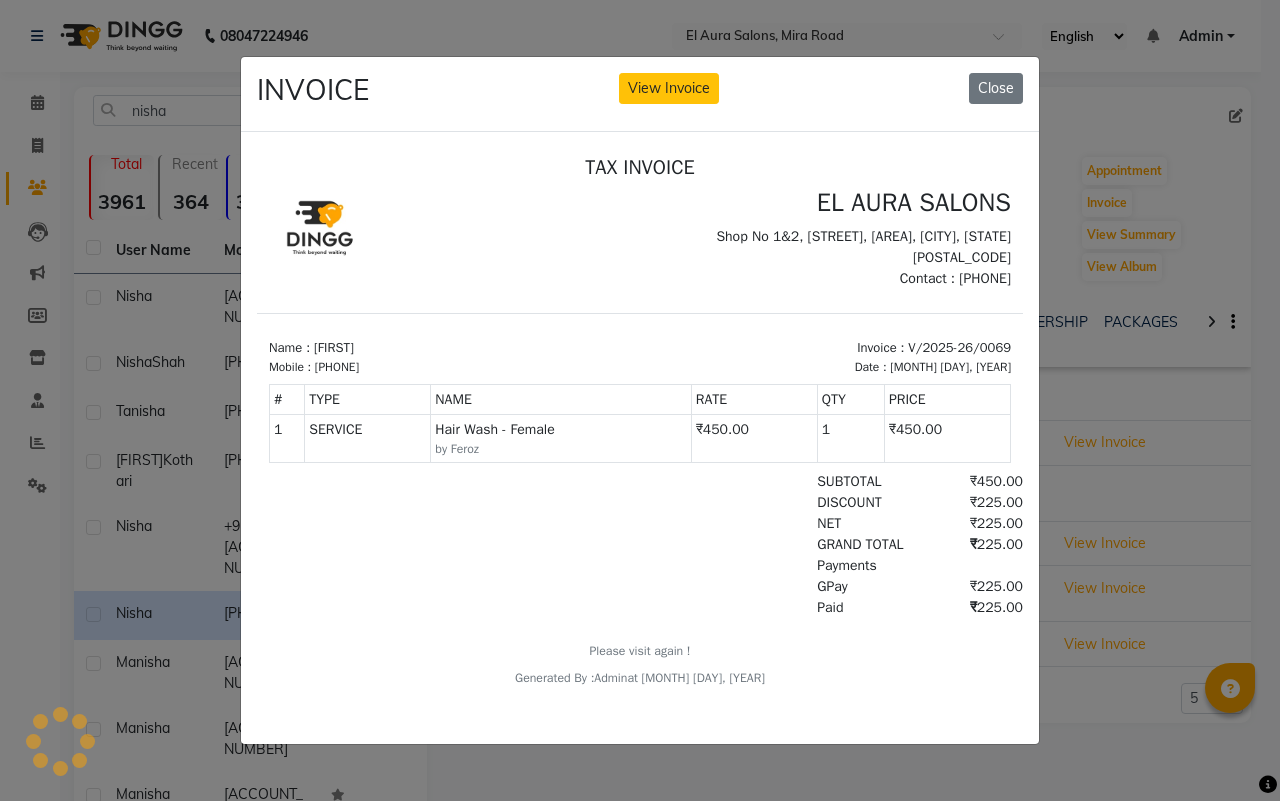 scroll, scrollTop: 0, scrollLeft: 0, axis: both 